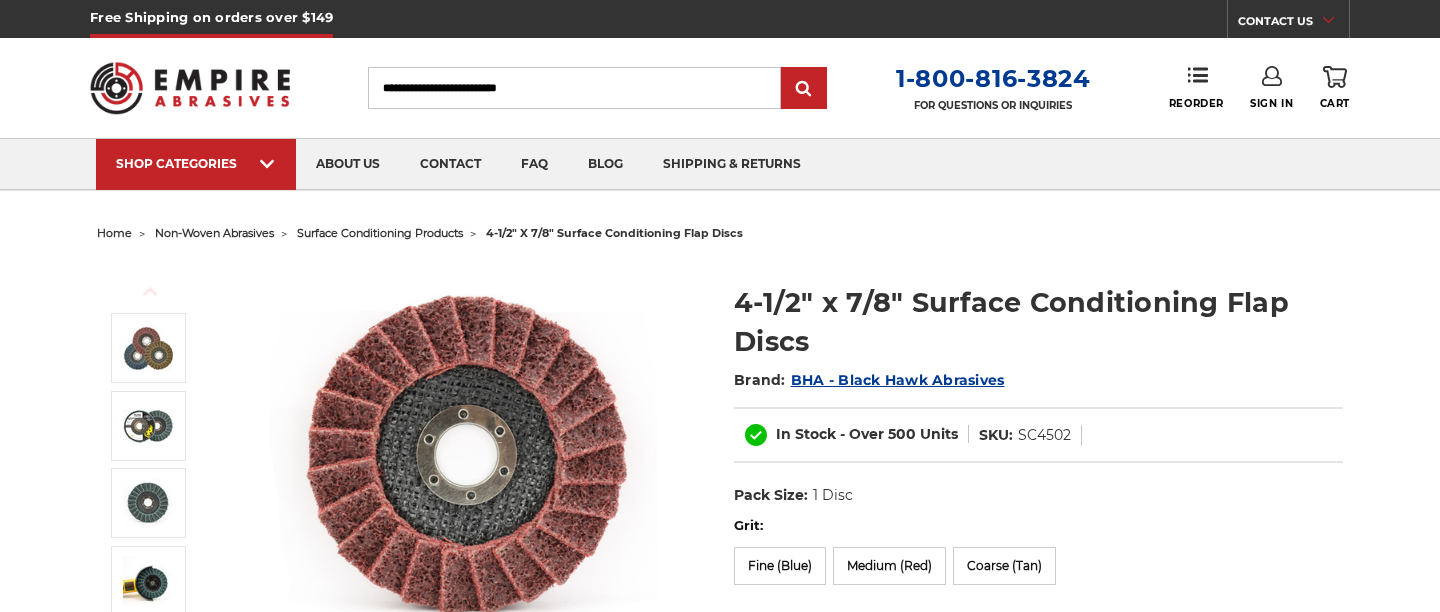 scroll, scrollTop: 0, scrollLeft: 0, axis: both 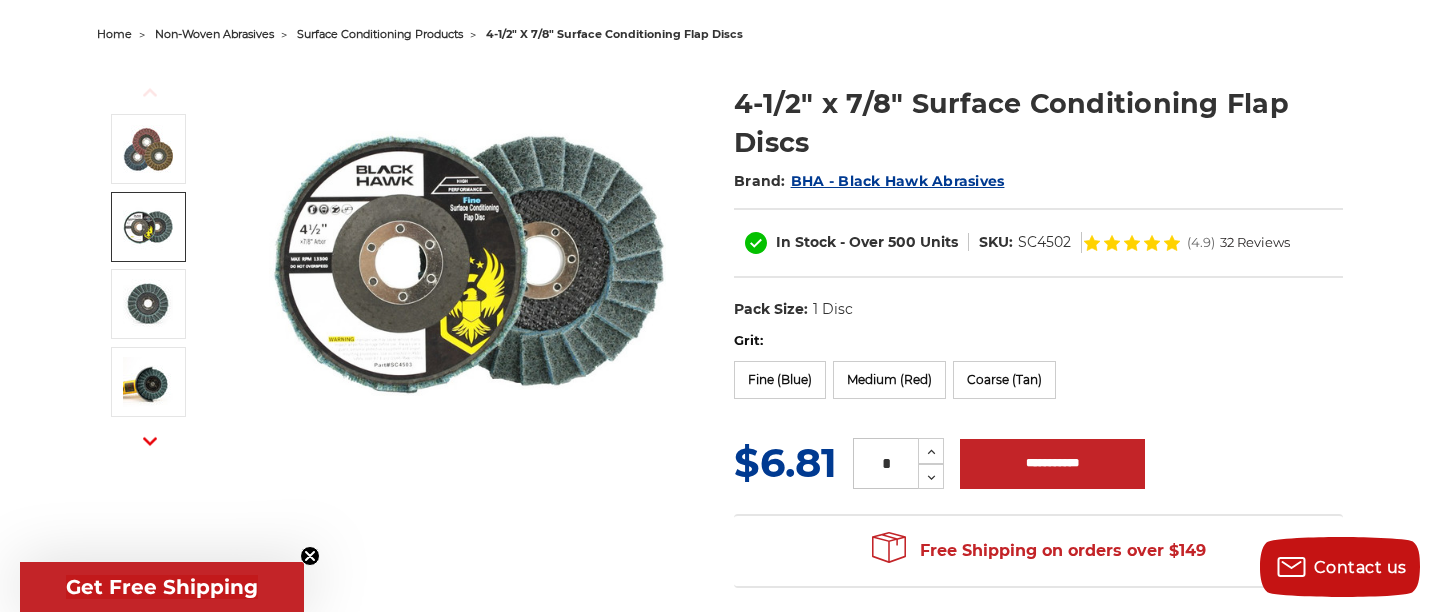 click at bounding box center (148, 227) 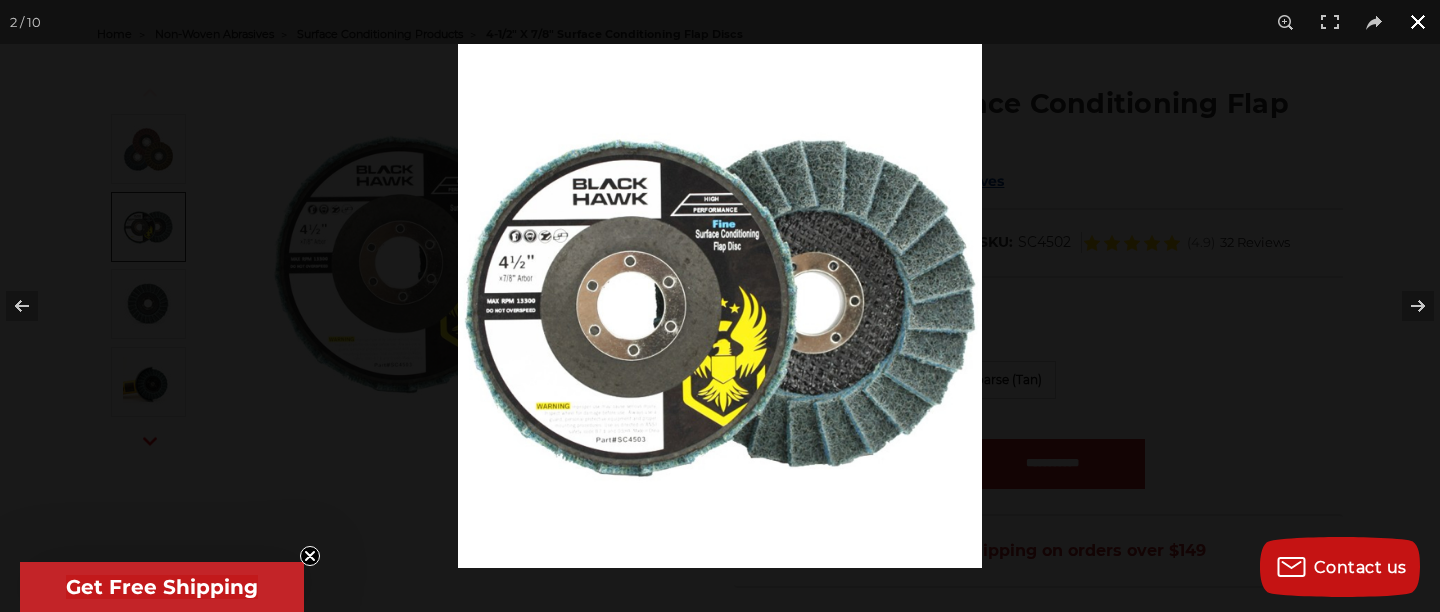 click at bounding box center [1178, 350] 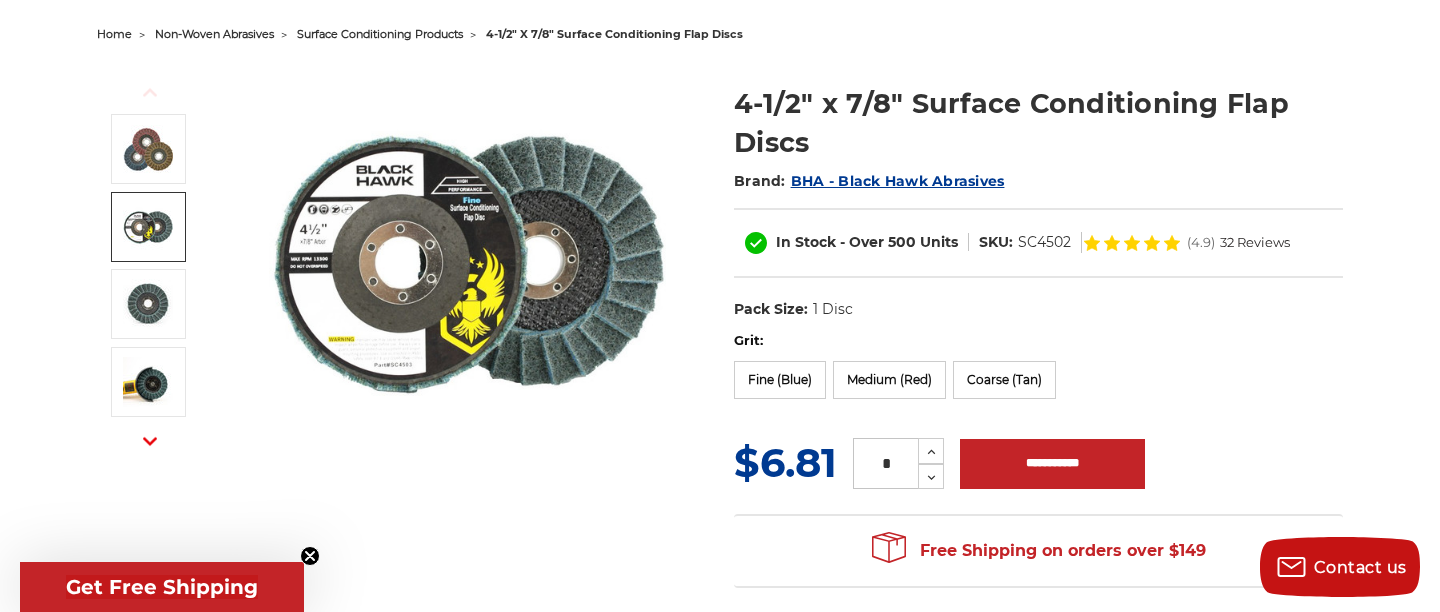 click 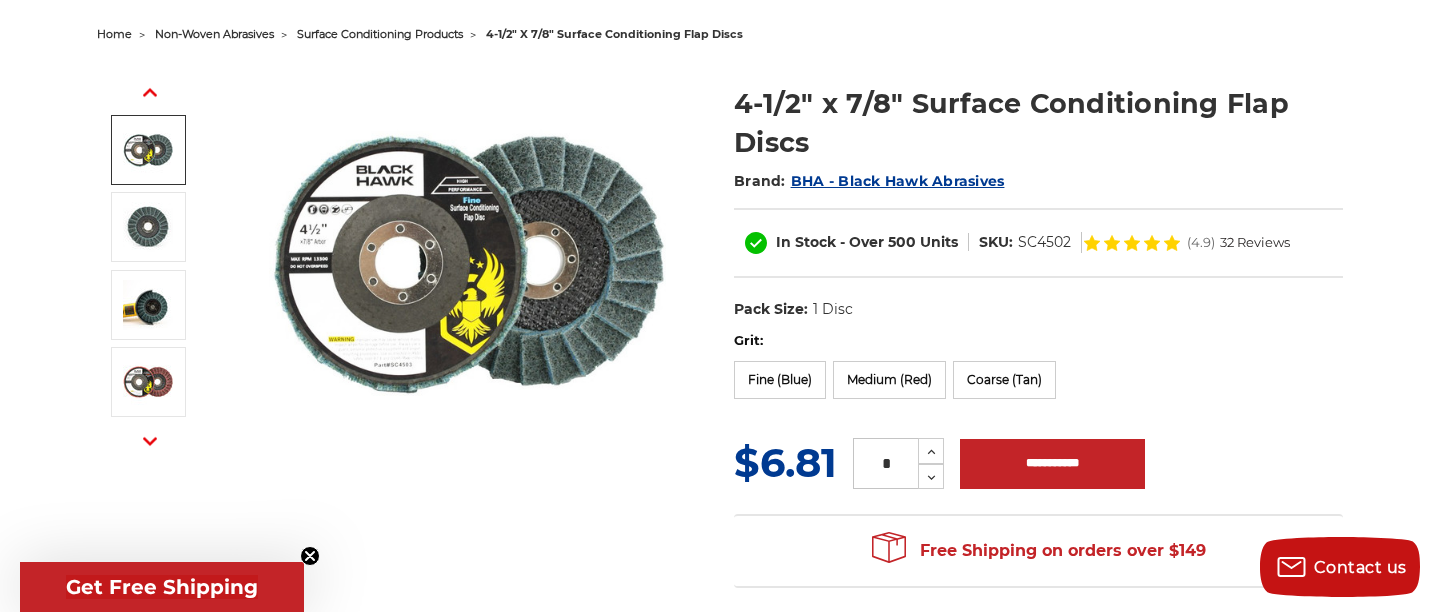 click 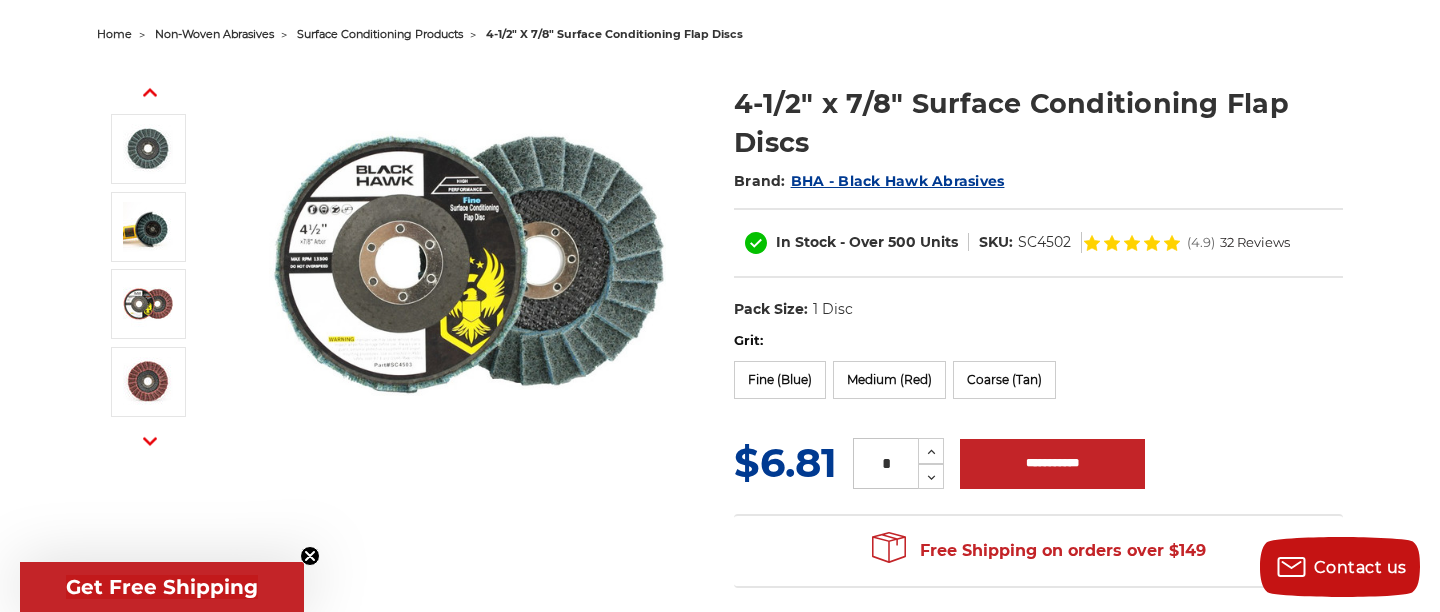 click 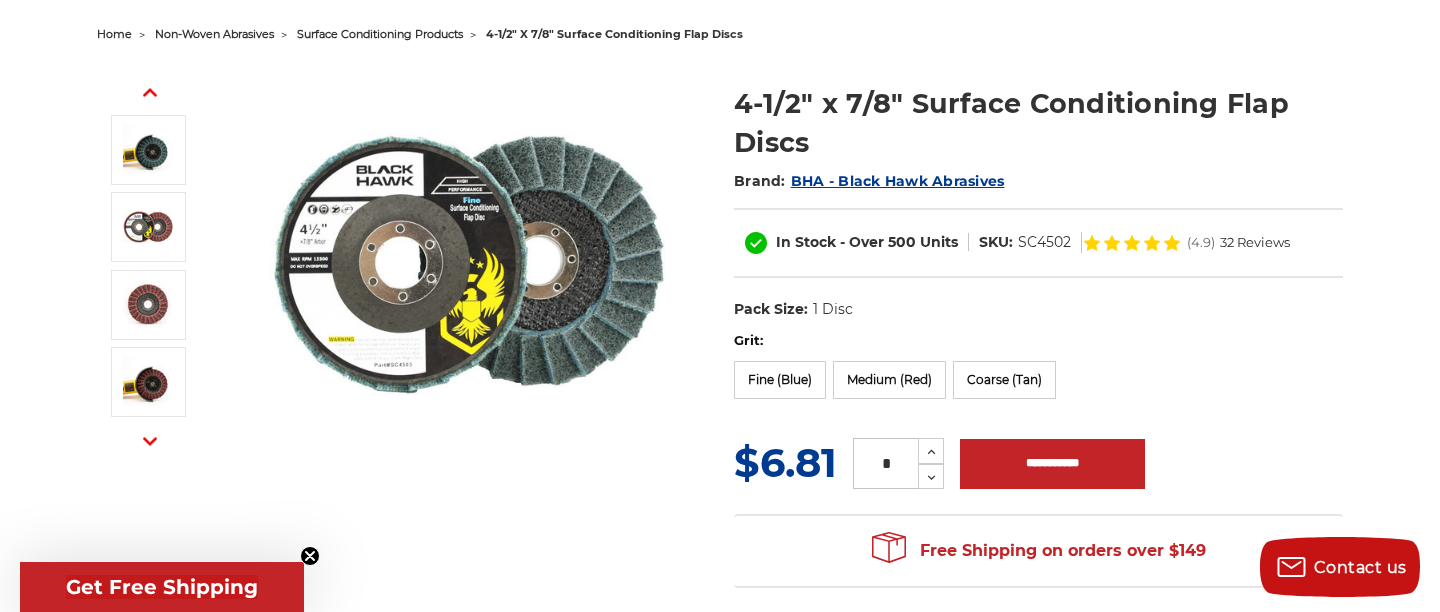 click 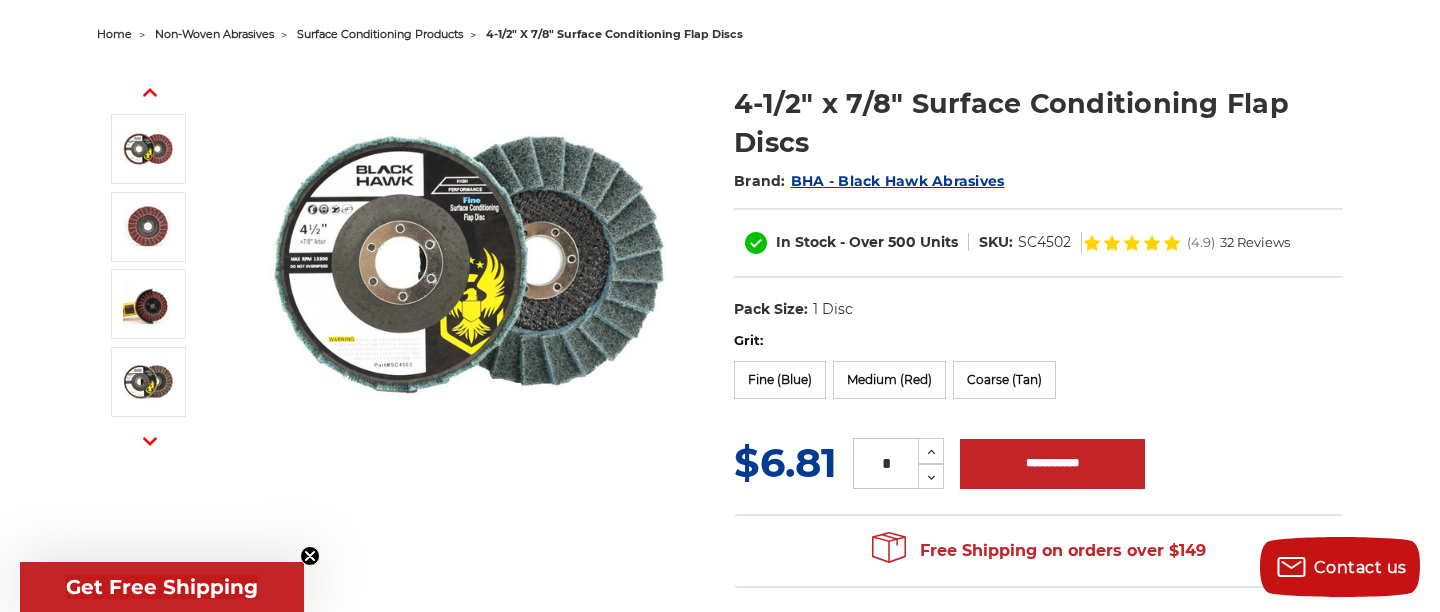 click 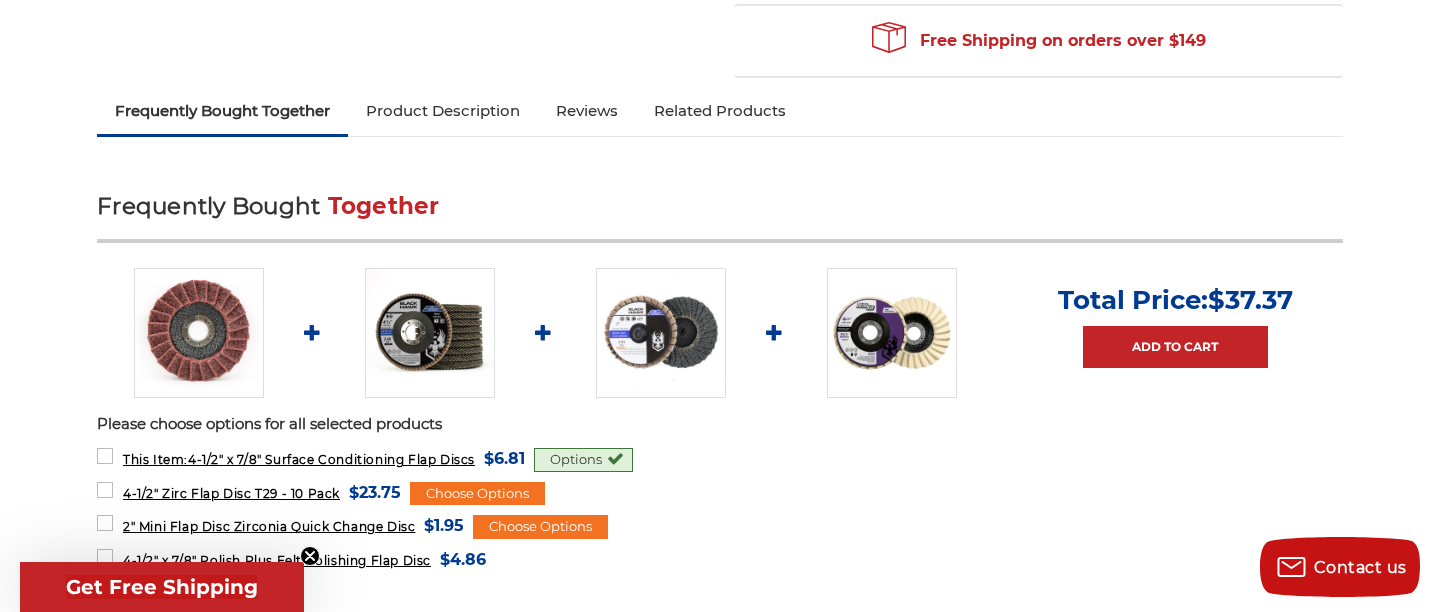 scroll, scrollTop: 766, scrollLeft: 0, axis: vertical 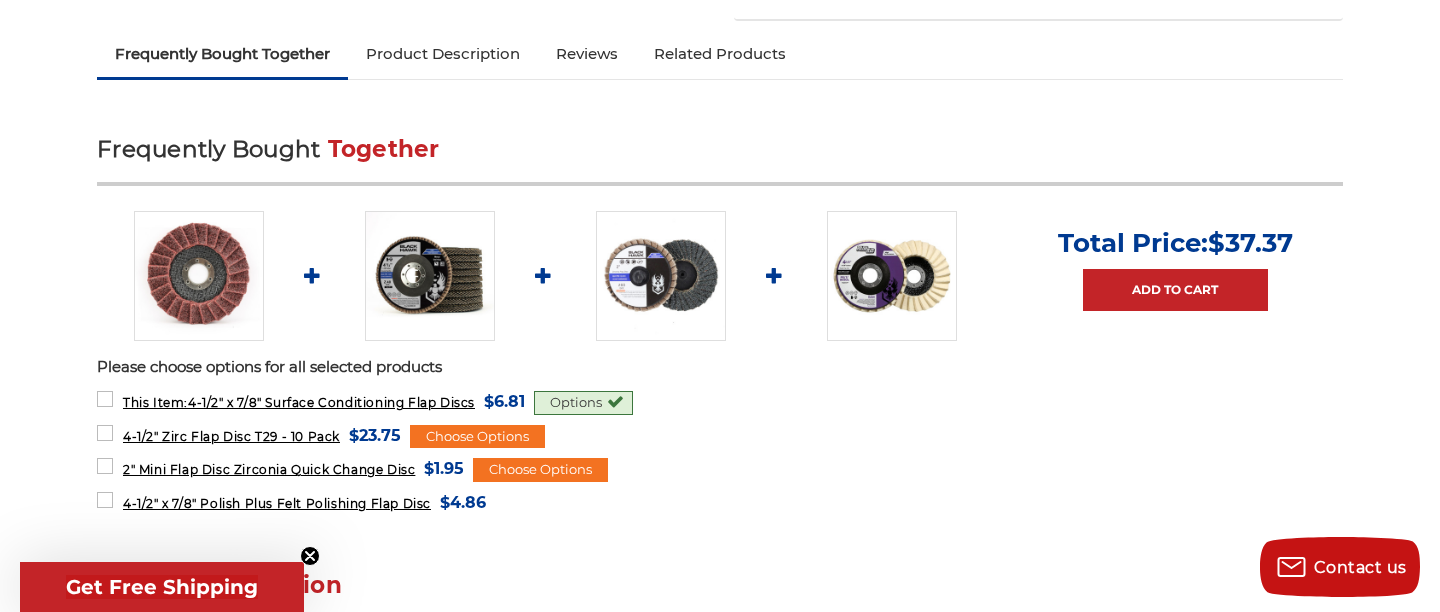 click on "Product Description" at bounding box center [443, 54] 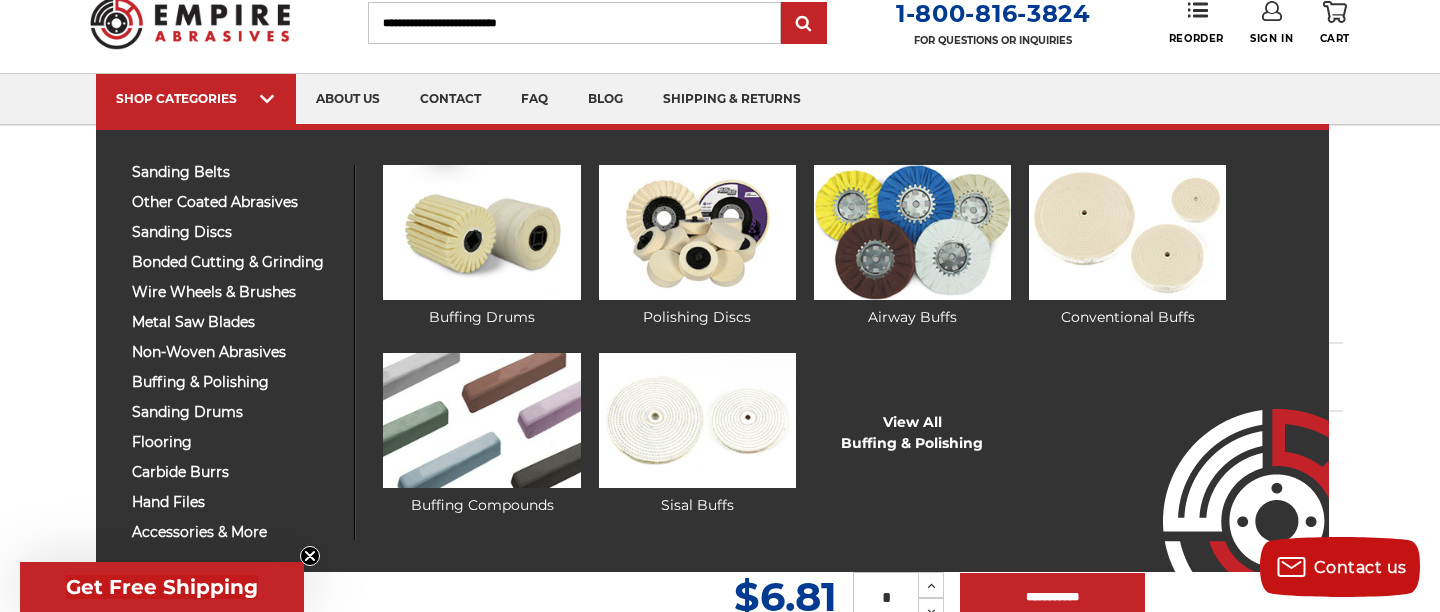 scroll, scrollTop: 95, scrollLeft: 0, axis: vertical 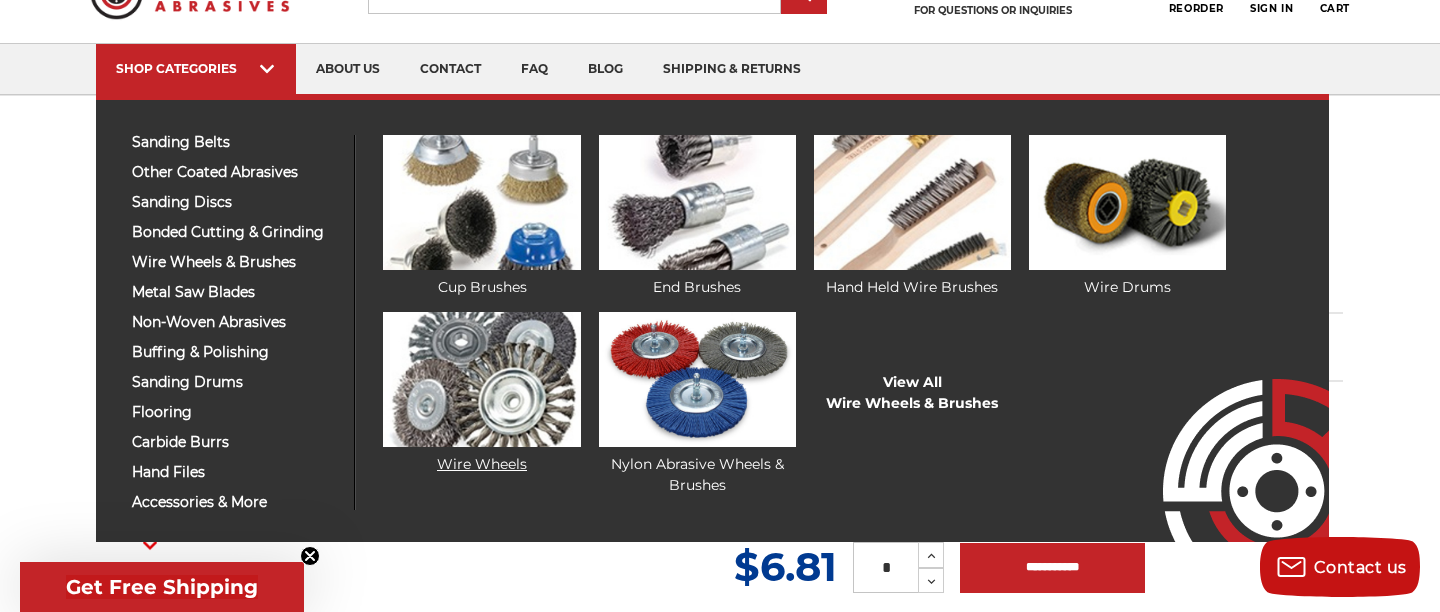 click at bounding box center [481, 379] 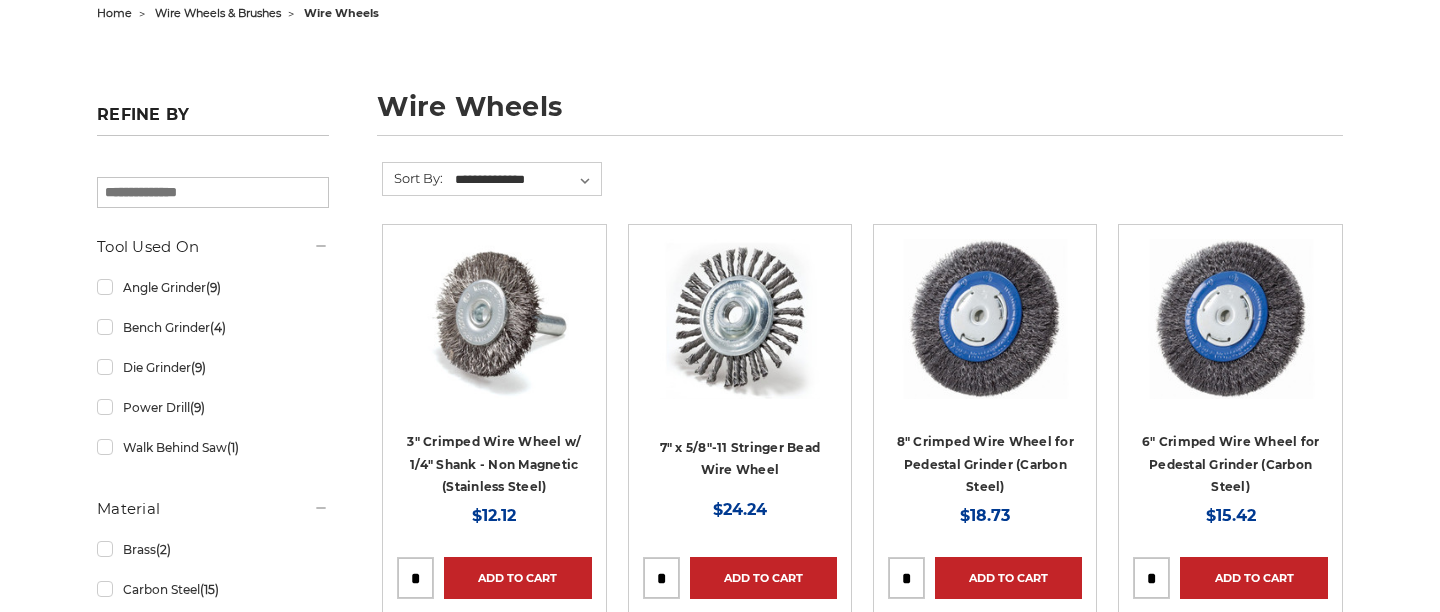 scroll, scrollTop: 310, scrollLeft: 0, axis: vertical 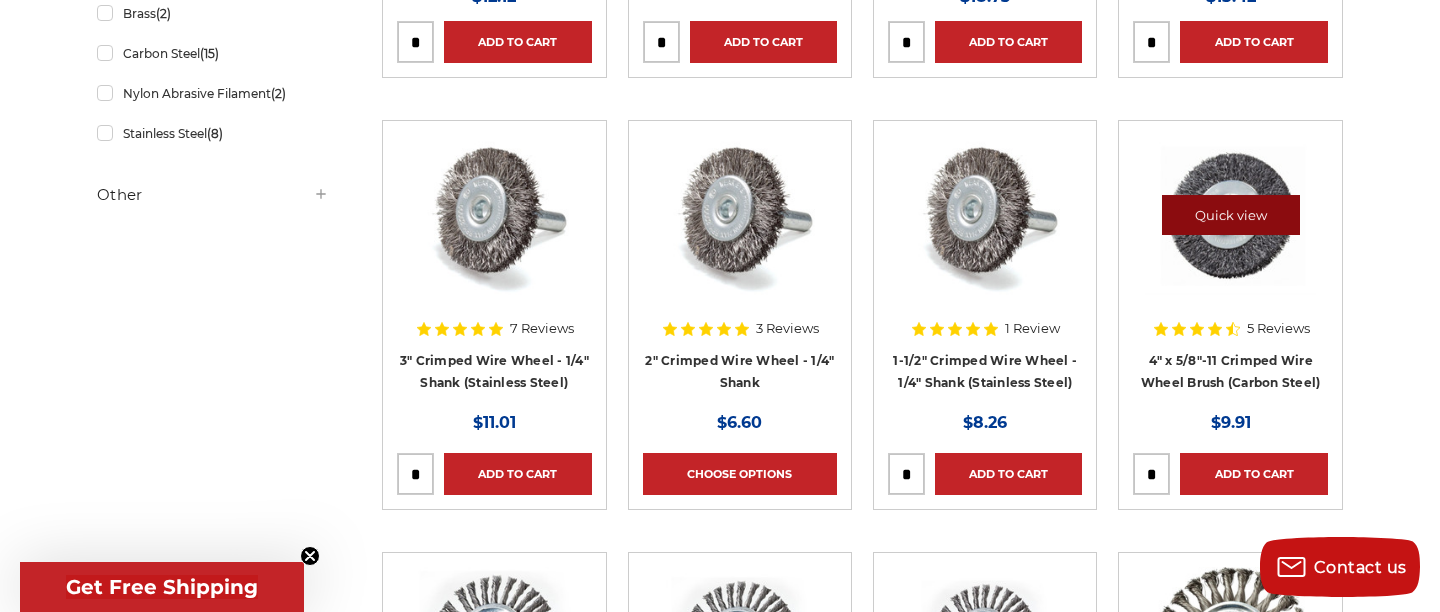 click on "Quick view" at bounding box center [1231, 215] 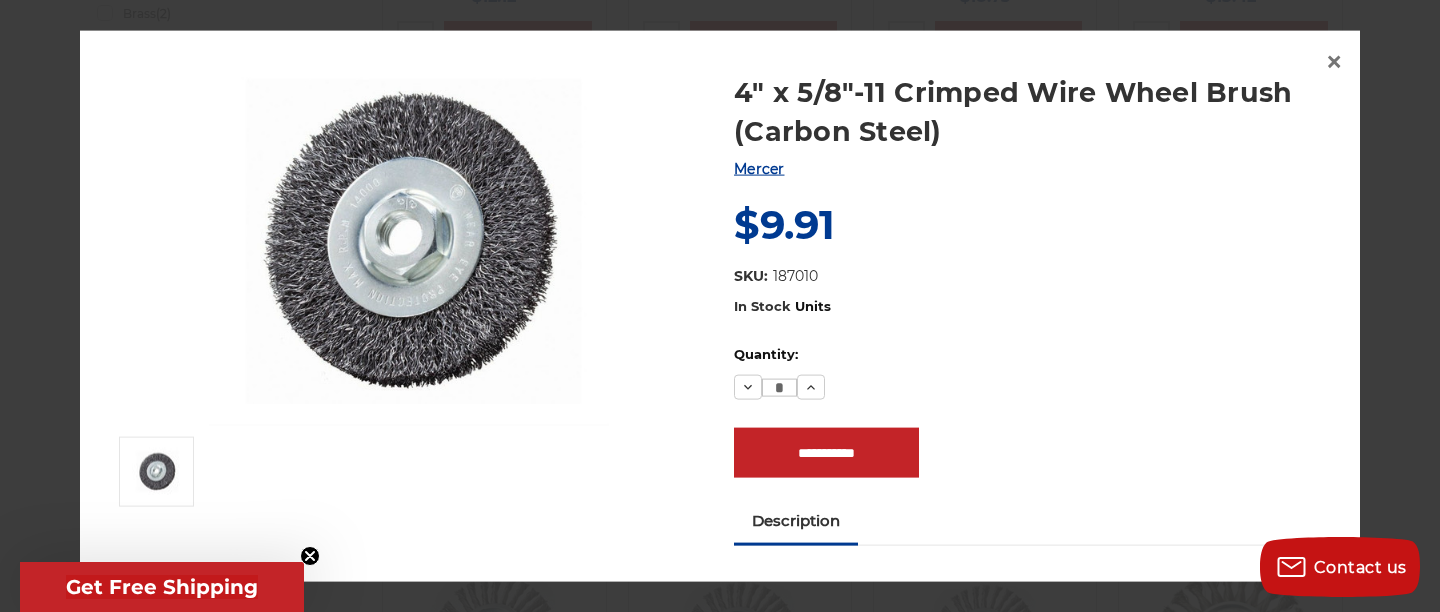 scroll, scrollTop: 0, scrollLeft: 0, axis: both 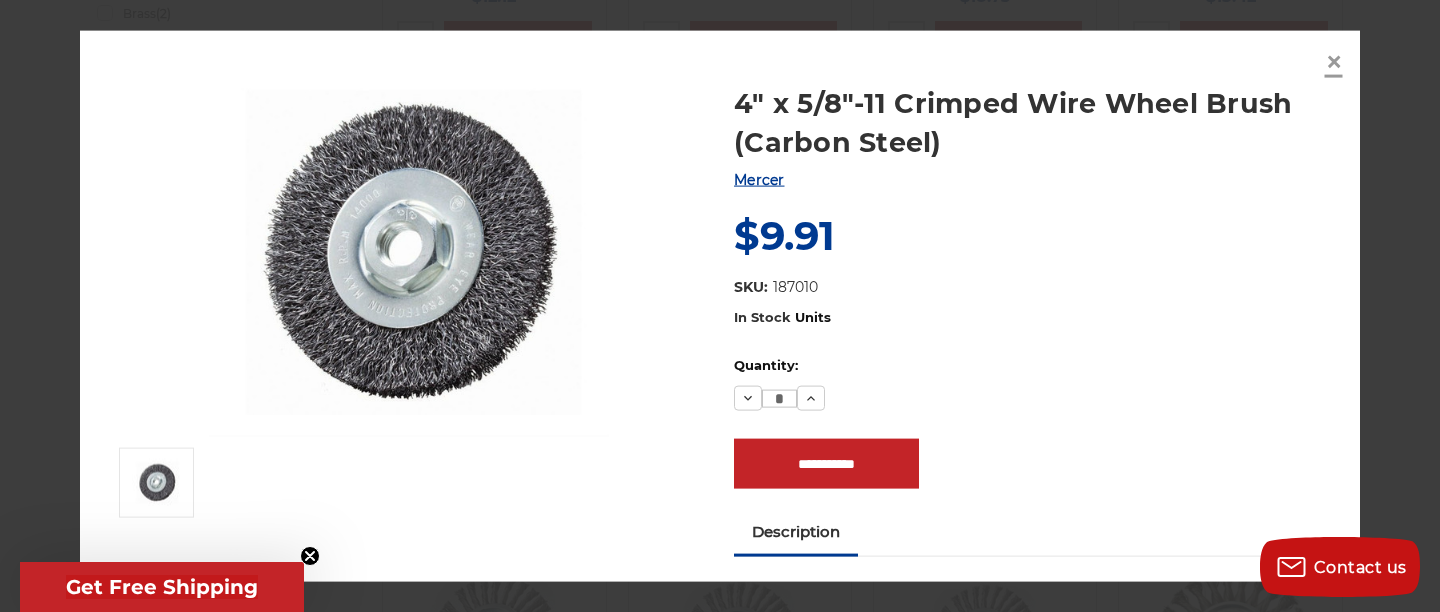 click on "×" at bounding box center [1334, 60] 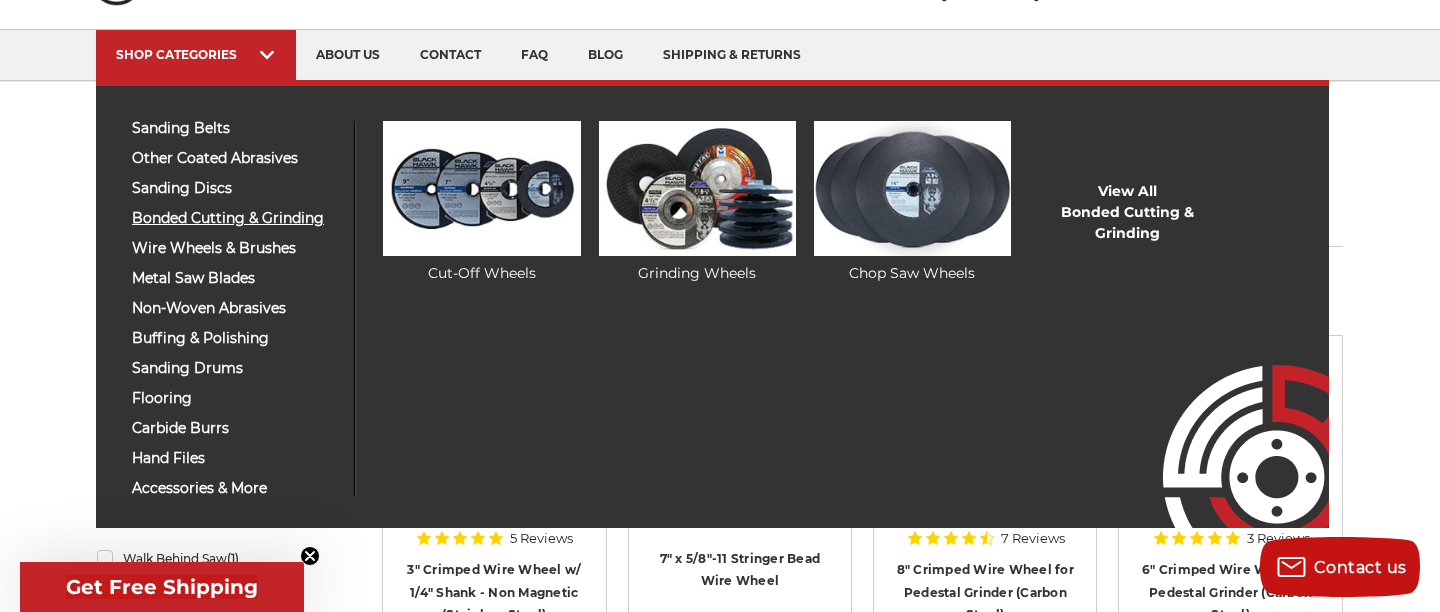 scroll, scrollTop: 119, scrollLeft: 0, axis: vertical 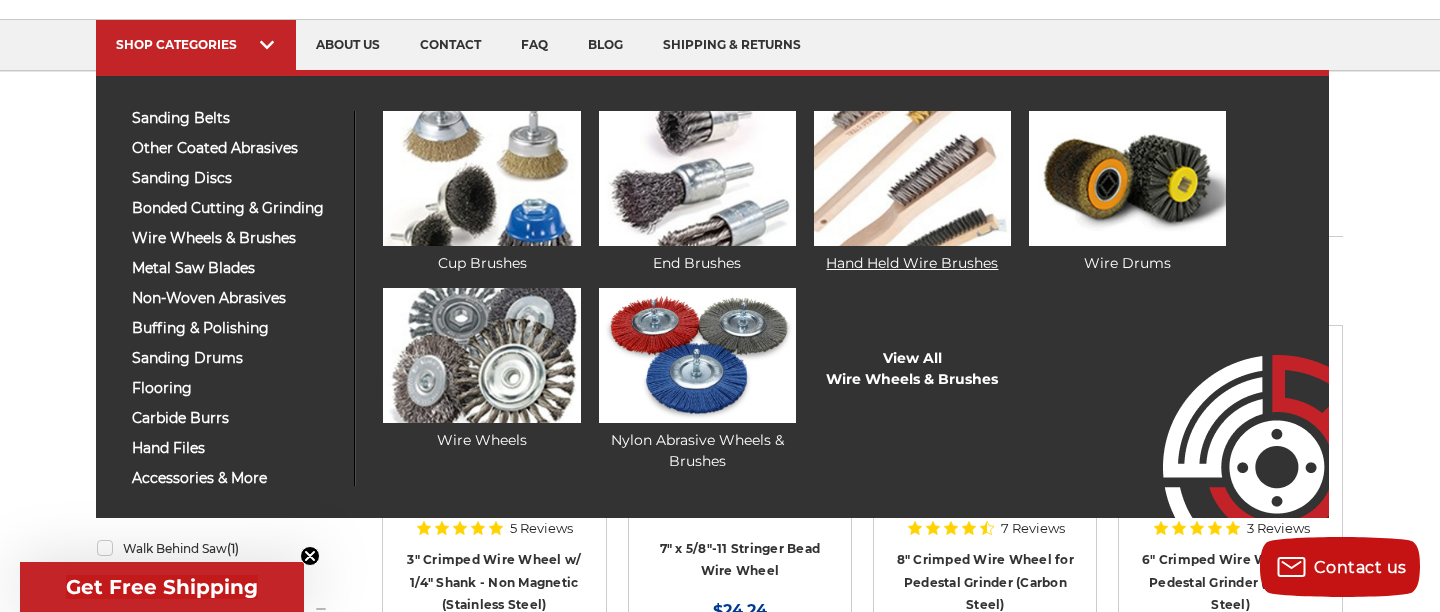 click at bounding box center [912, 178] 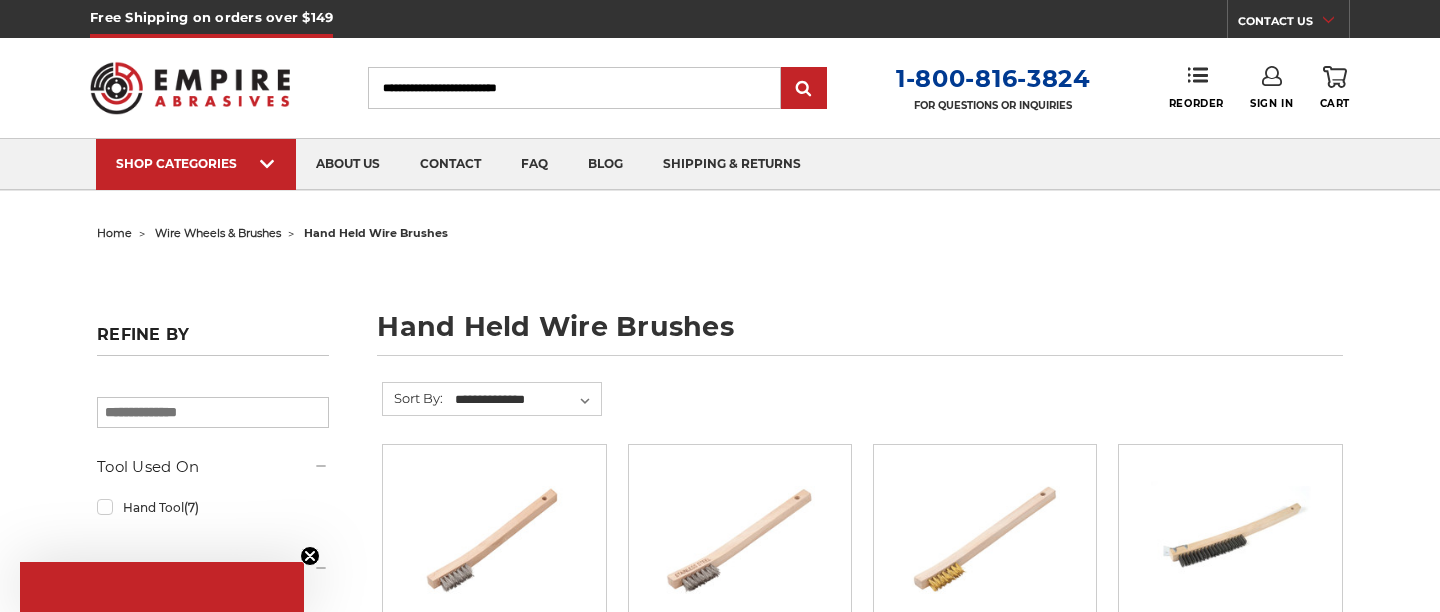 scroll, scrollTop: 288, scrollLeft: 0, axis: vertical 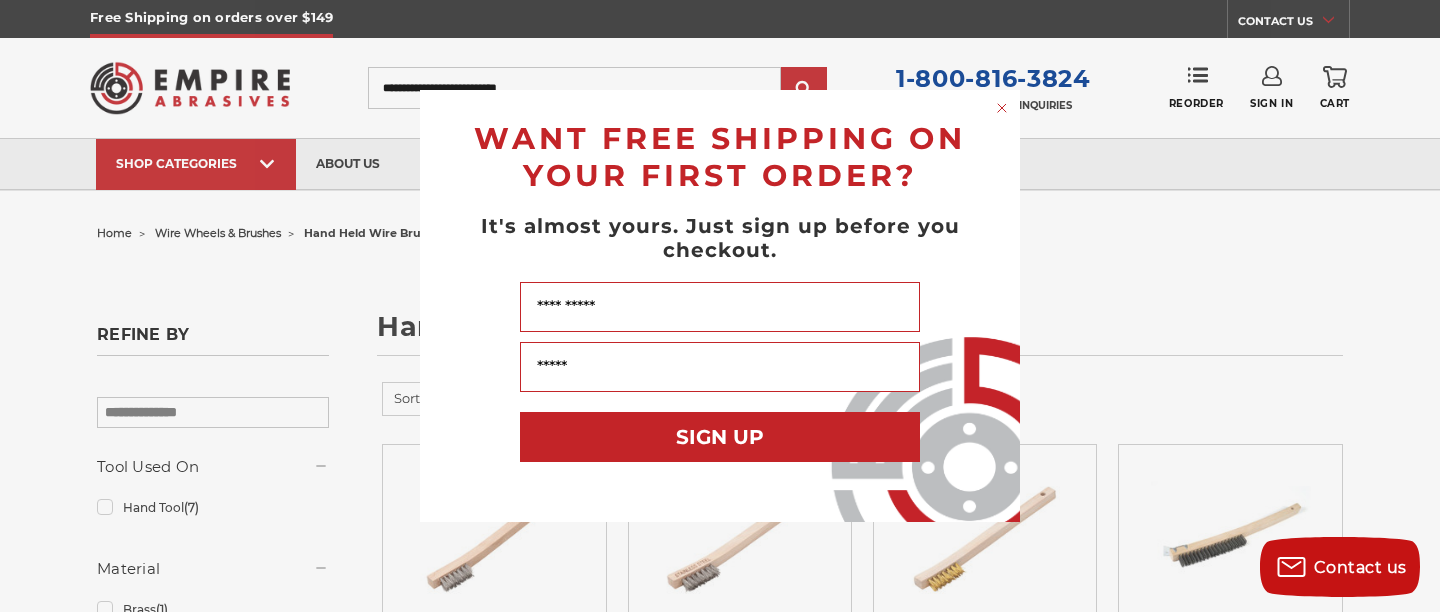 click on "Close dialog WANT FREE SHIPPING ON YOUR FIRST ORDER? It's almost yours. Just sign up before you checkout. Name Your Email SIGN UP ******" at bounding box center (720, 306) 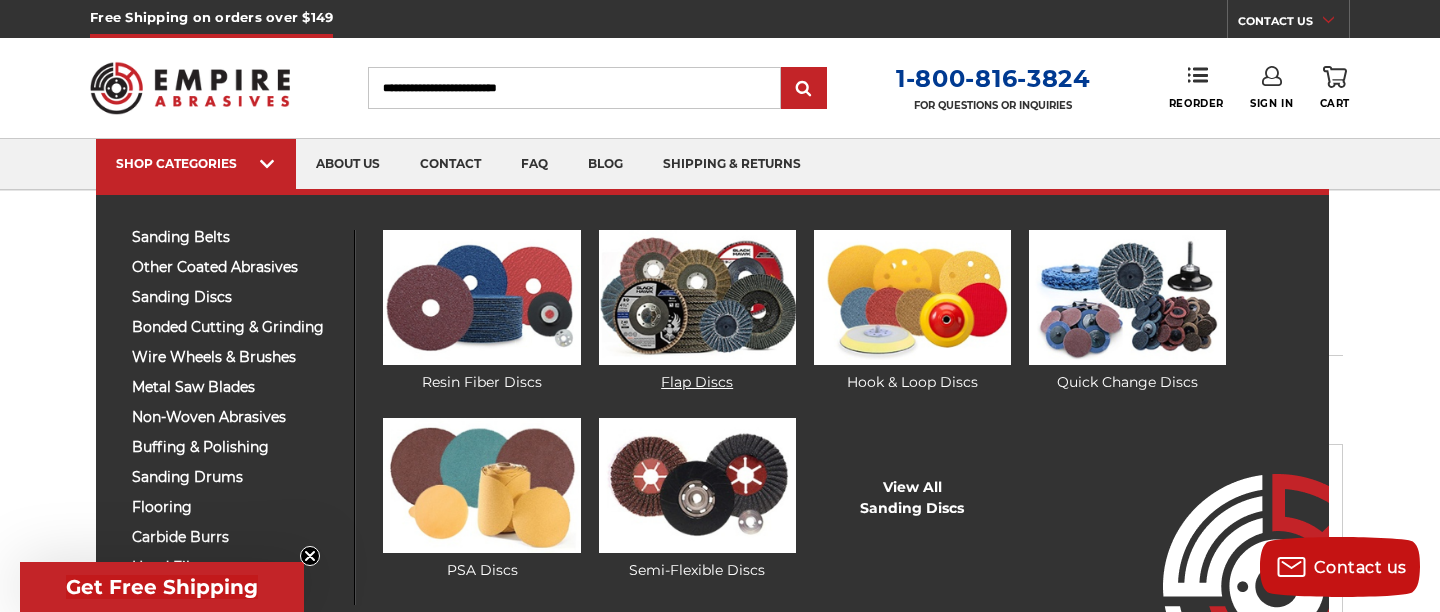 scroll, scrollTop: 2, scrollLeft: 0, axis: vertical 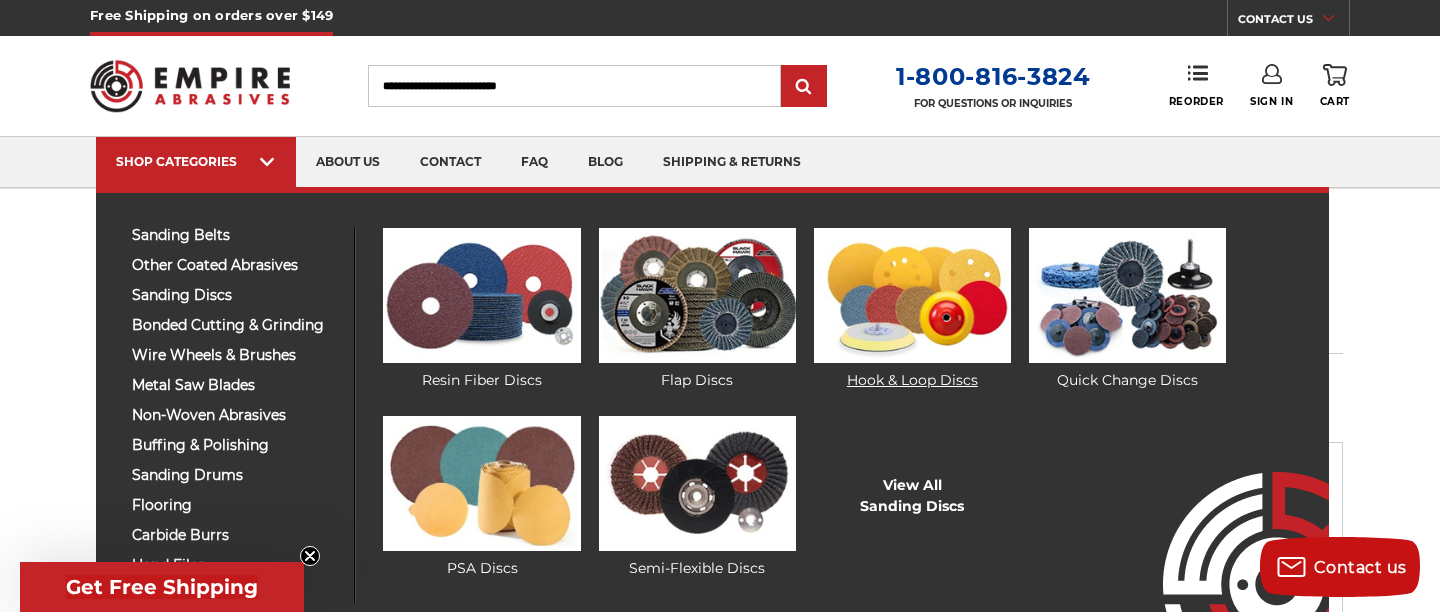 click at bounding box center (912, 295) 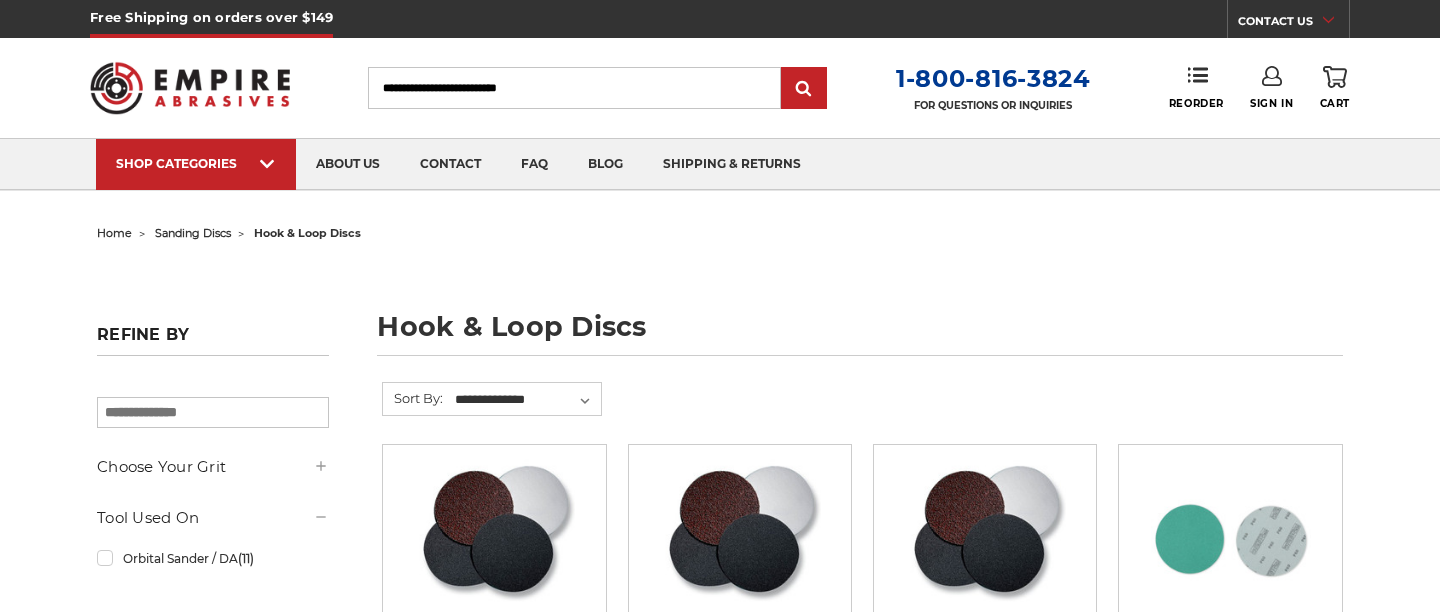 scroll, scrollTop: 0, scrollLeft: 0, axis: both 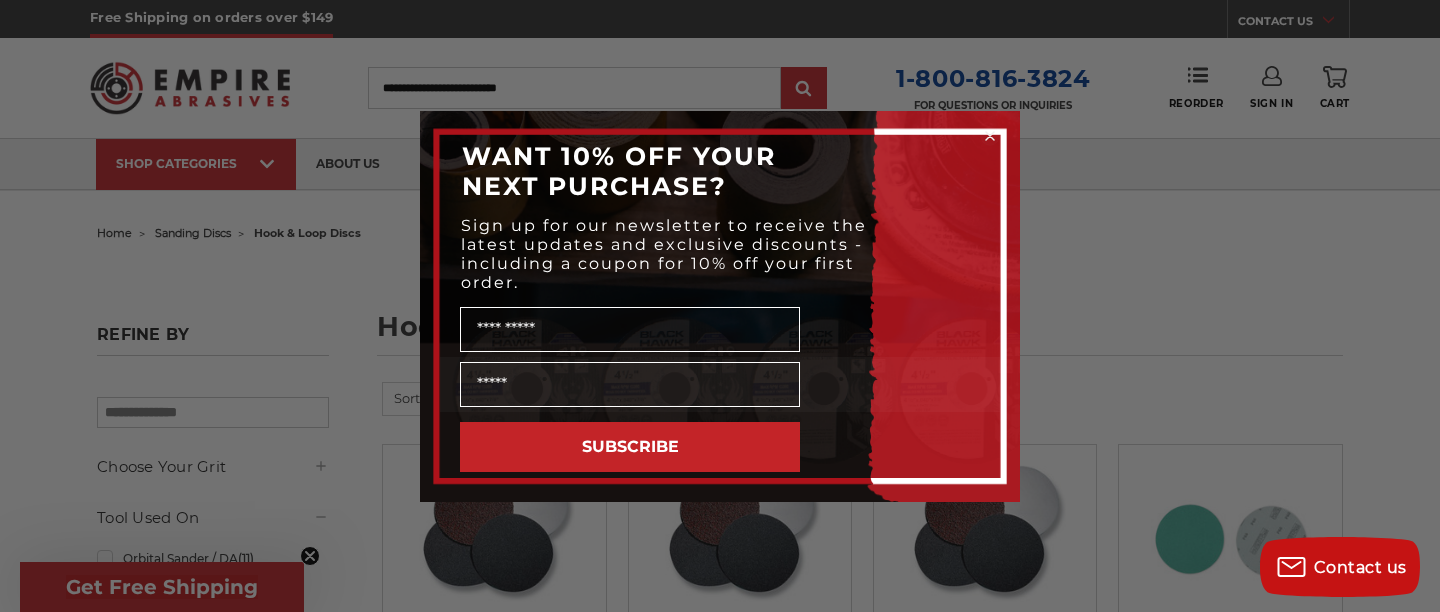 click 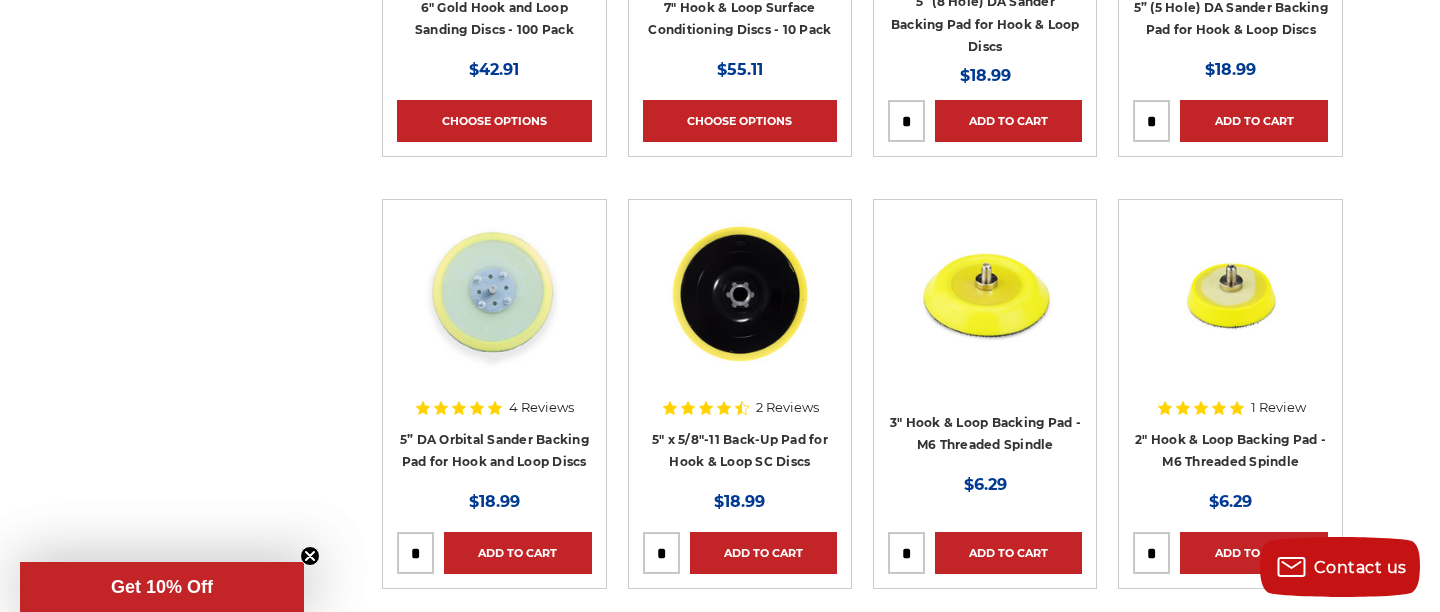 scroll, scrollTop: 1975, scrollLeft: 0, axis: vertical 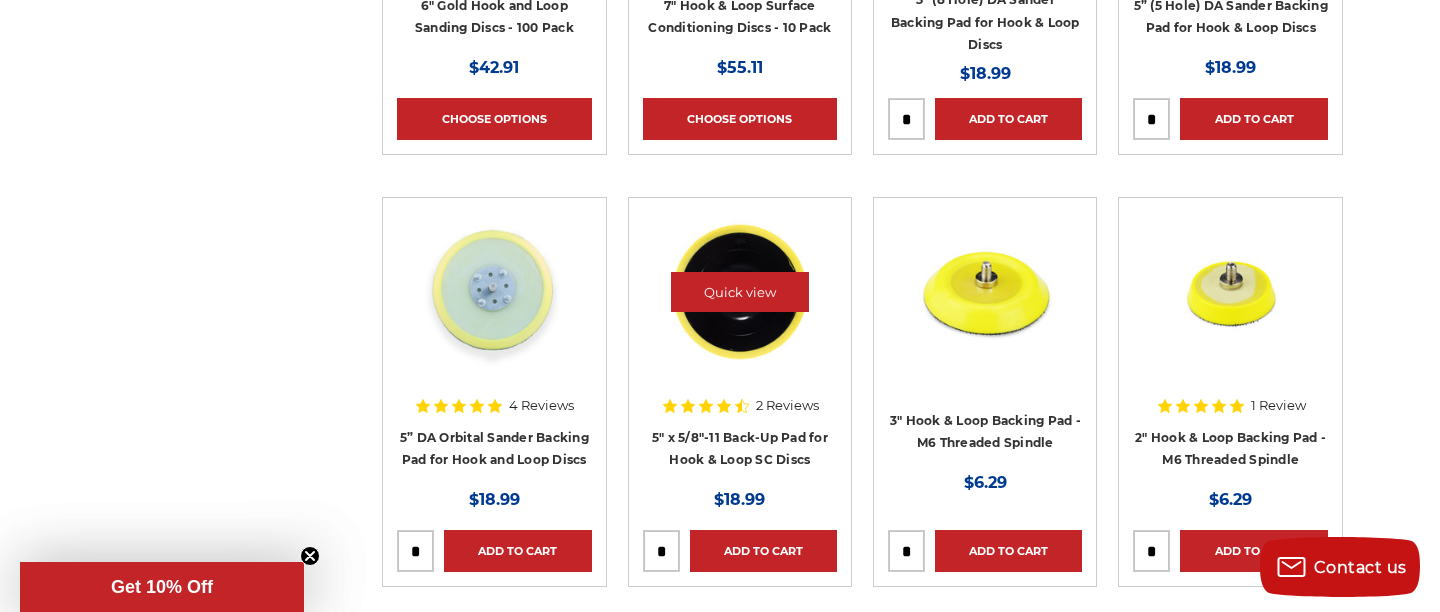 click at bounding box center (740, 292) 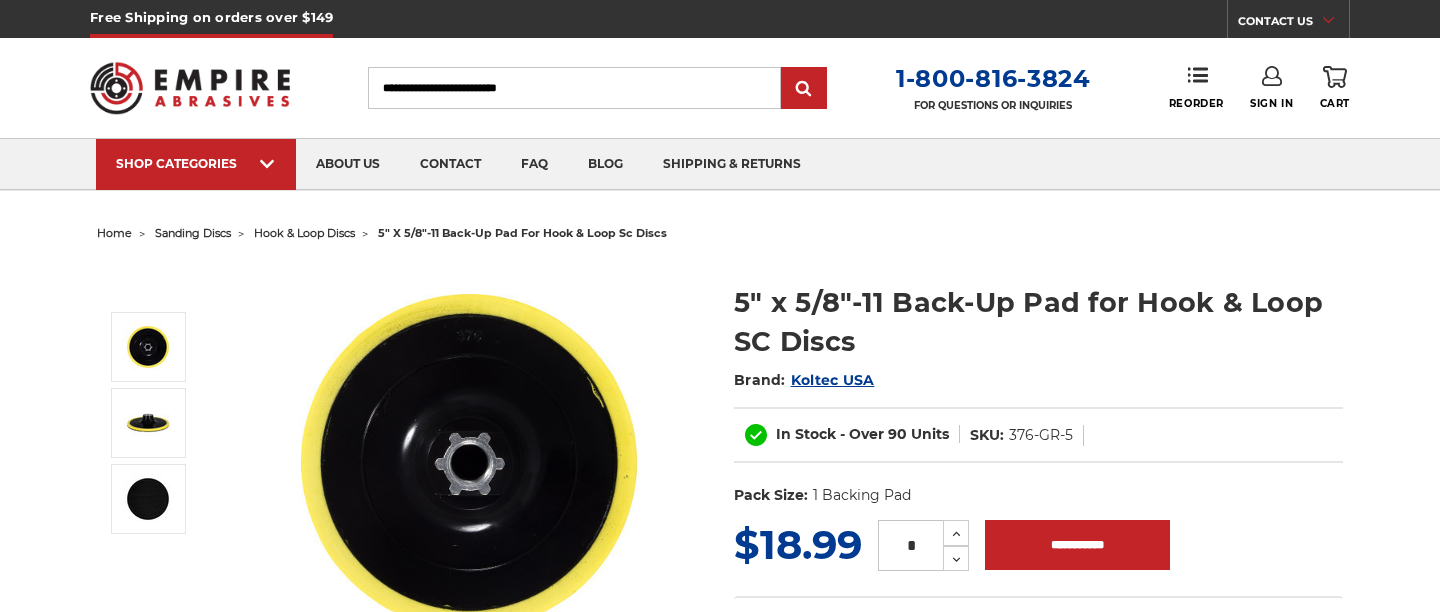 scroll, scrollTop: 68, scrollLeft: 0, axis: vertical 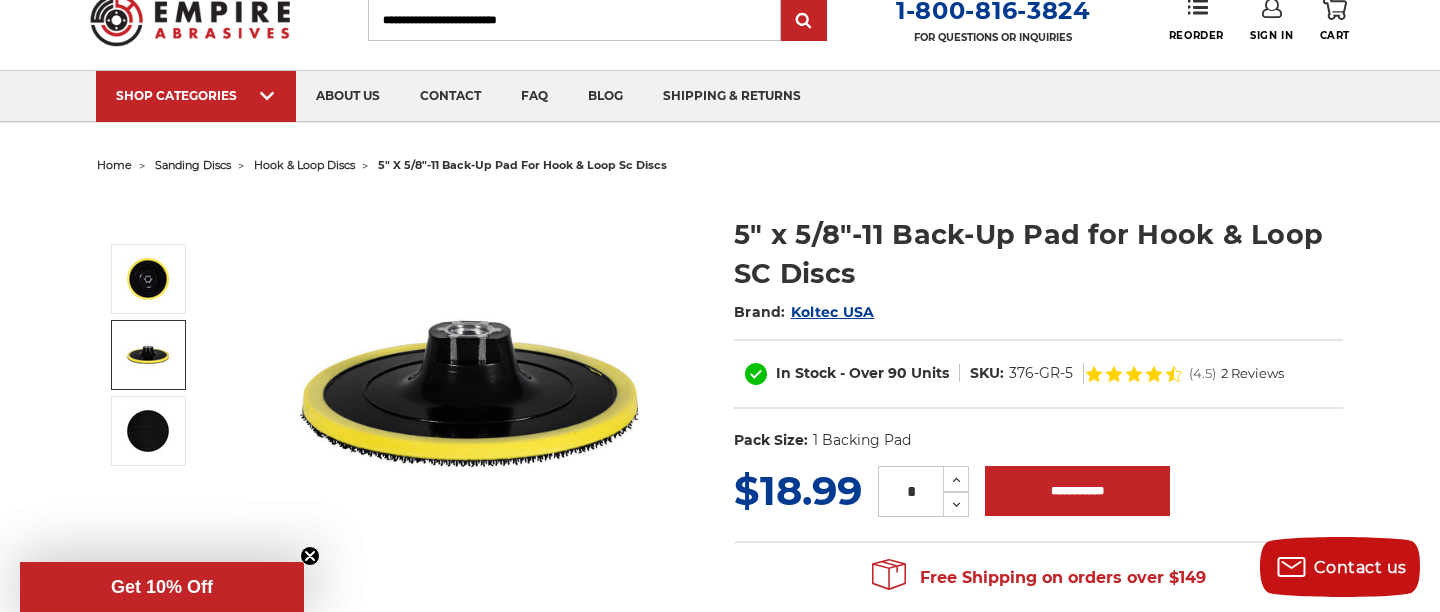 click at bounding box center [148, 355] 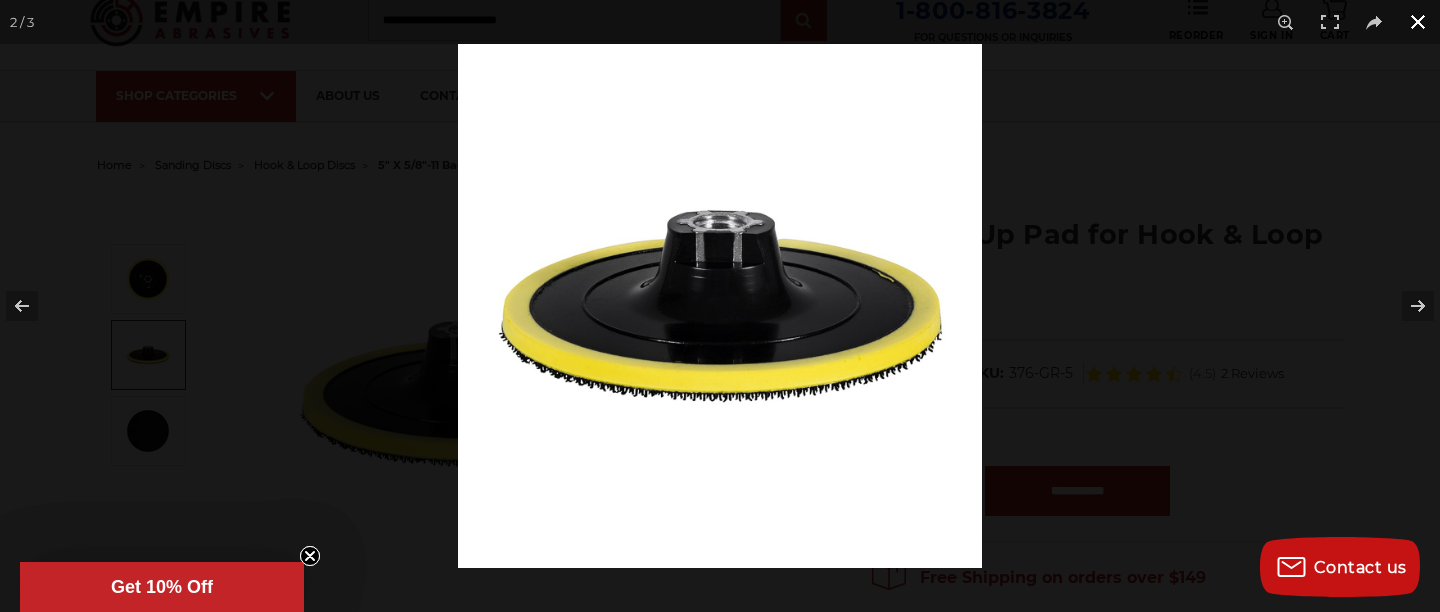 click at bounding box center [1178, 350] 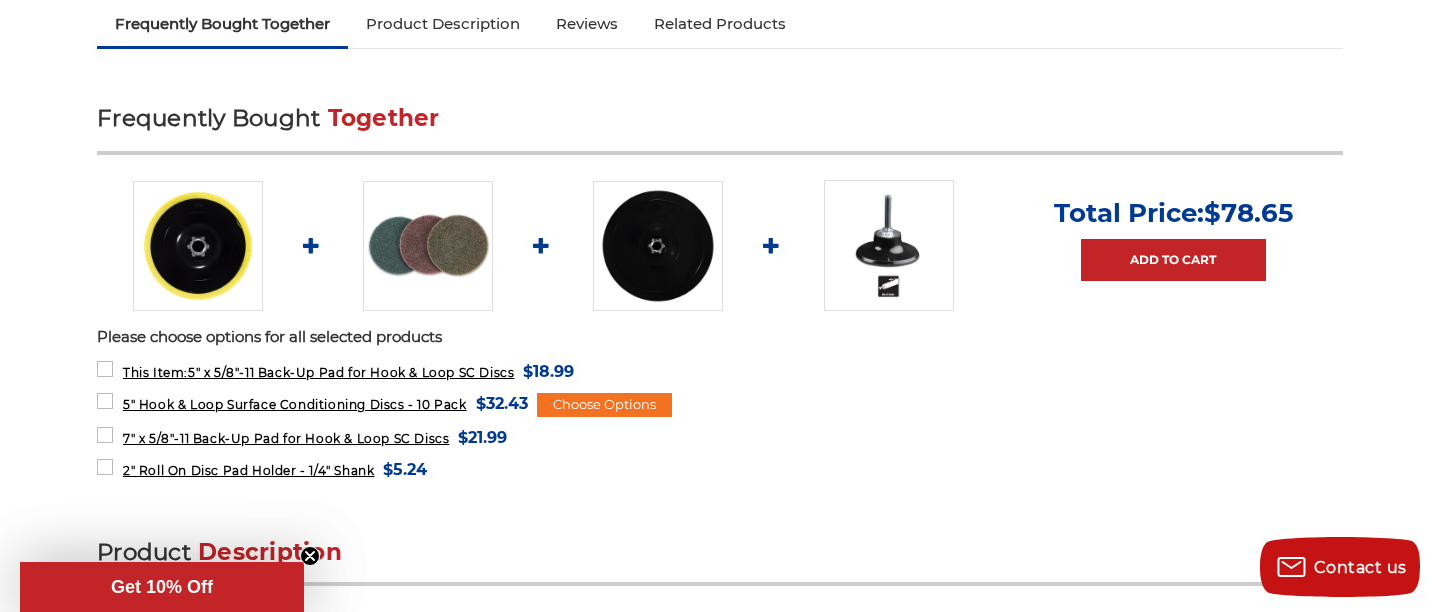 scroll, scrollTop: 732, scrollLeft: 0, axis: vertical 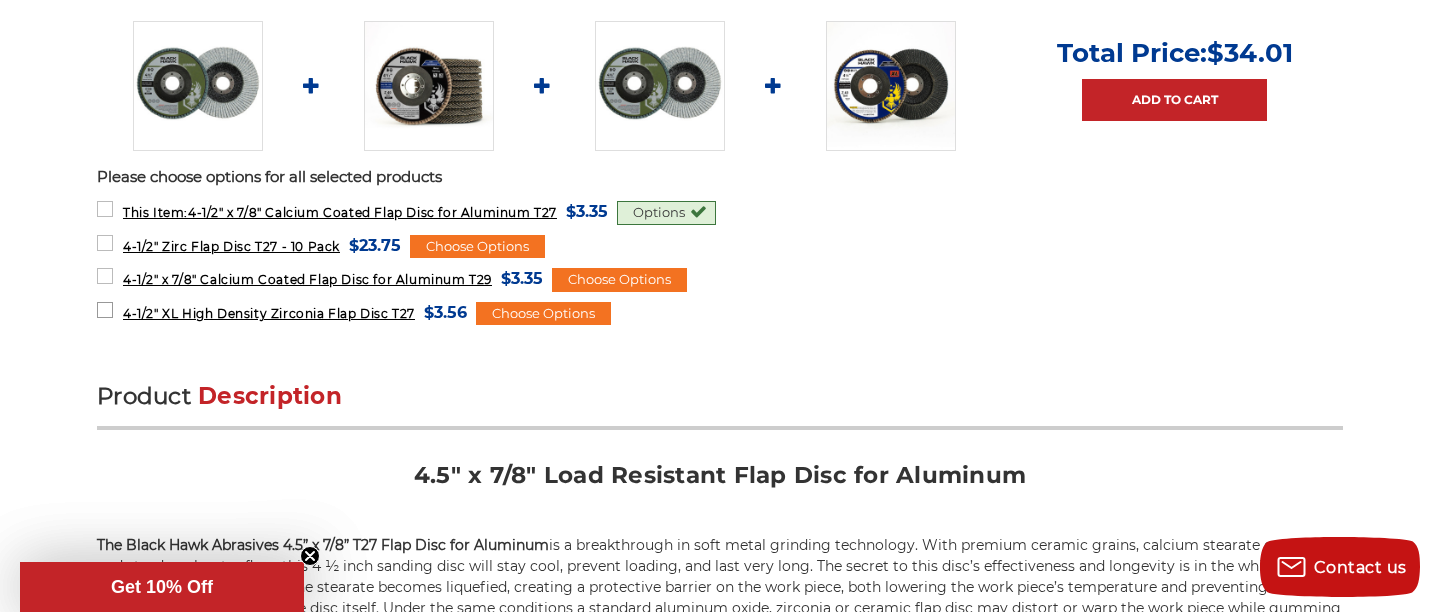 click on "4-1/2" XL High Density Zirconia Flap Disc T27
MSRP:
Was:
Now:
$3.56
(You save
)" at bounding box center [282, 312] 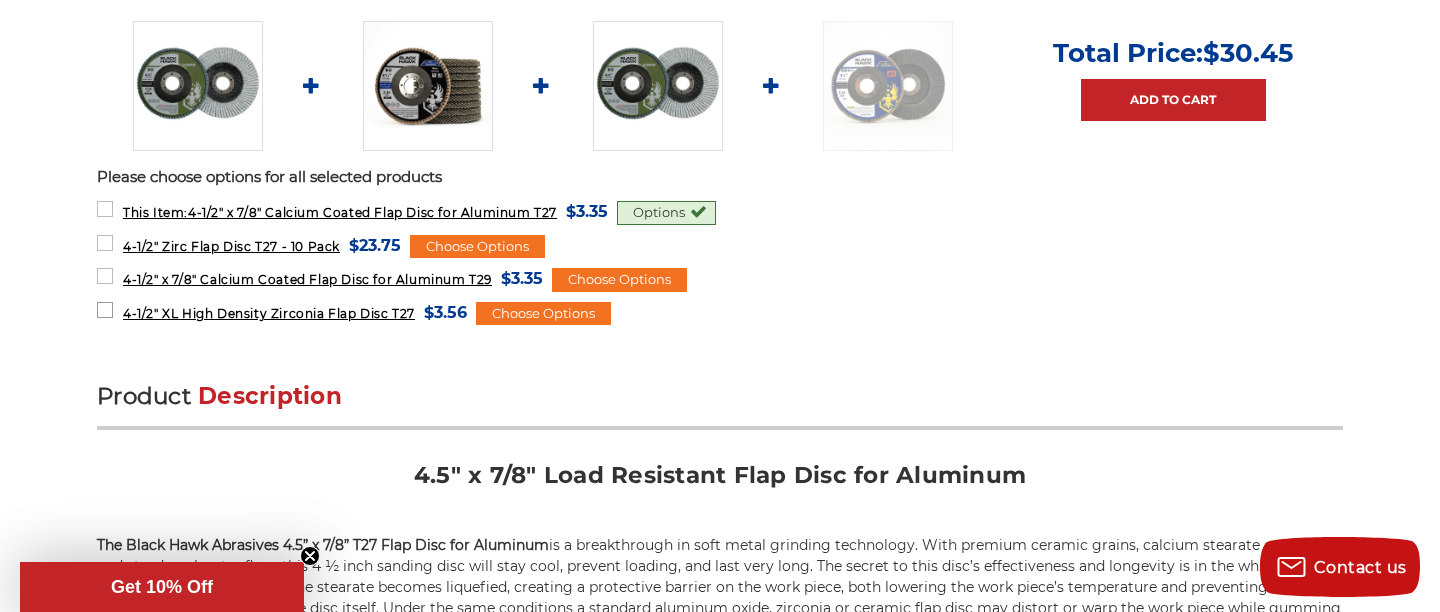 click on "4-1/2" XL High Density Zirconia Flap Disc T27
MSRP:
Was:
Now:
$3.56
(You save
)" at bounding box center (282, 312) 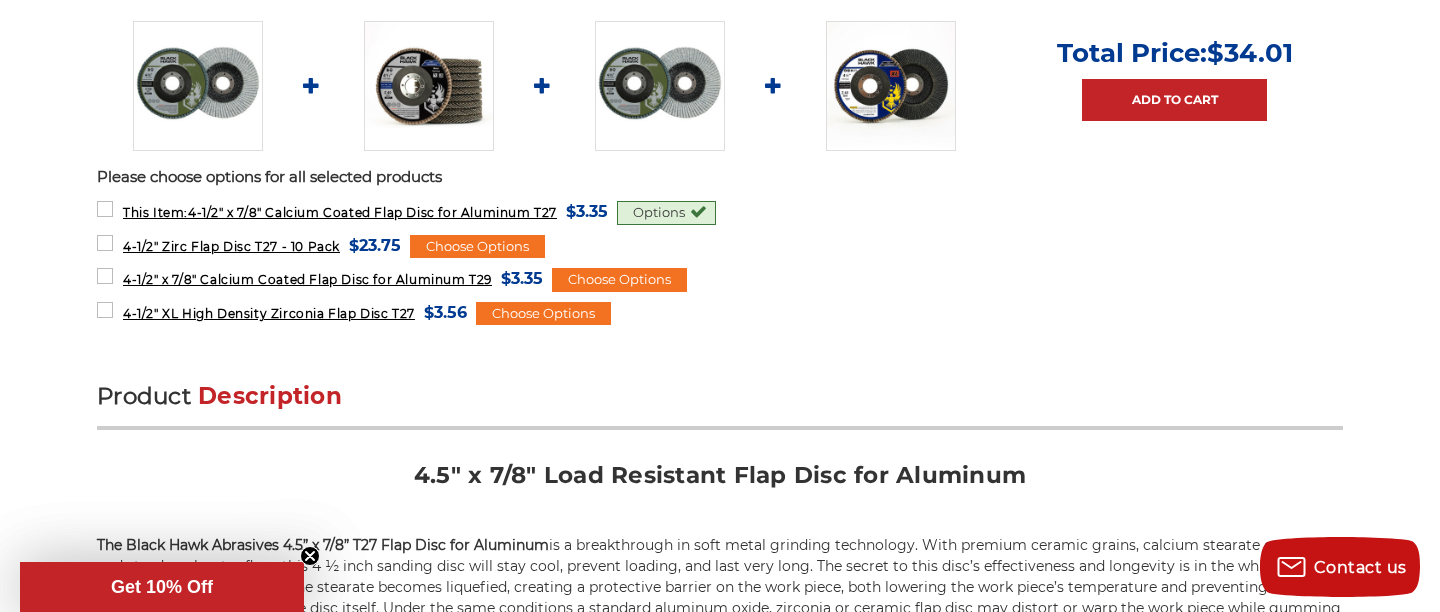 click at bounding box center (891, 86) 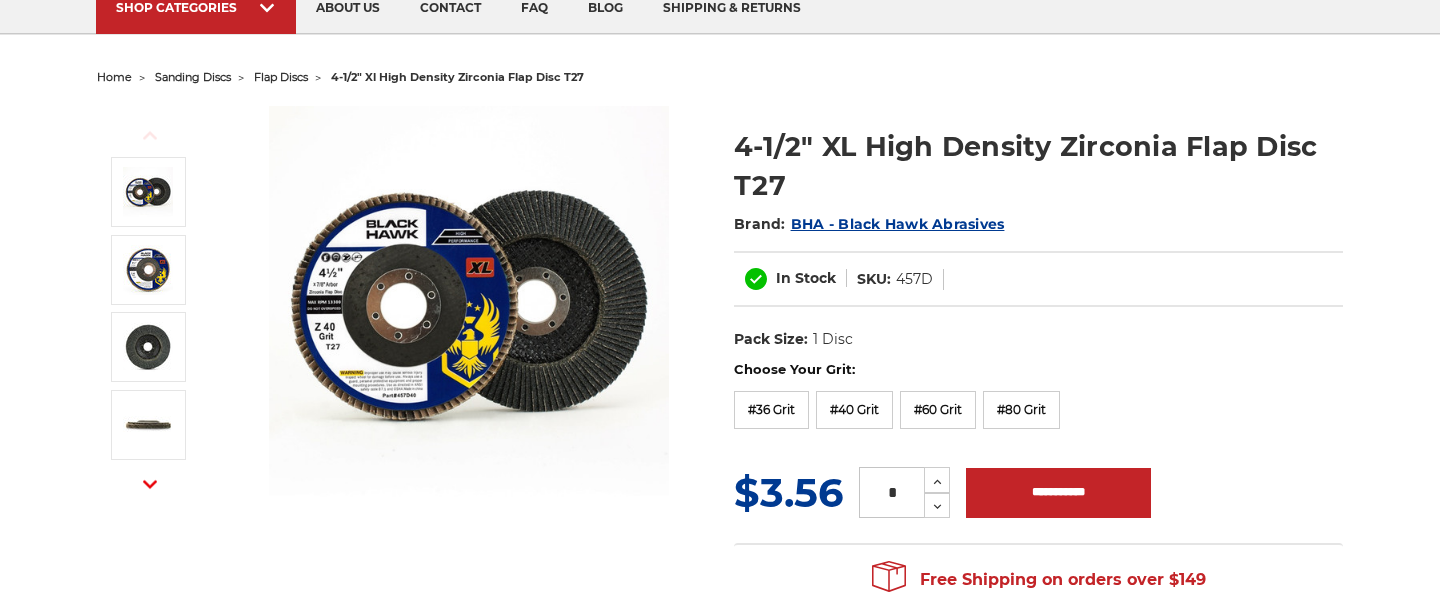 scroll, scrollTop: 211, scrollLeft: 0, axis: vertical 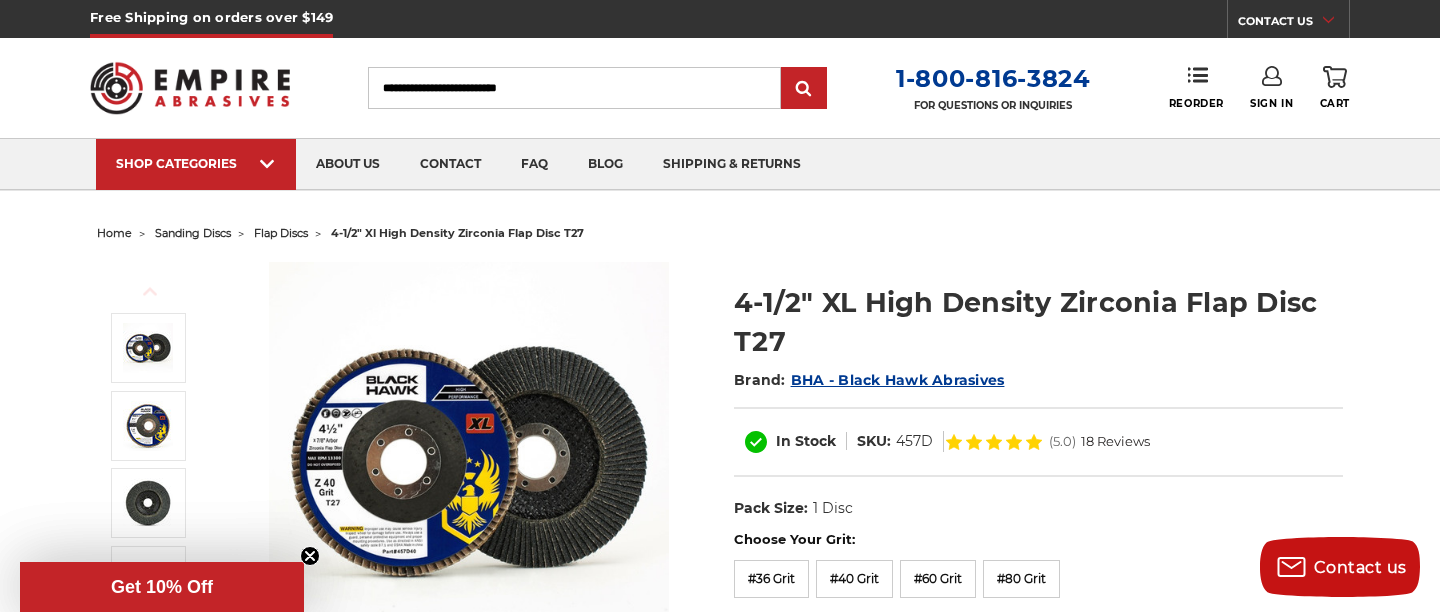 click on "Search" at bounding box center [574, 88] 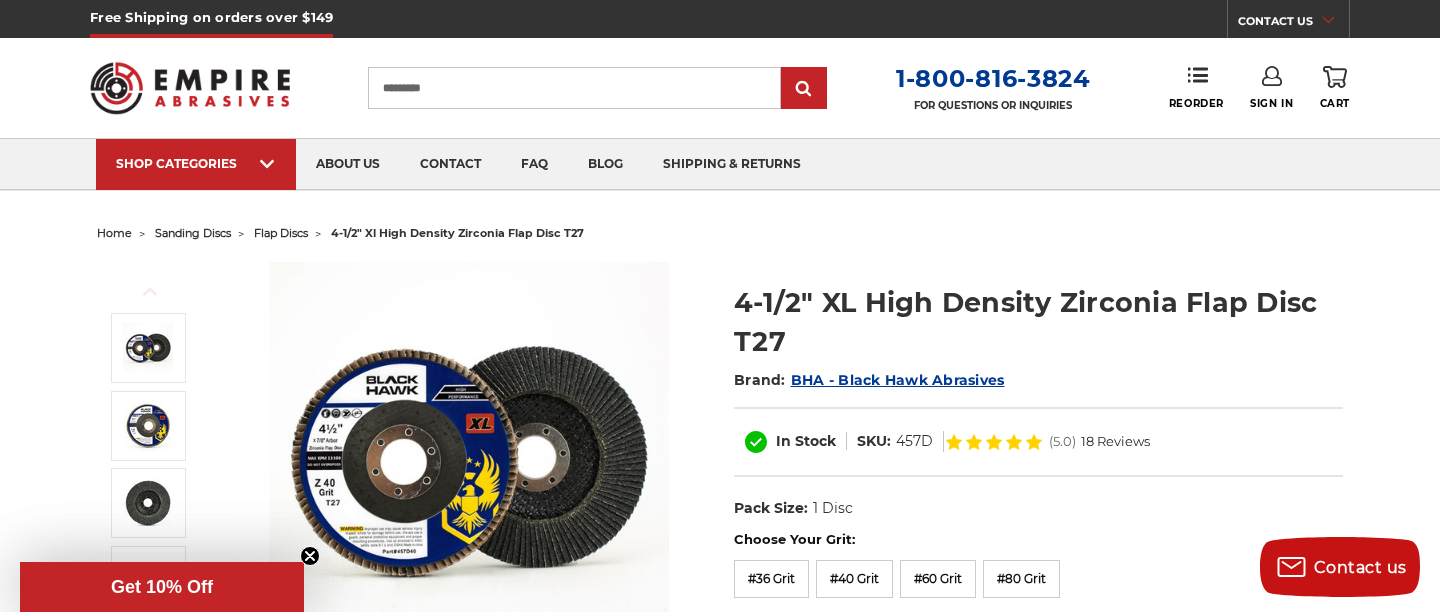 type on "********" 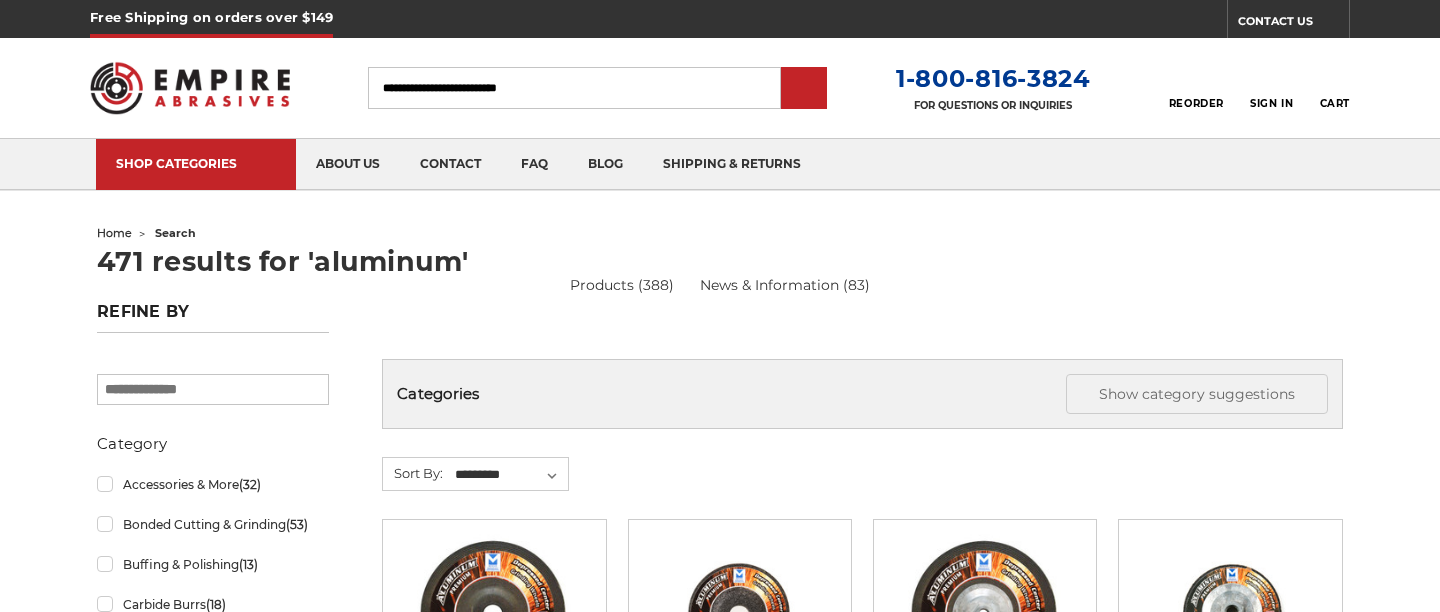 scroll, scrollTop: 0, scrollLeft: 0, axis: both 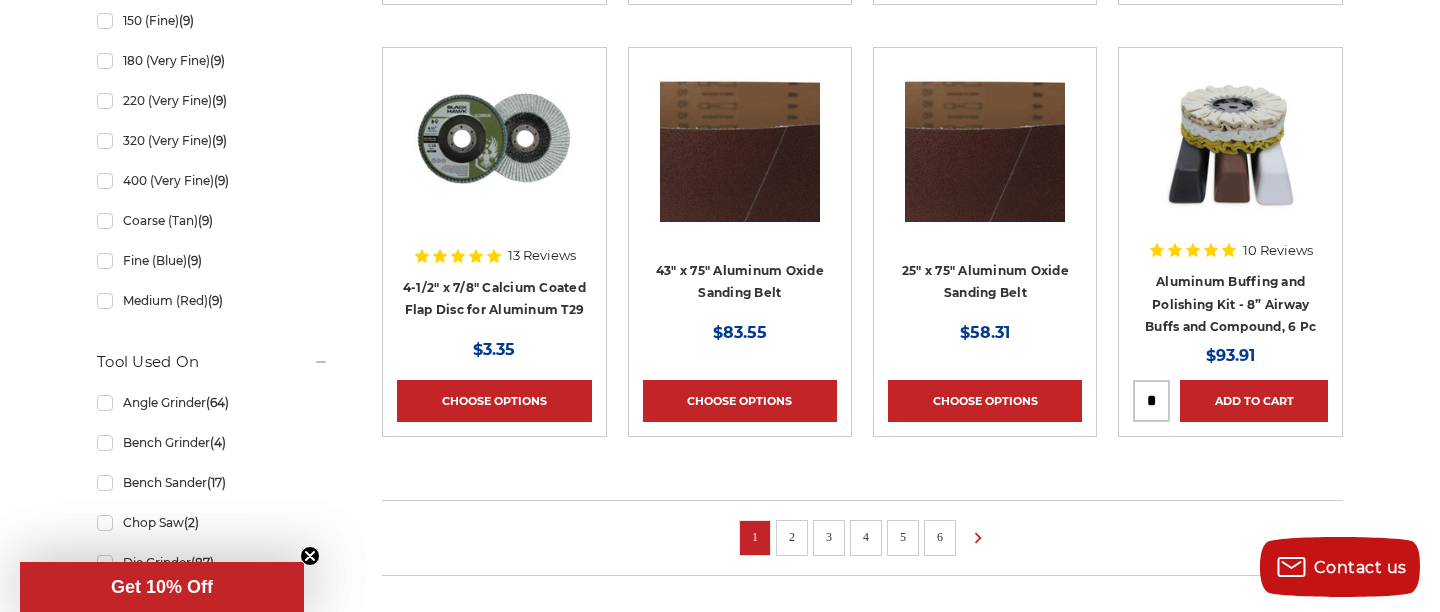click on "4-1/2" x 7/8" Calcium Coated Flap Disc for Aluminum T29" at bounding box center [494, 304] 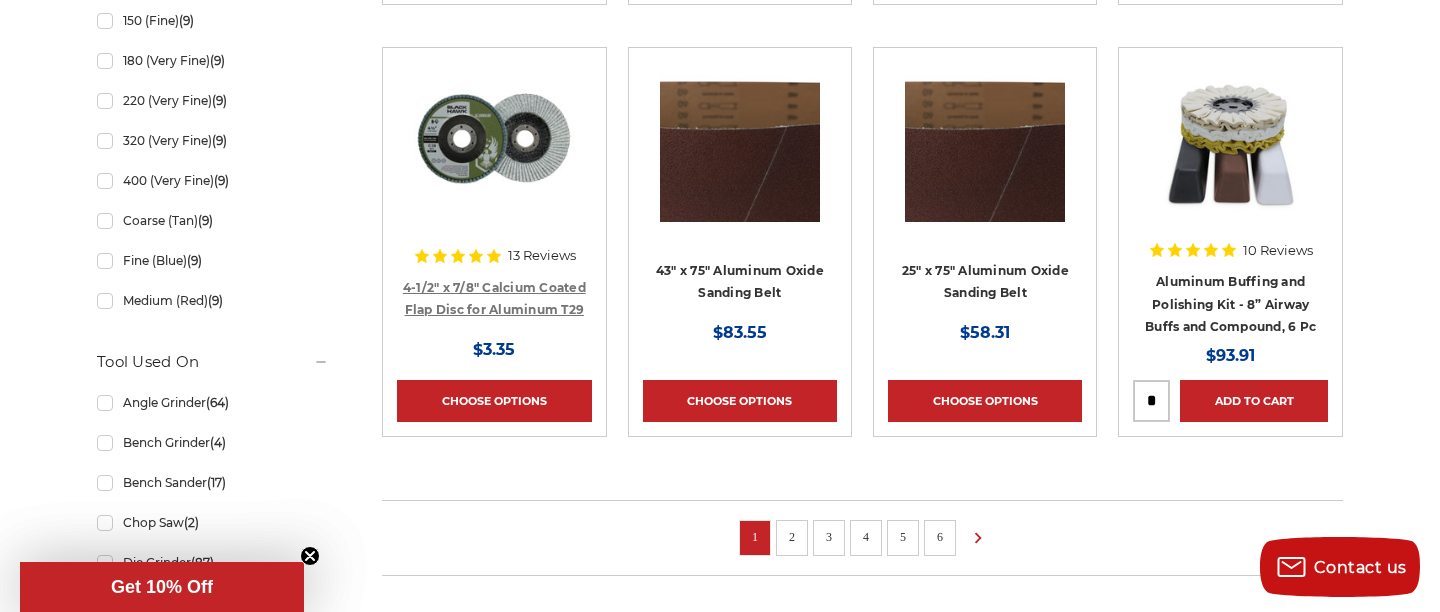 click on "4-1/2" x 7/8" Calcium Coated Flap Disc for Aluminum T29" at bounding box center (494, 299) 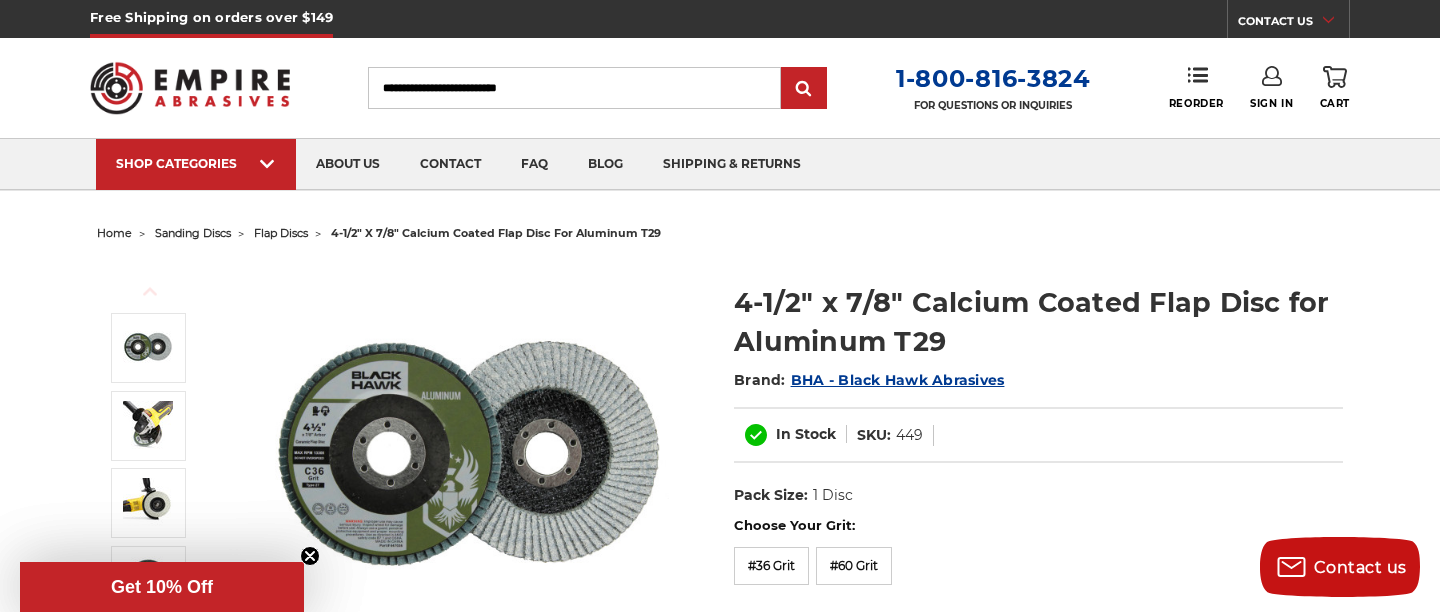 scroll, scrollTop: 75, scrollLeft: 0, axis: vertical 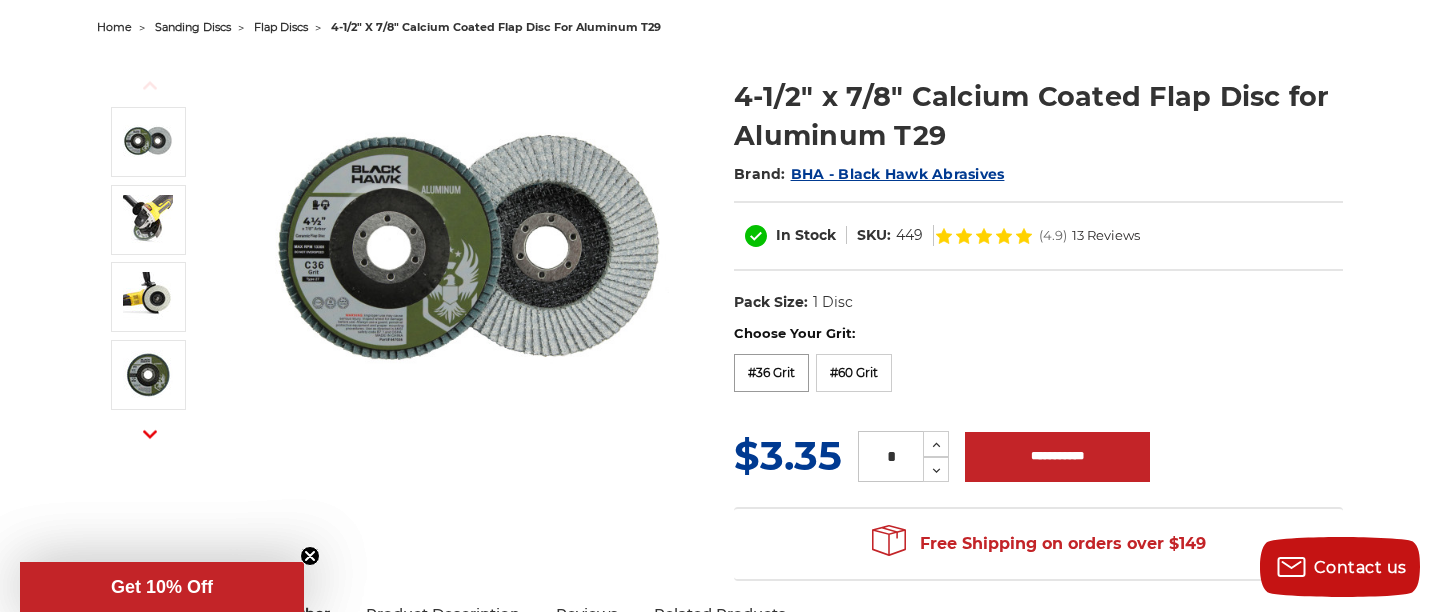 click on "#36 Grit" at bounding box center (771, 373) 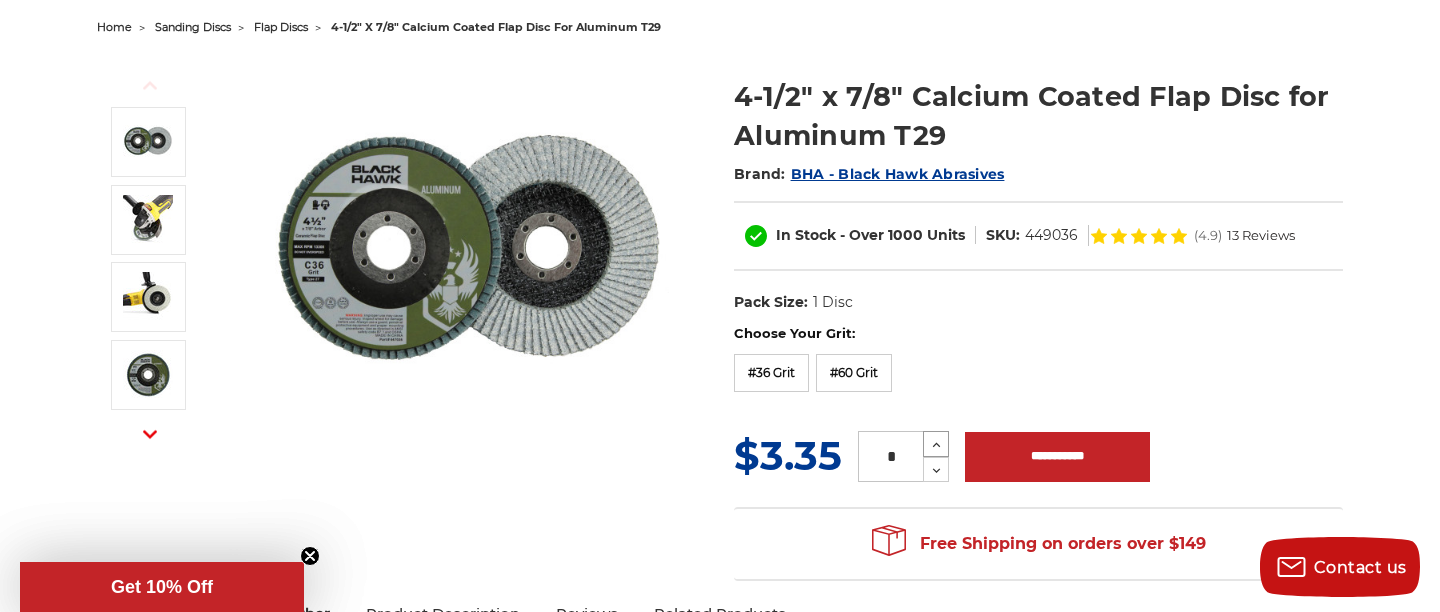 click 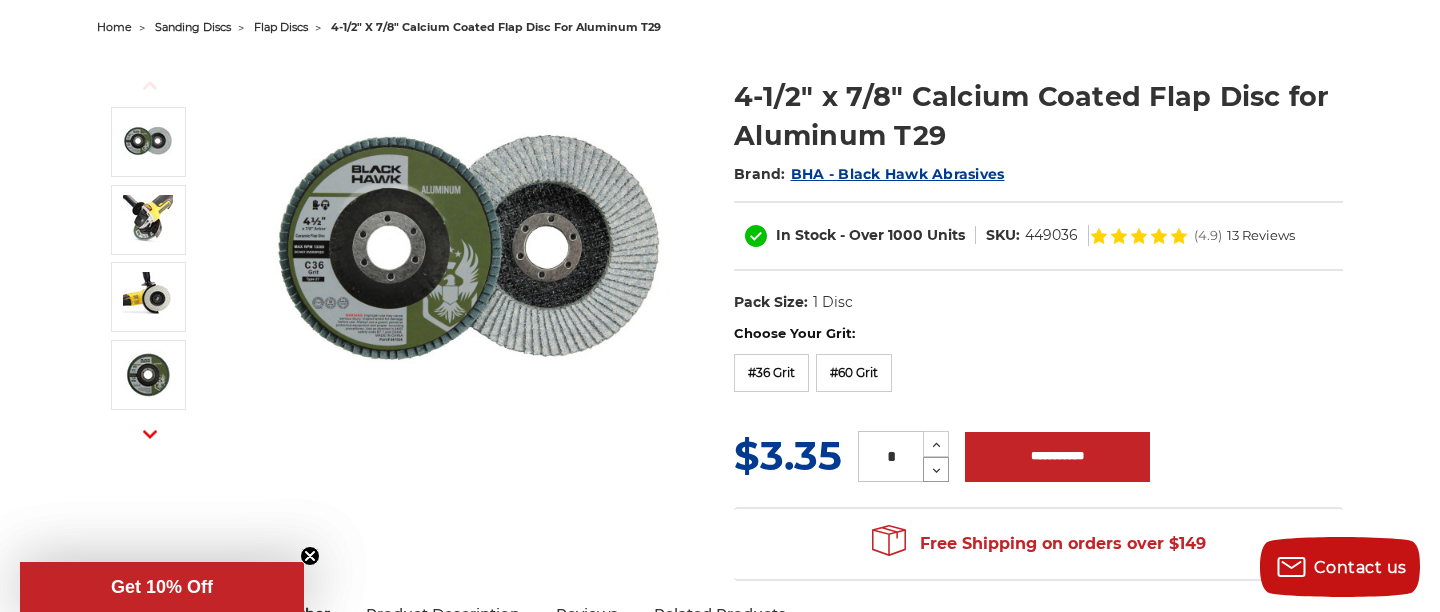 click 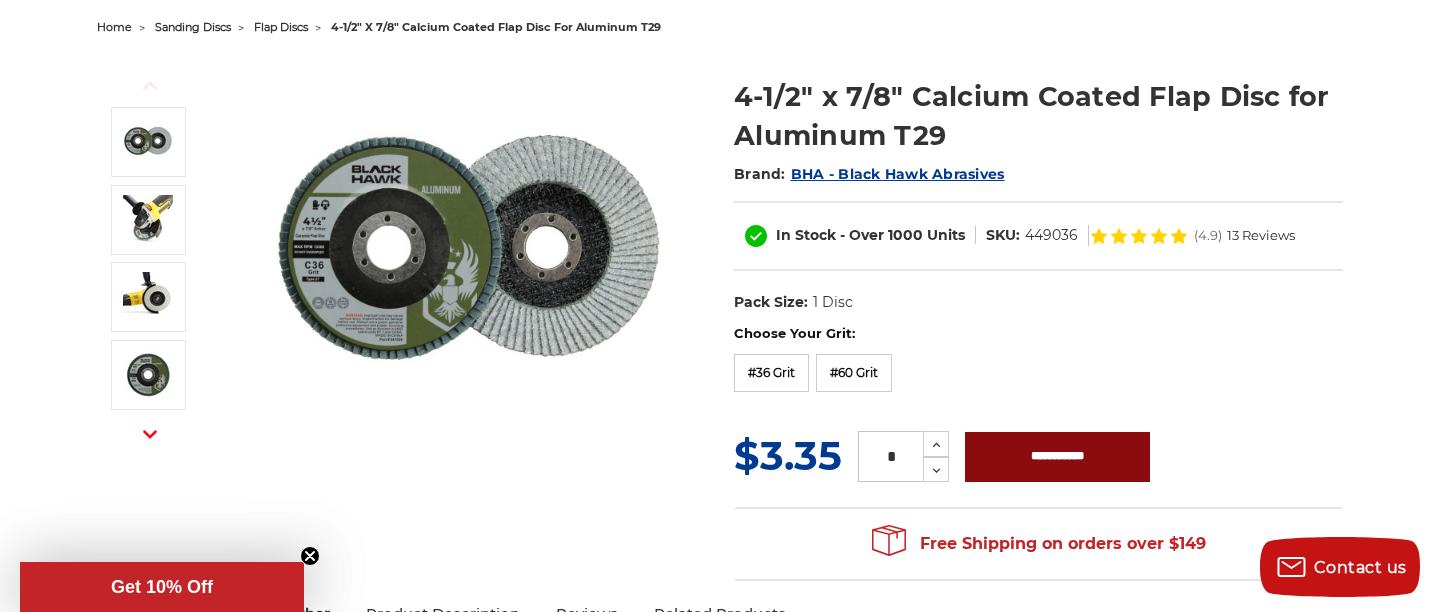 click on "**********" at bounding box center [1057, 457] 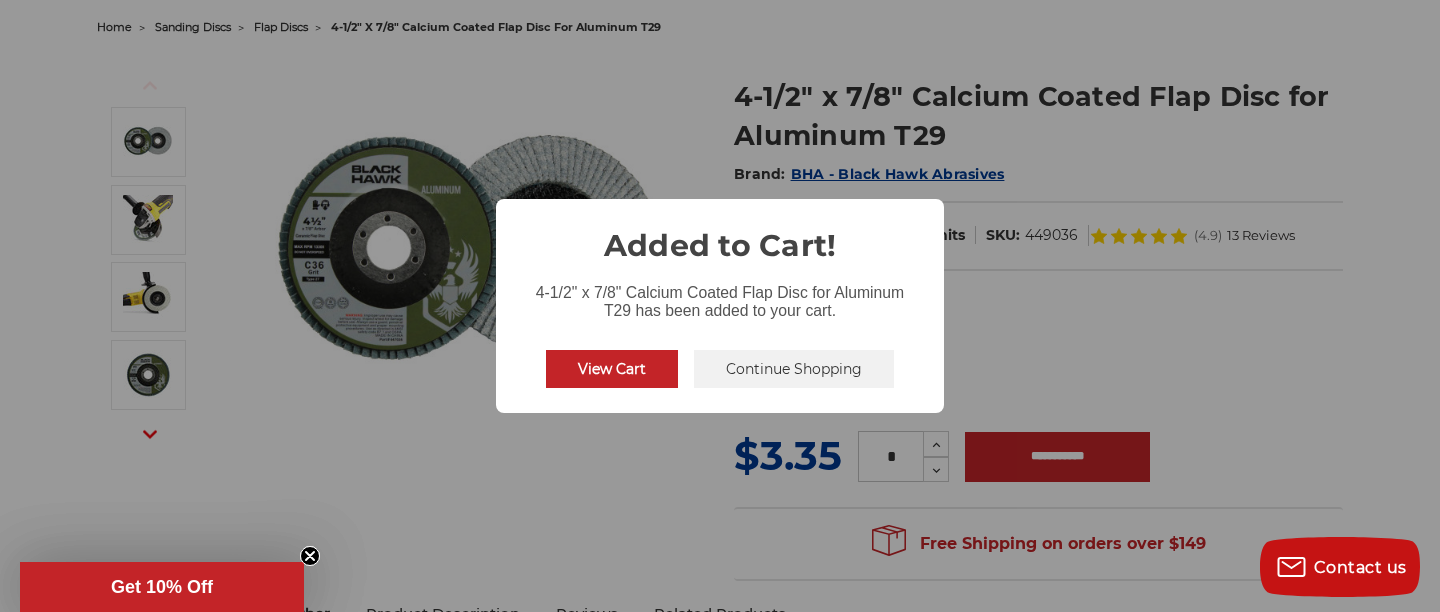 click on "Continue Shopping" at bounding box center (794, 369) 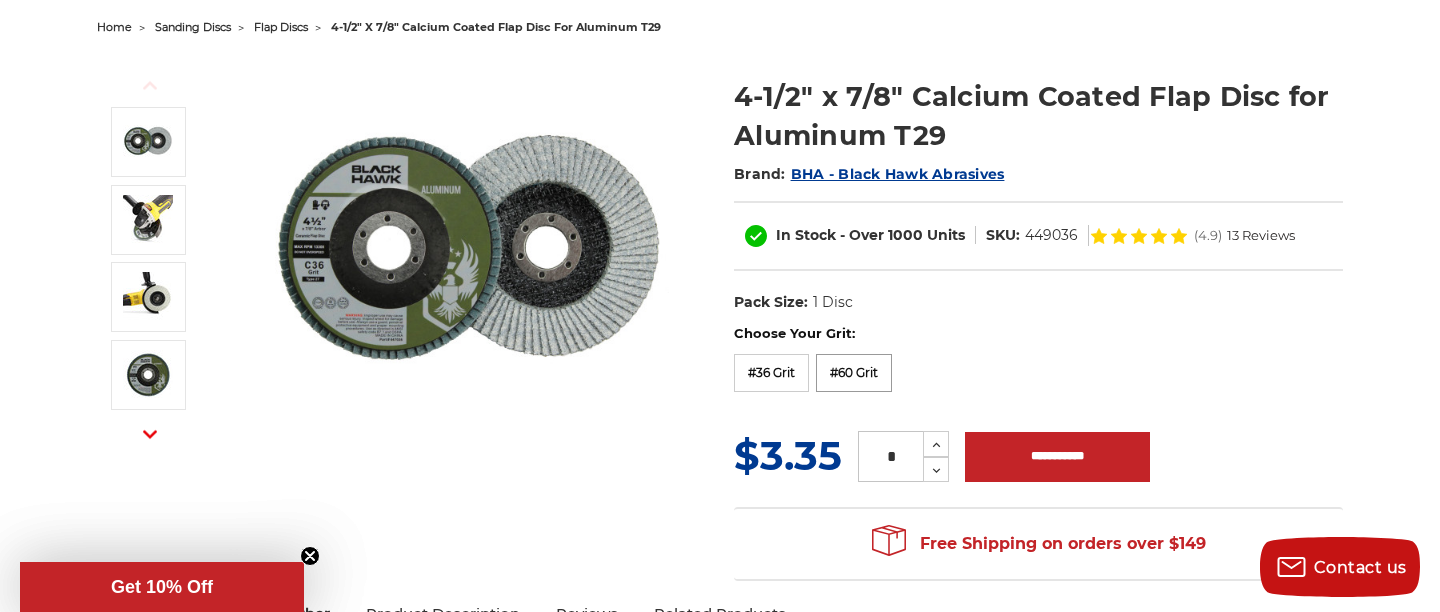click on "#60 Grit" at bounding box center (854, 373) 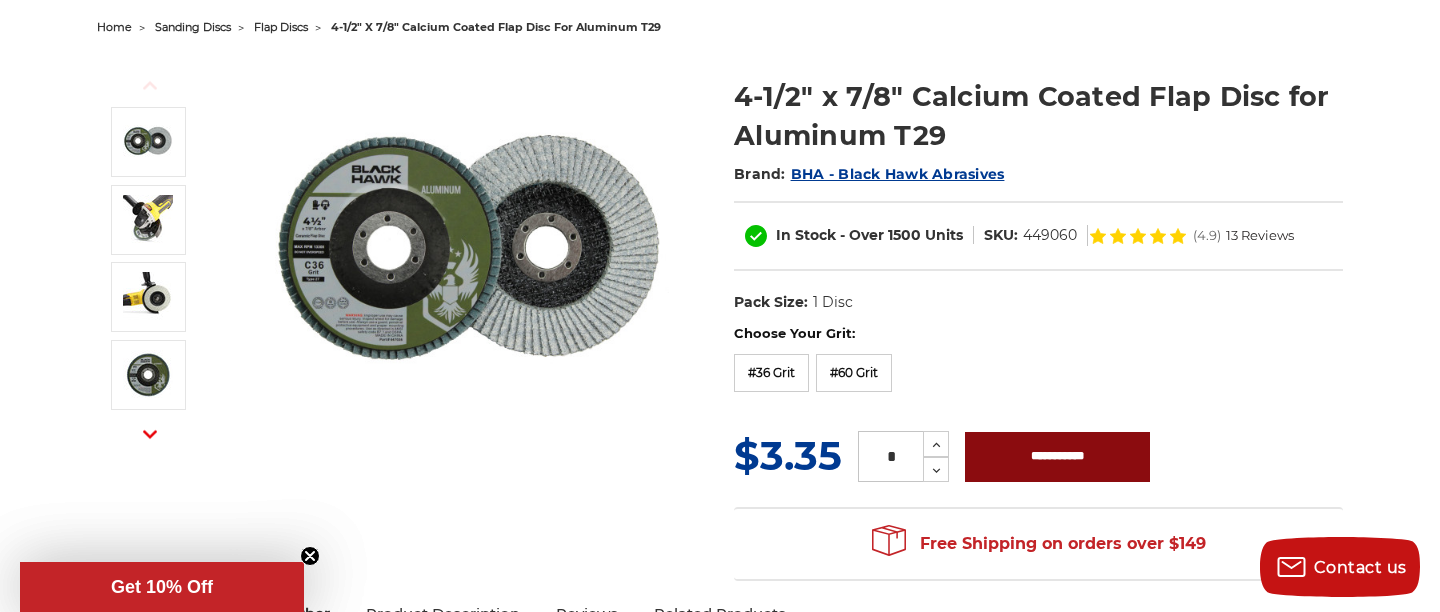 click on "**********" at bounding box center [1057, 457] 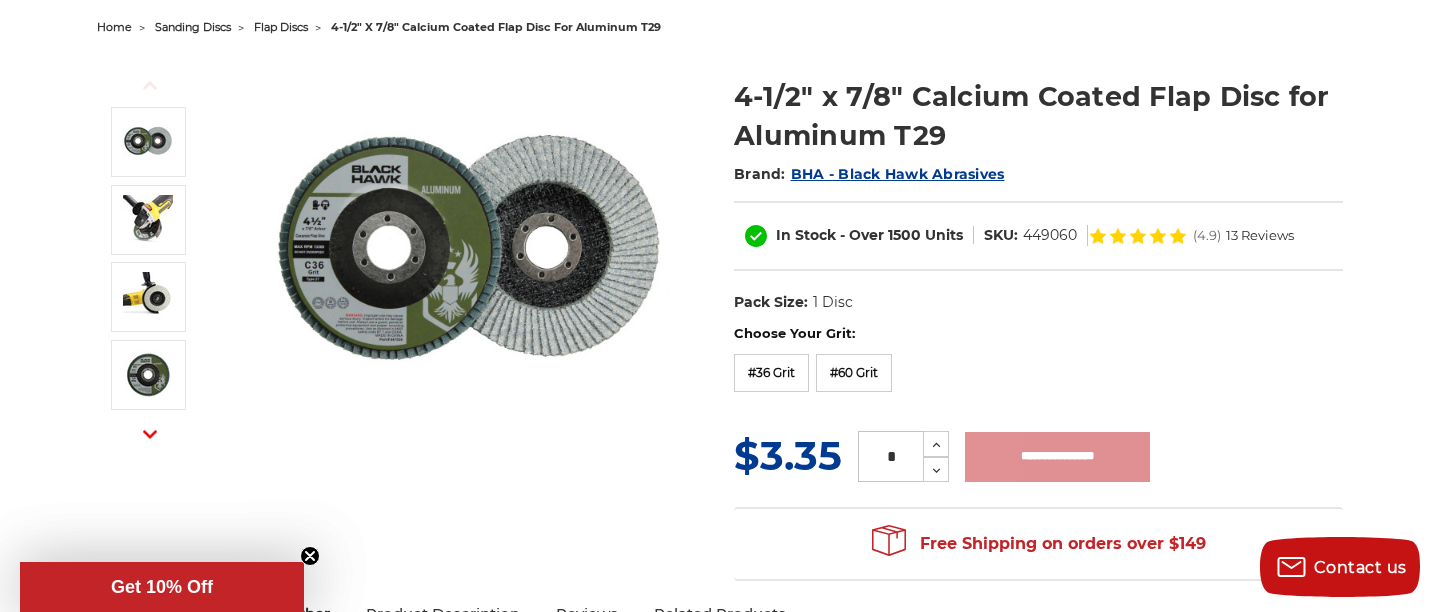 type on "**********" 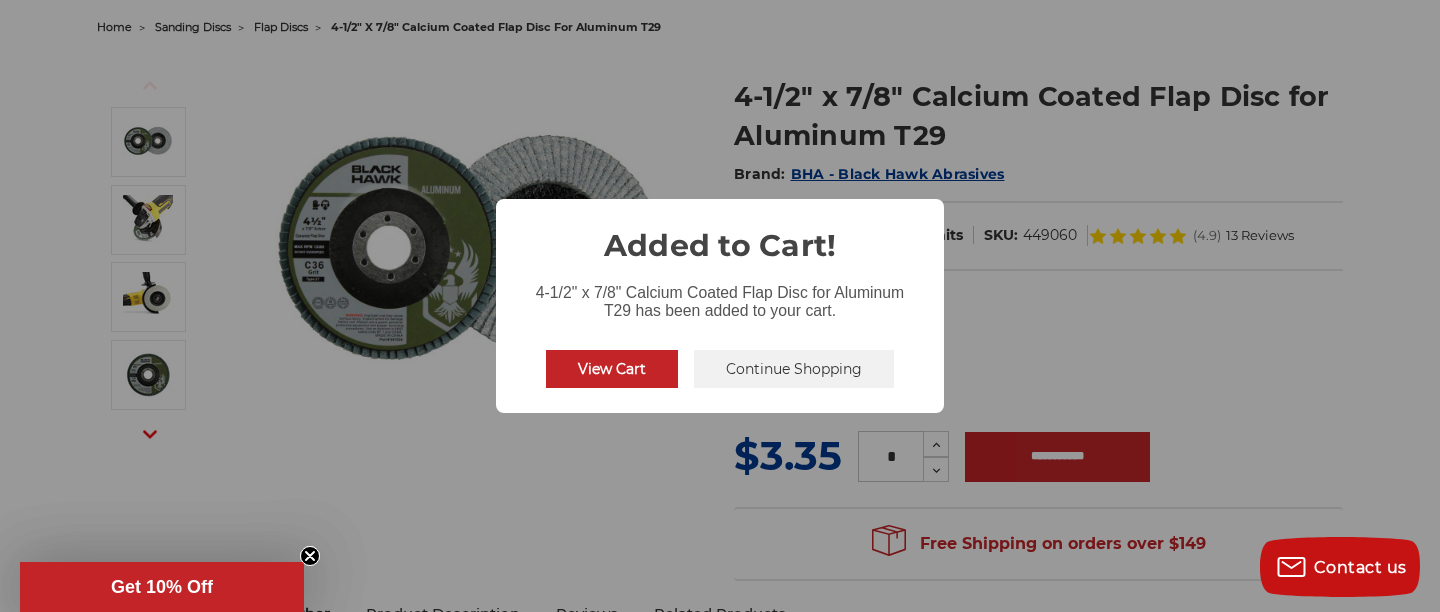 click on "Continue Shopping" at bounding box center [794, 369] 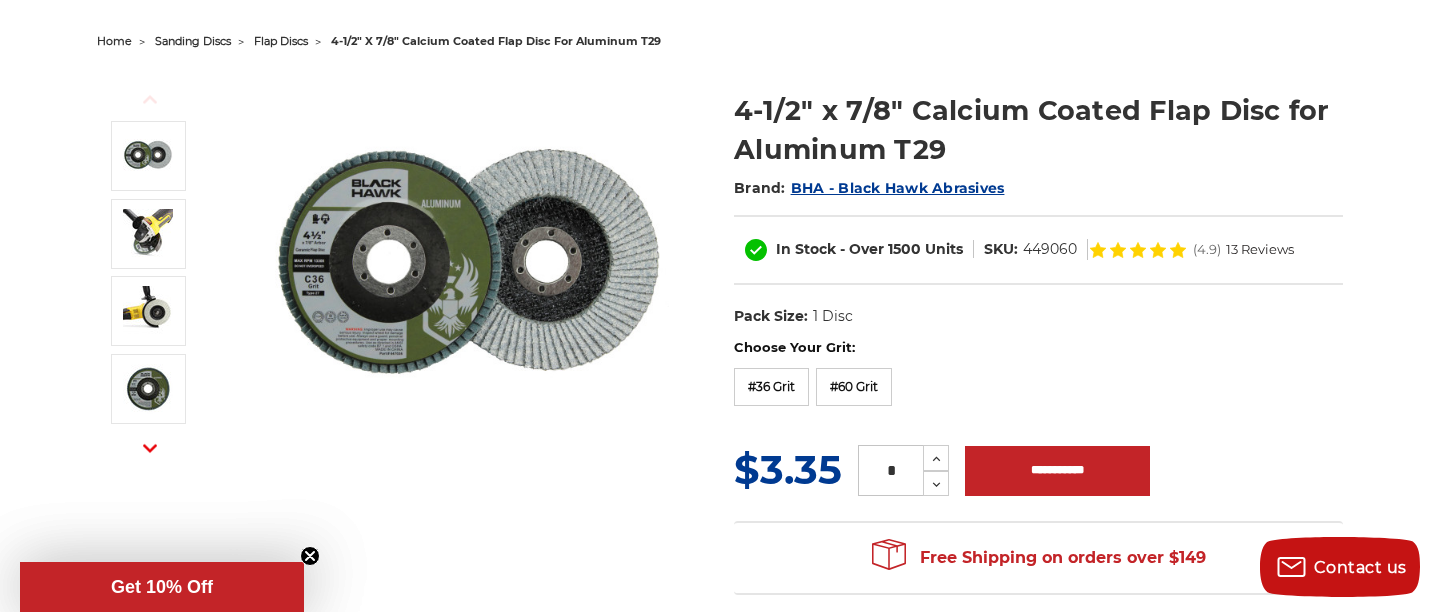 scroll, scrollTop: 0, scrollLeft: 0, axis: both 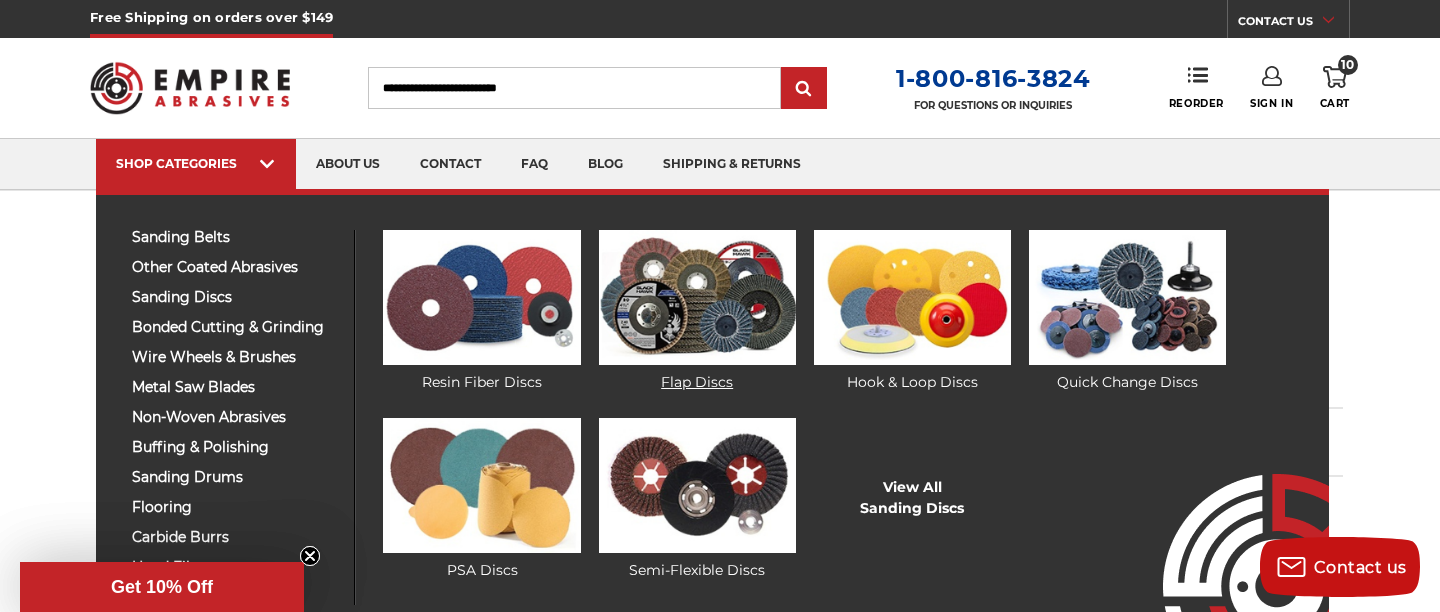 click at bounding box center [697, 297] 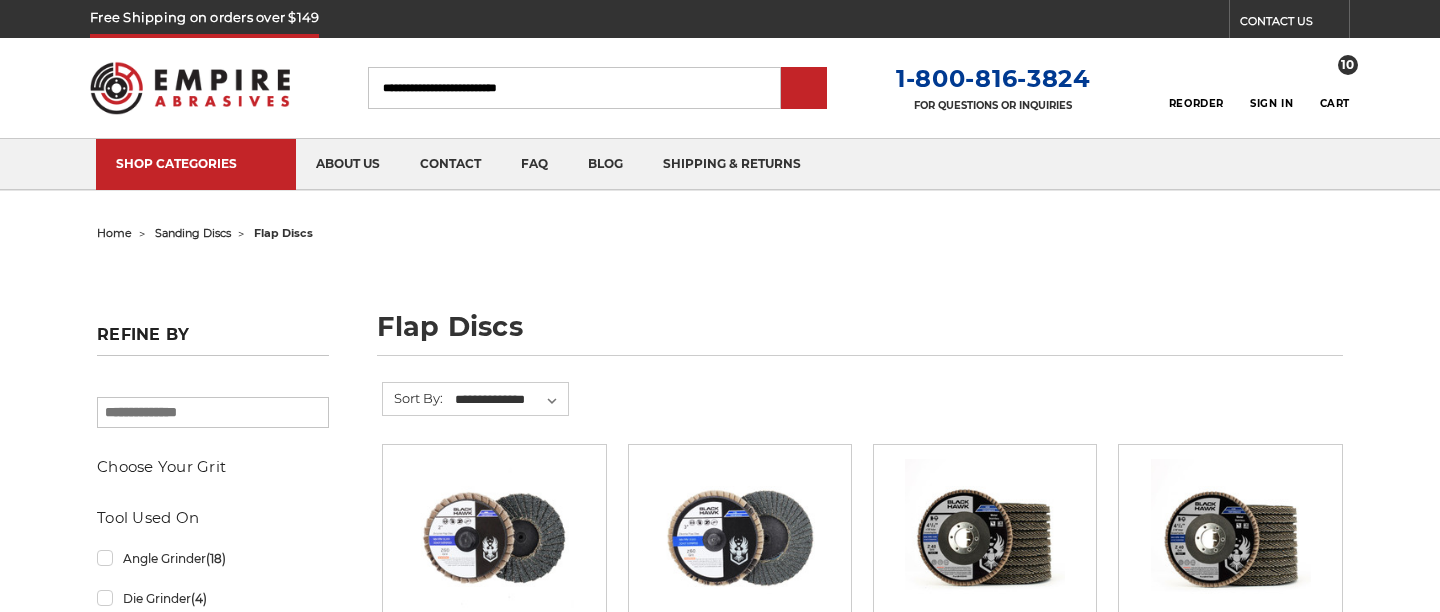 scroll, scrollTop: 0, scrollLeft: 0, axis: both 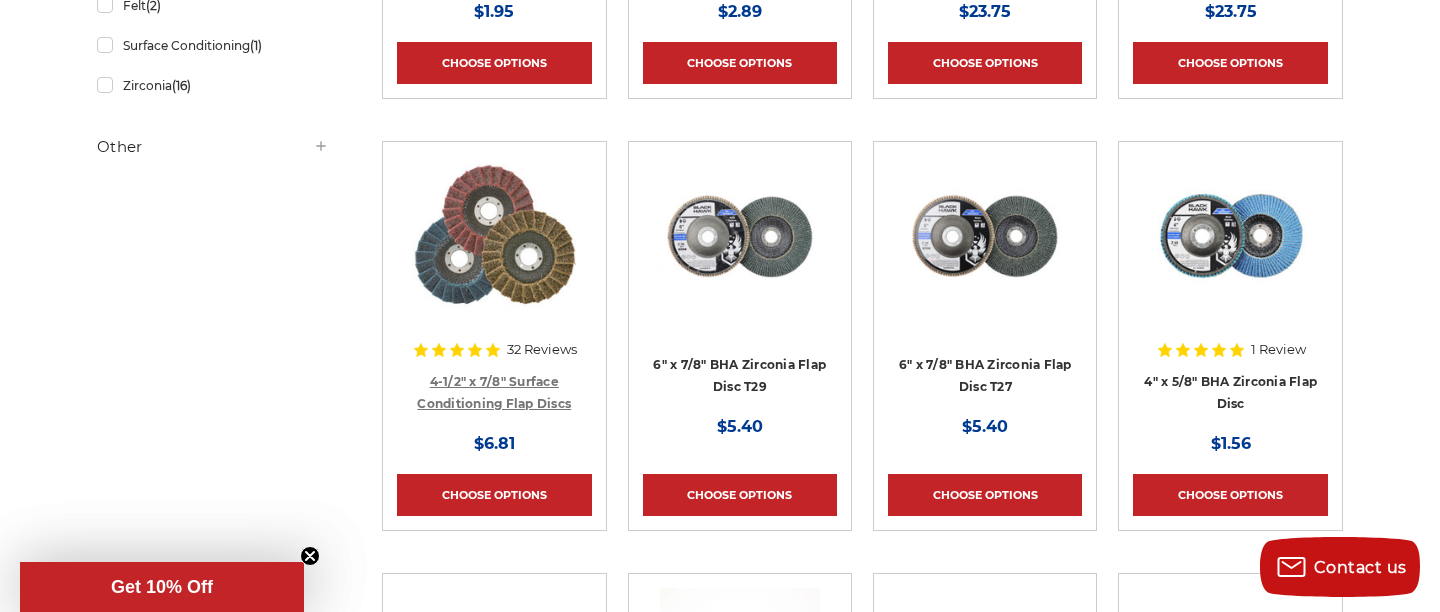 click on "4-1/2" x 7/8" Surface Conditioning Flap Discs" at bounding box center [494, 393] 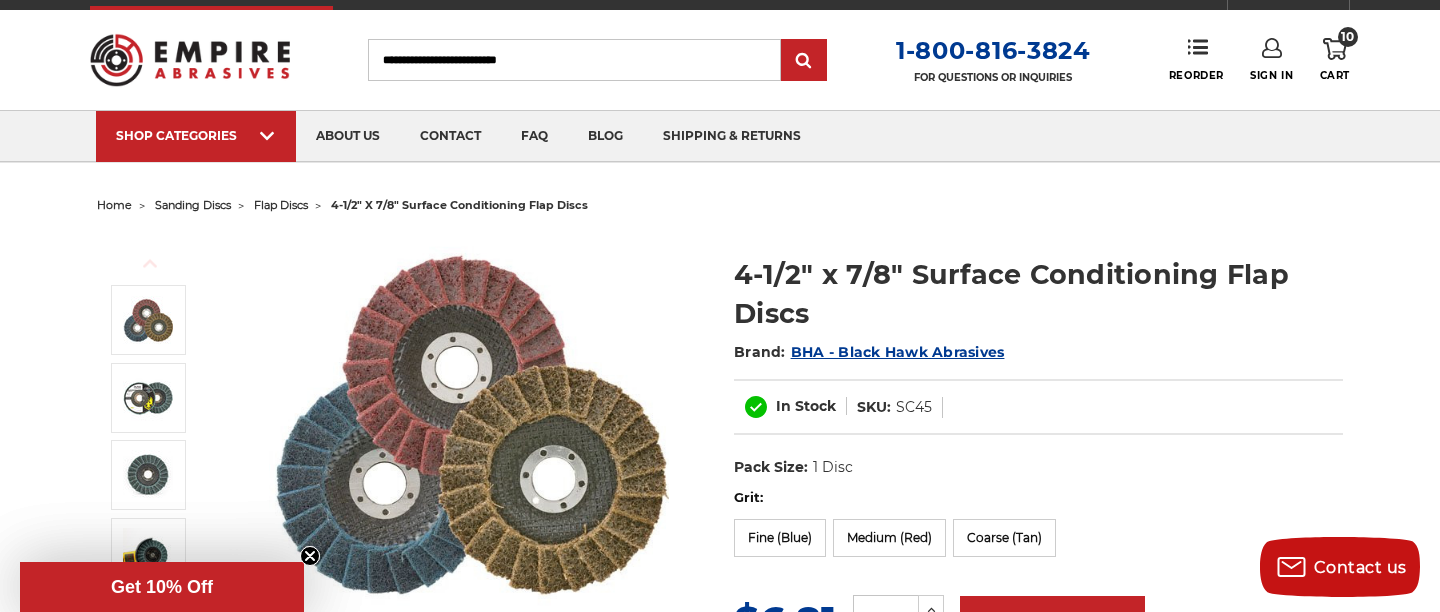 scroll, scrollTop: 199, scrollLeft: 0, axis: vertical 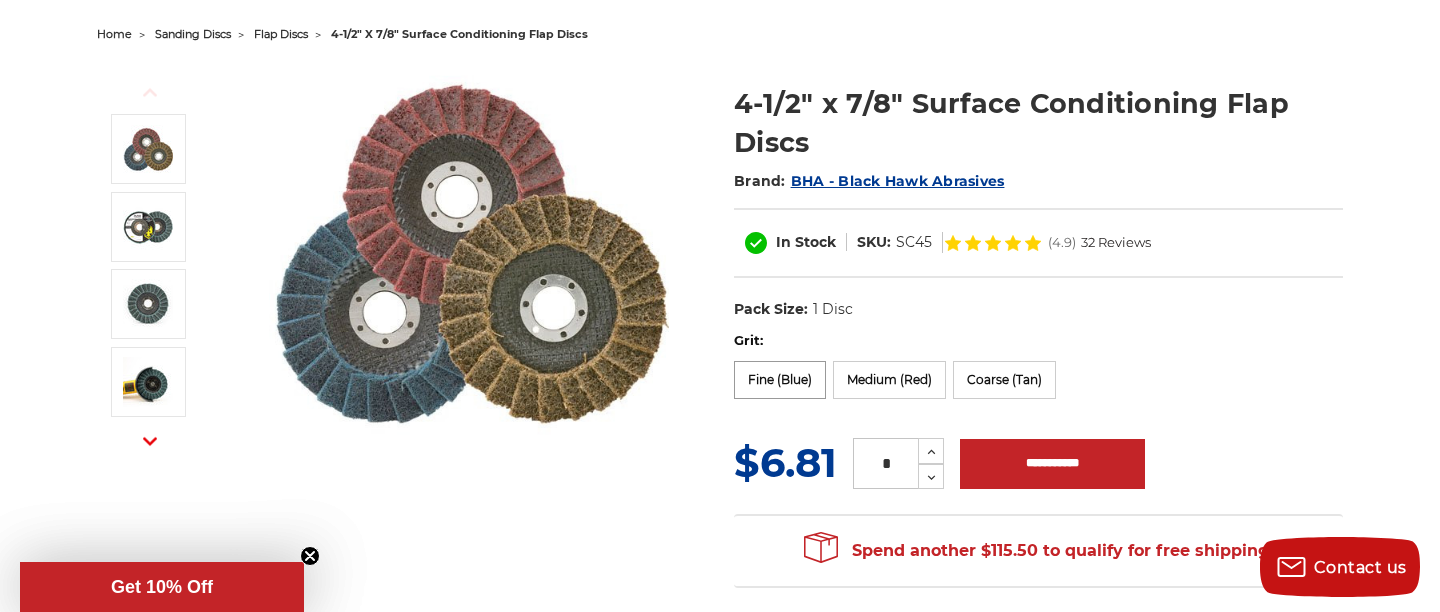 click on "Fine (Blue)" at bounding box center [780, 380] 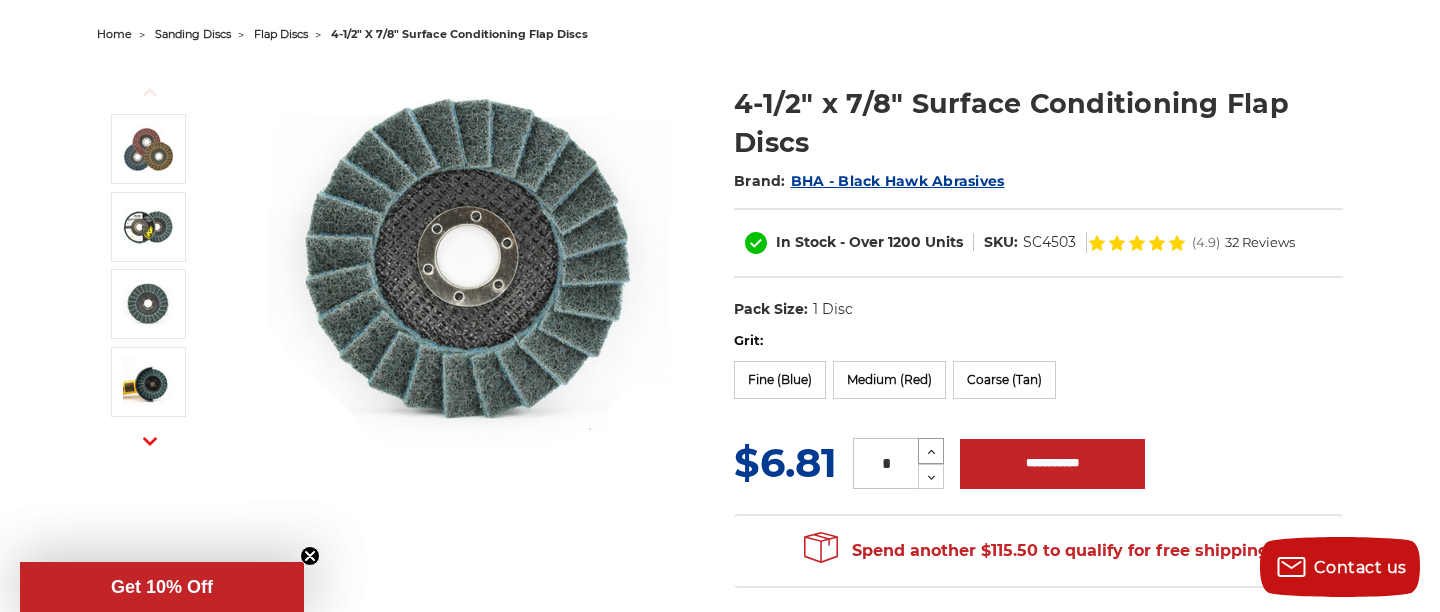 click 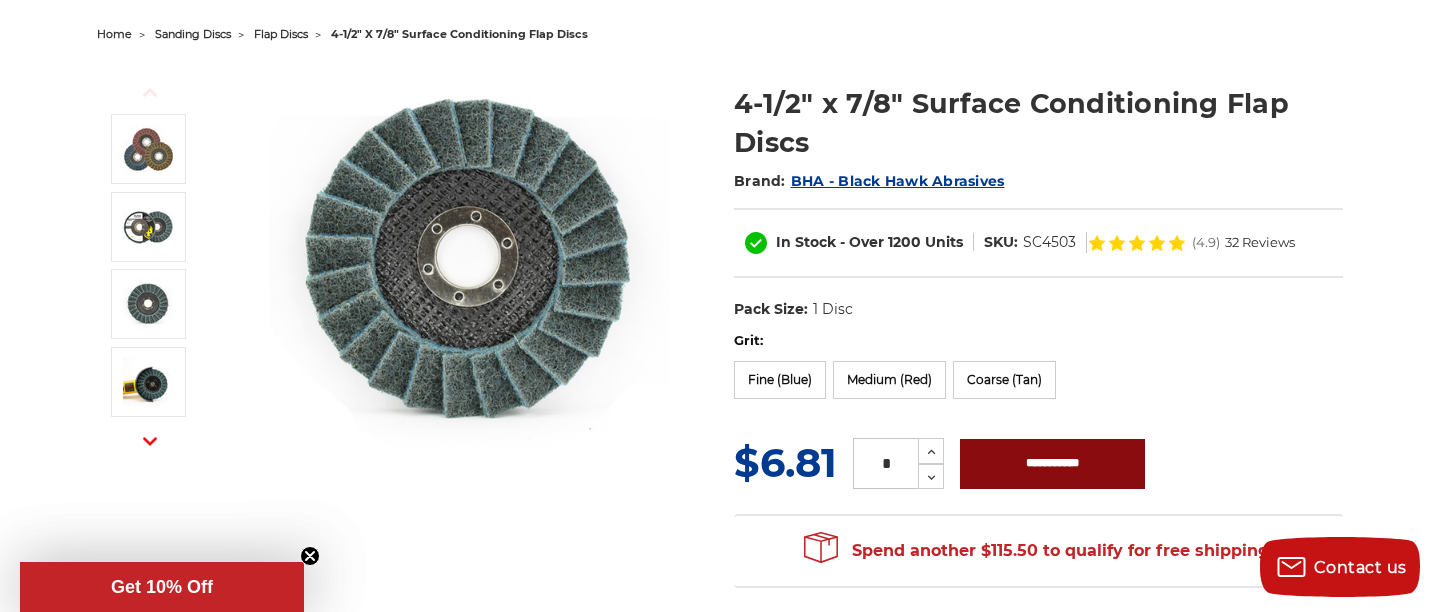 click on "**********" at bounding box center [1052, 464] 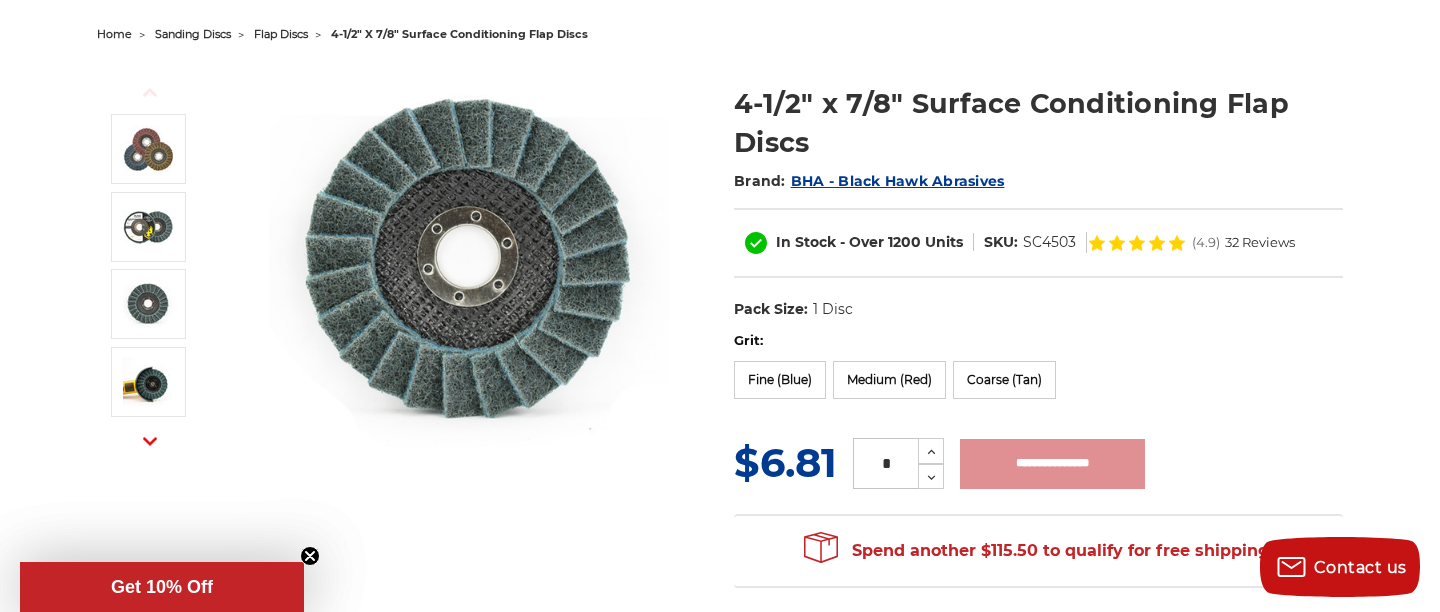 type on "**********" 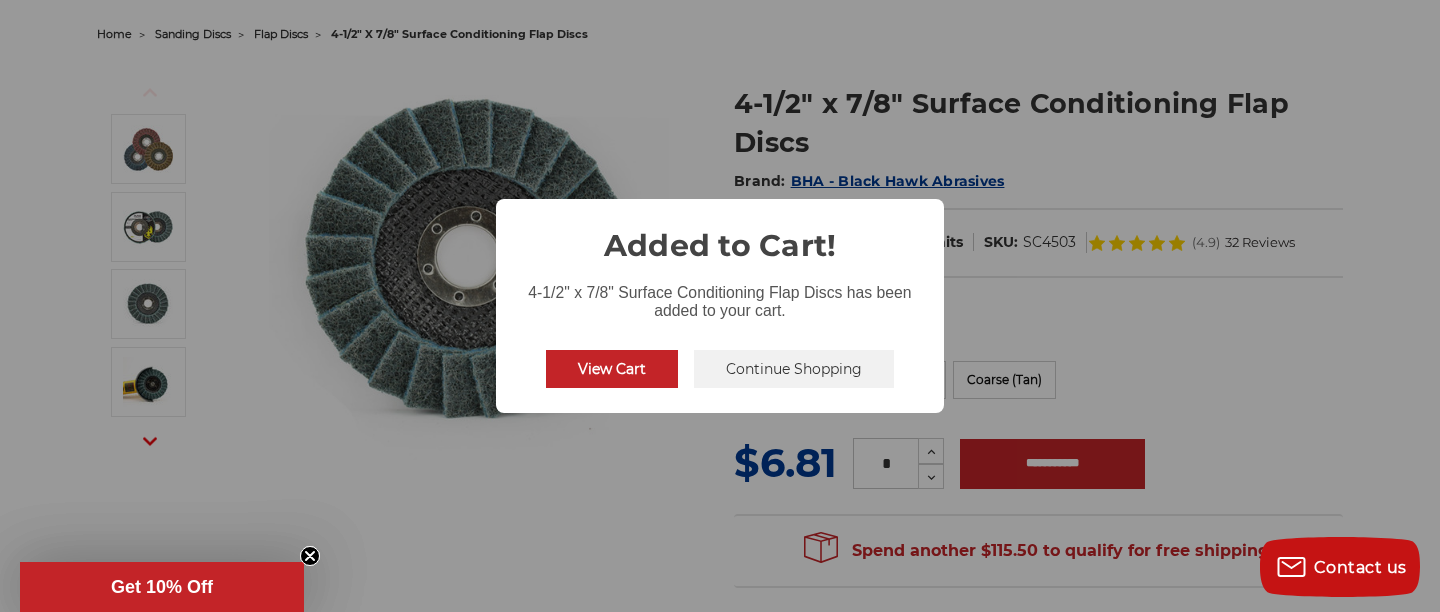click on "Continue Shopping" at bounding box center [794, 369] 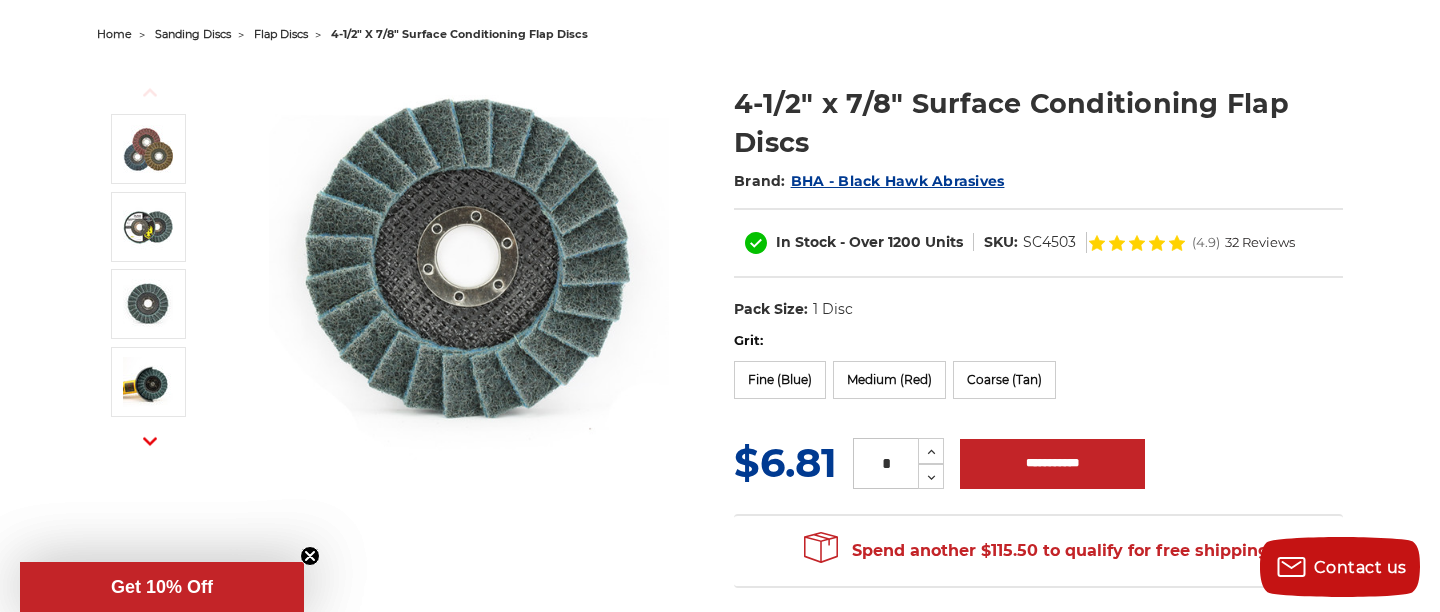 scroll, scrollTop: 0, scrollLeft: 0, axis: both 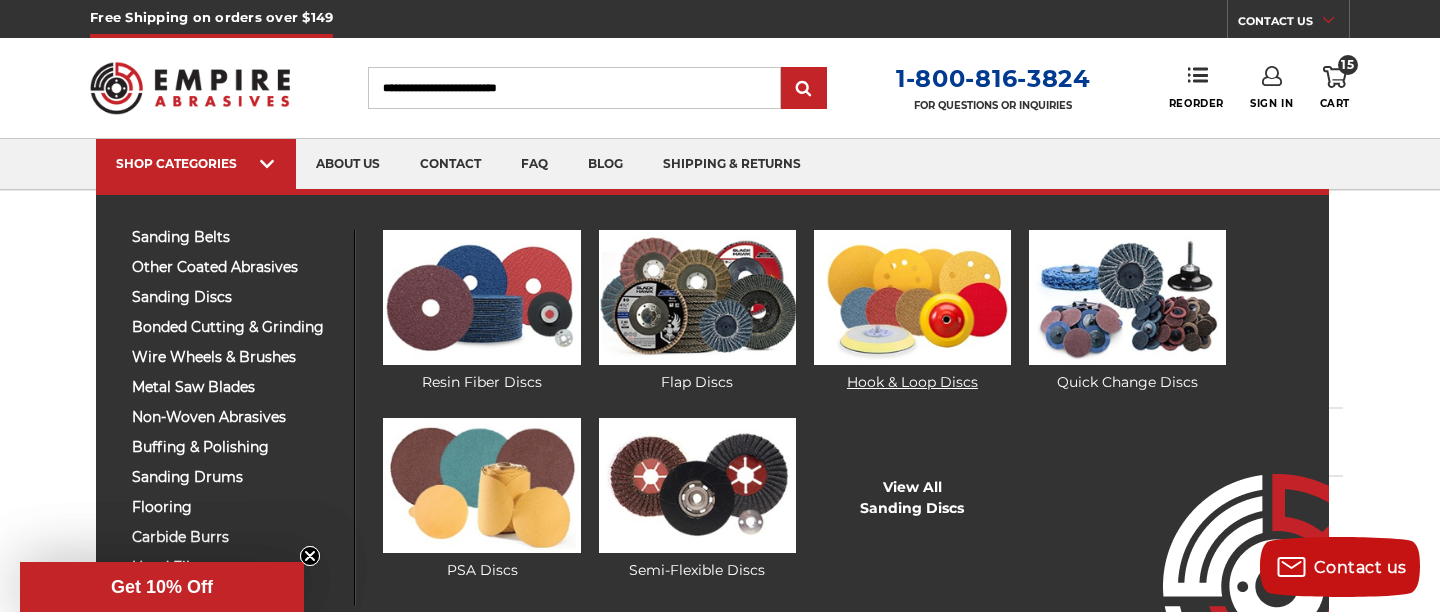 click at bounding box center [912, 297] 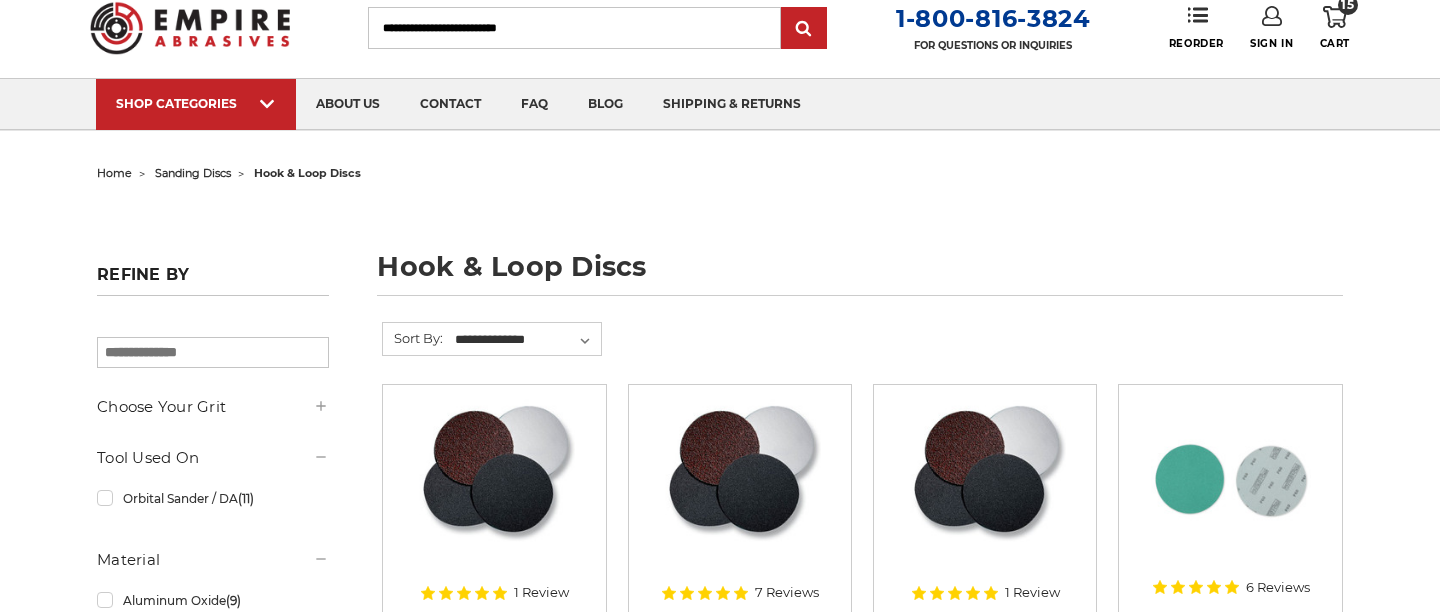 scroll, scrollTop: 194, scrollLeft: 0, axis: vertical 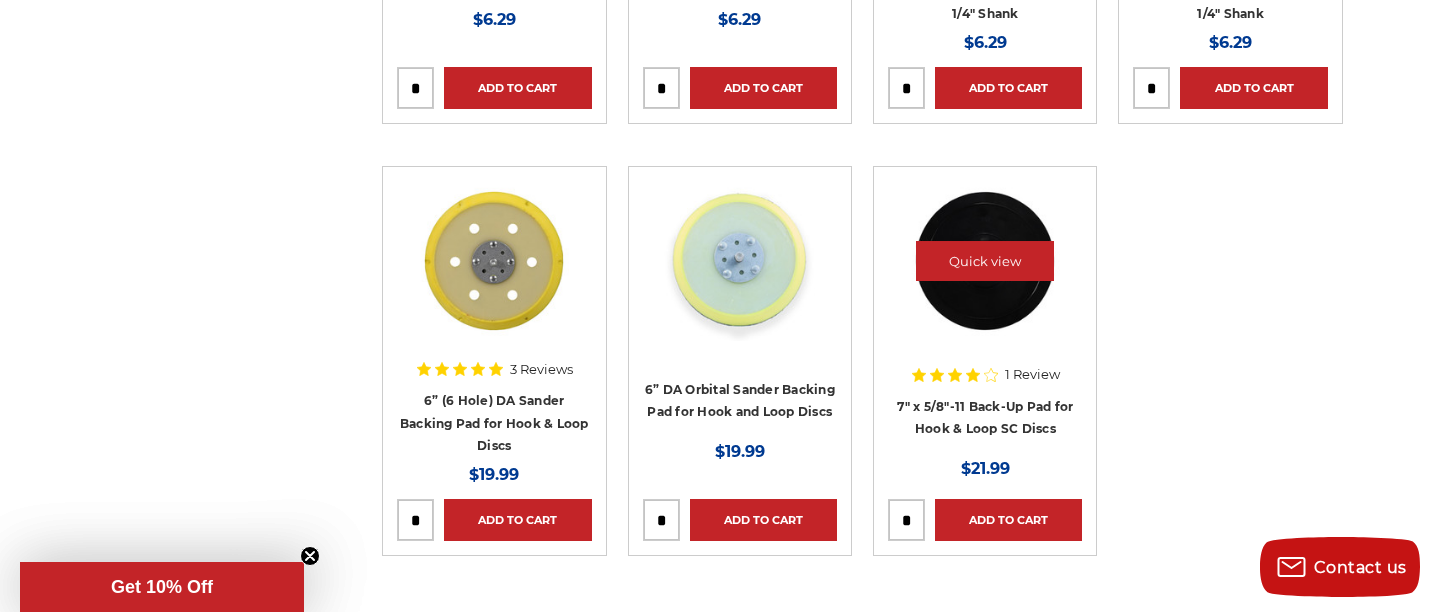 click at bounding box center (985, 261) 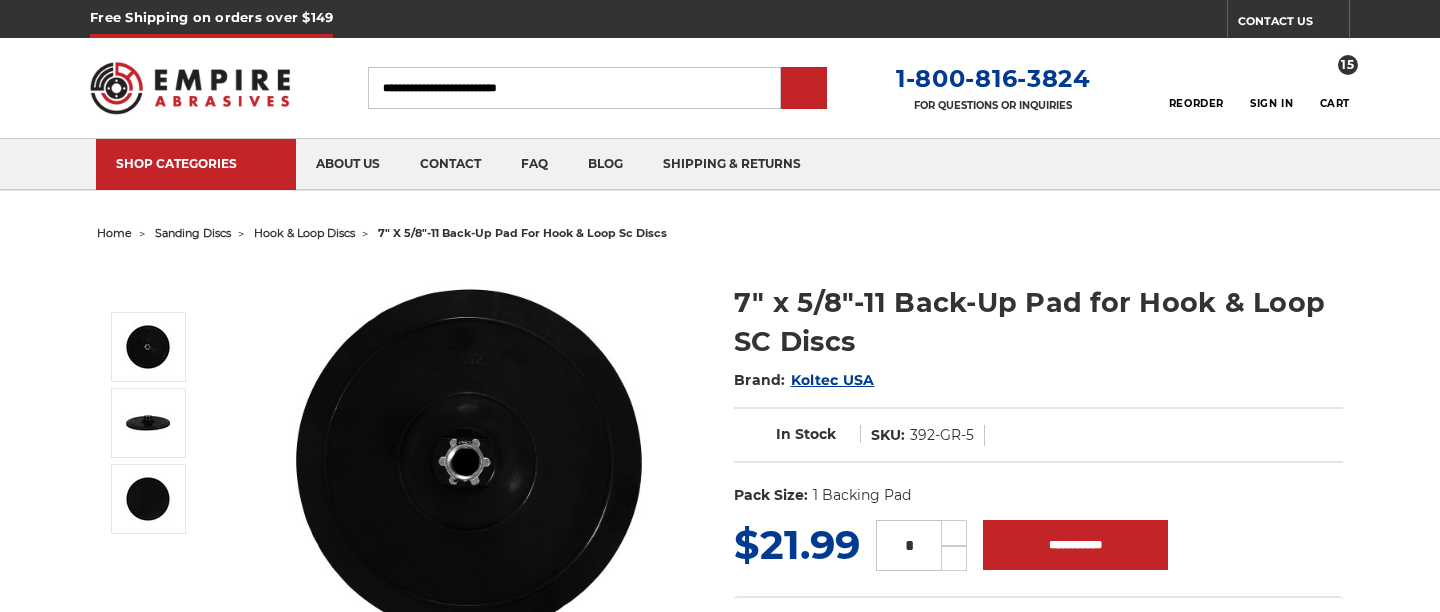 scroll, scrollTop: 0, scrollLeft: 0, axis: both 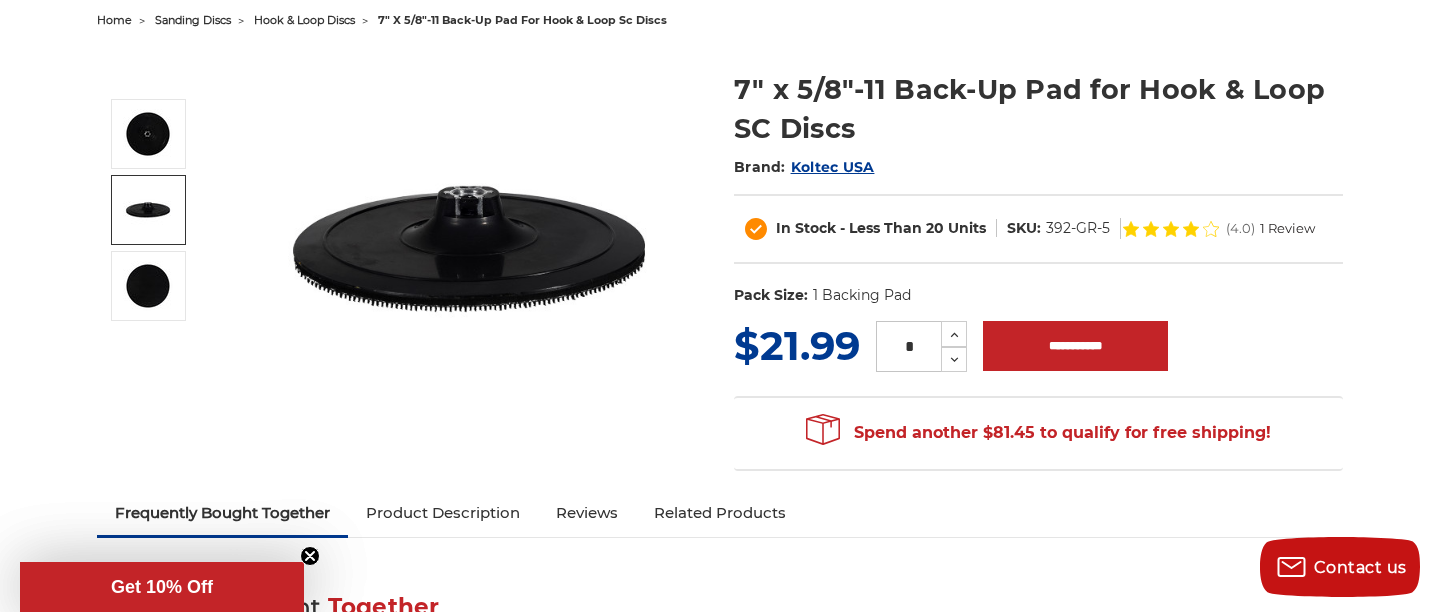 click at bounding box center (148, 210) 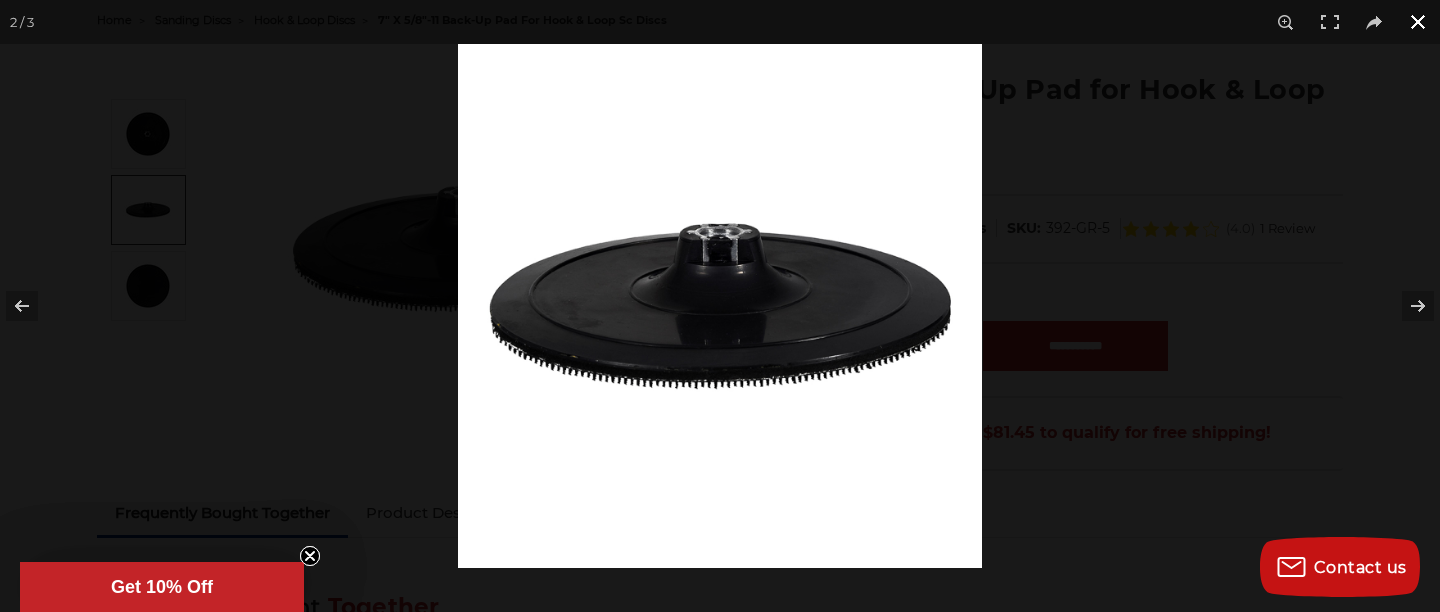 click at bounding box center [1418, 22] 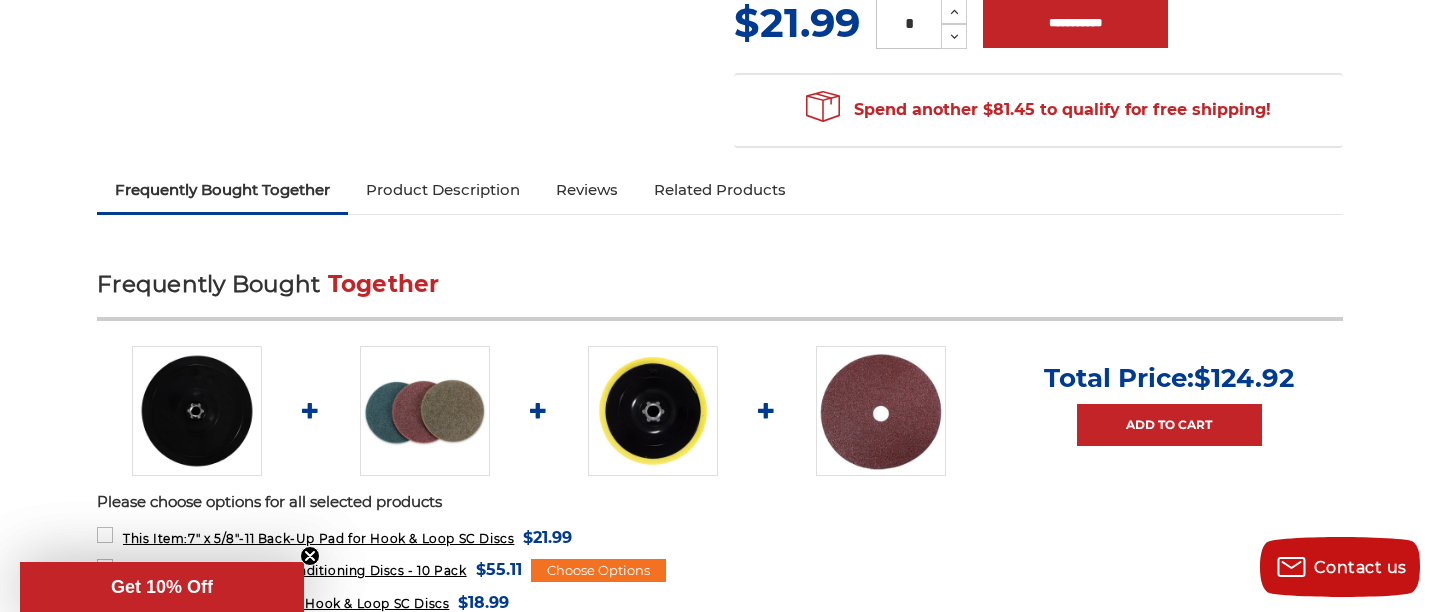 scroll, scrollTop: 548, scrollLeft: 0, axis: vertical 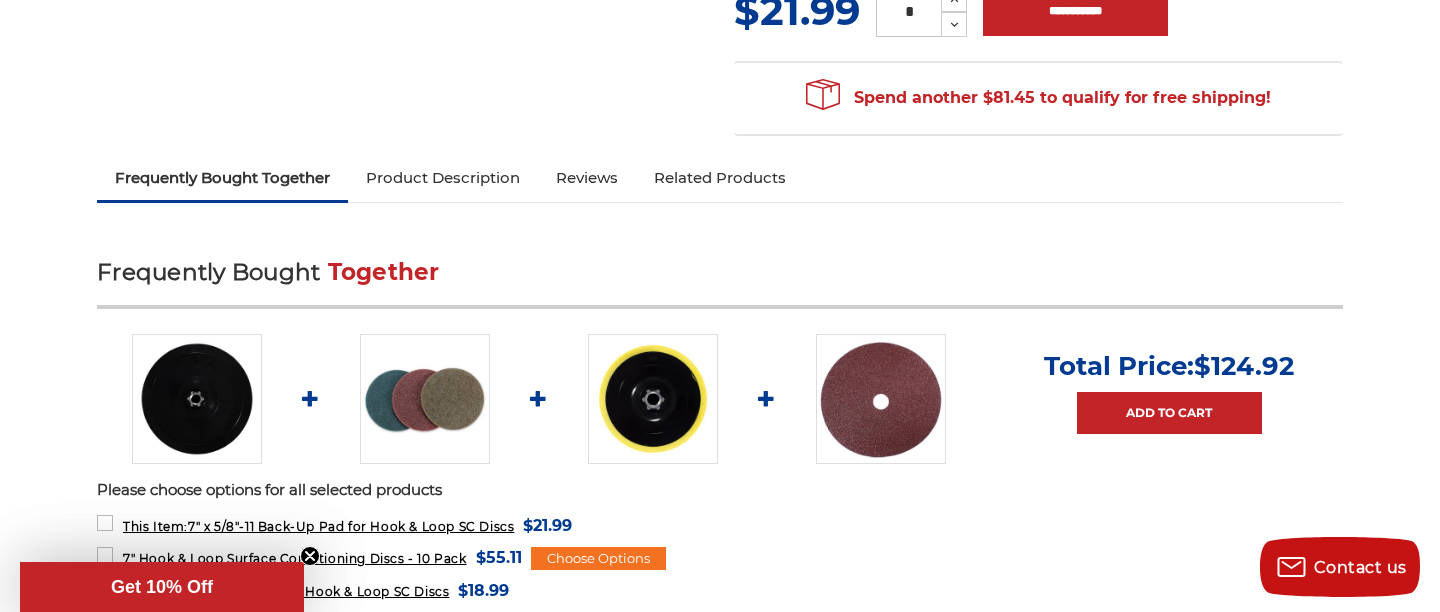 click on "Product Description" at bounding box center [443, 178] 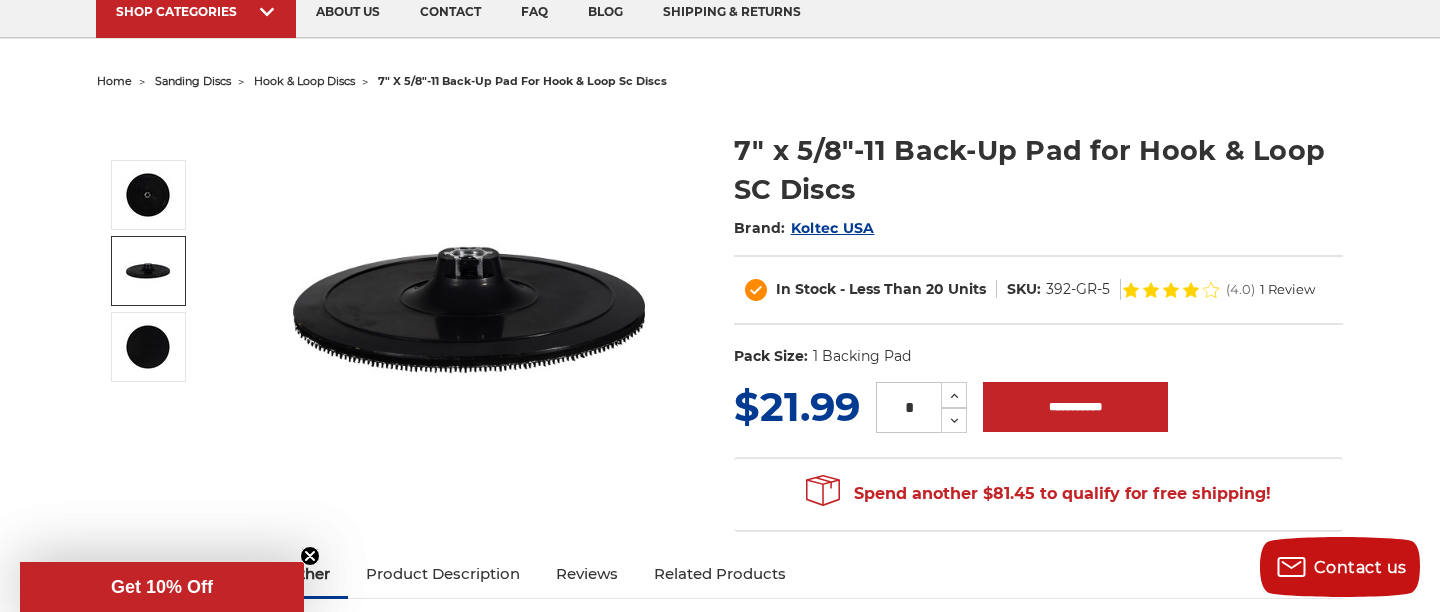 scroll, scrollTop: 88, scrollLeft: 0, axis: vertical 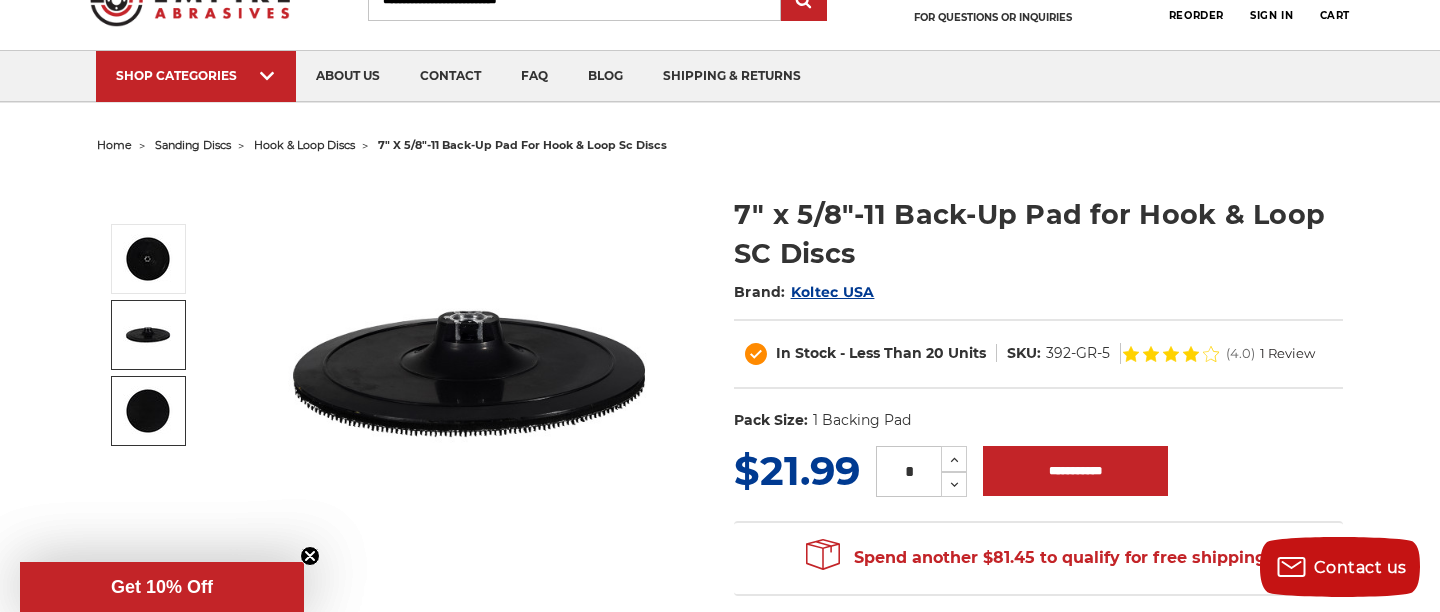 click at bounding box center (148, 411) 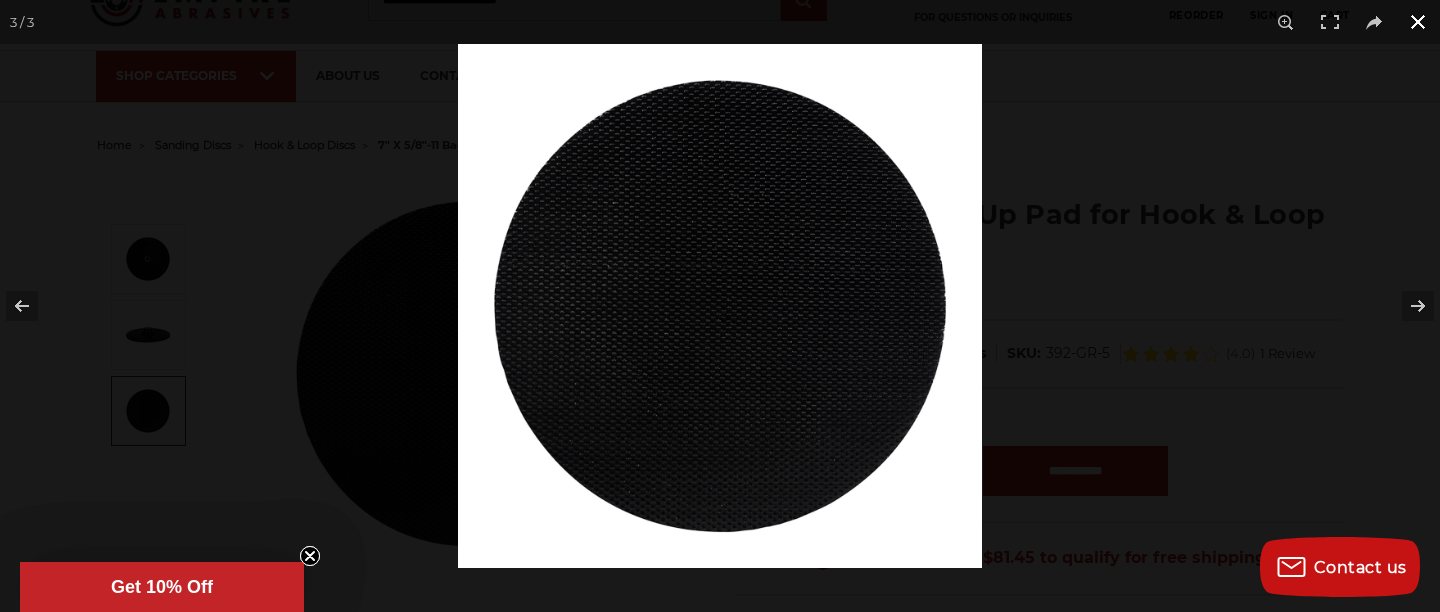click at bounding box center [1178, 350] 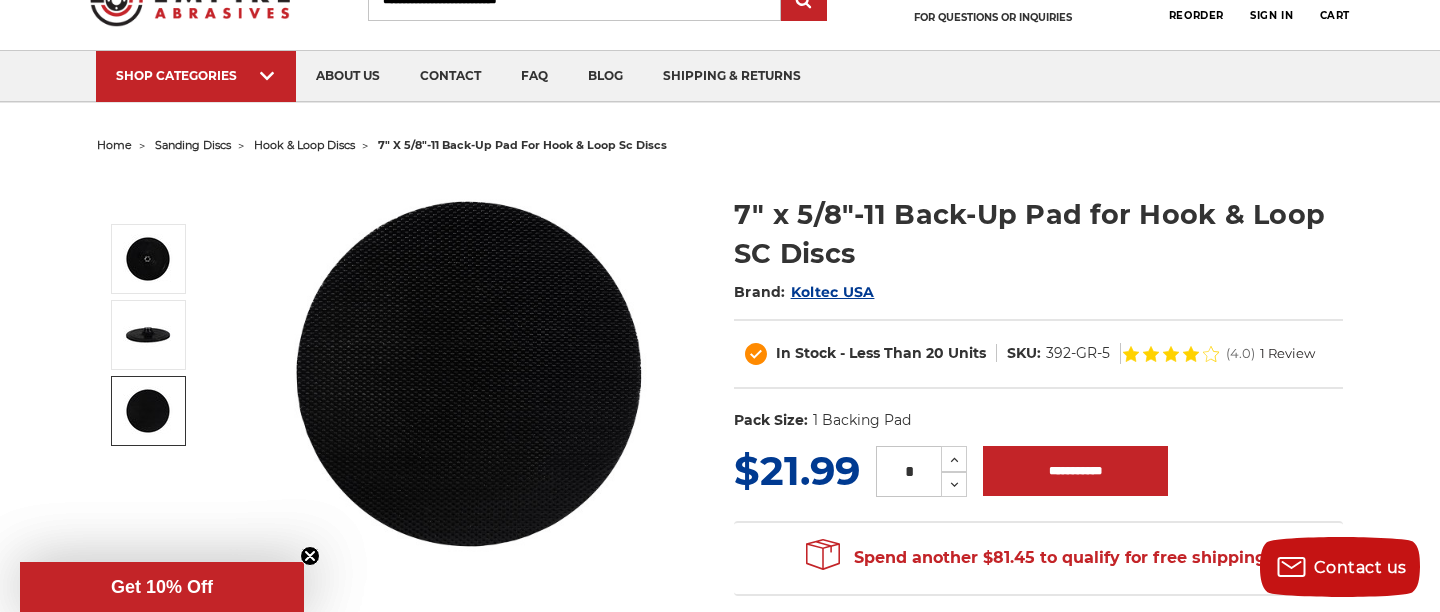 scroll, scrollTop: 194, scrollLeft: 0, axis: vertical 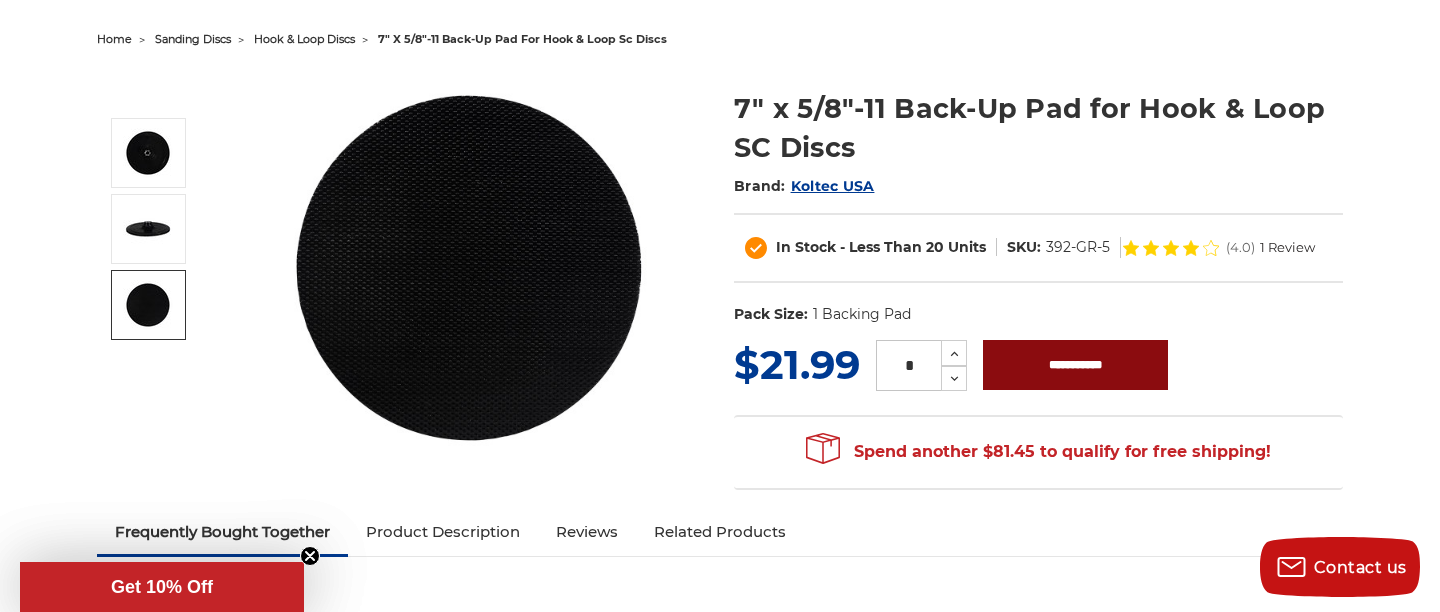 click on "**********" at bounding box center [1075, 365] 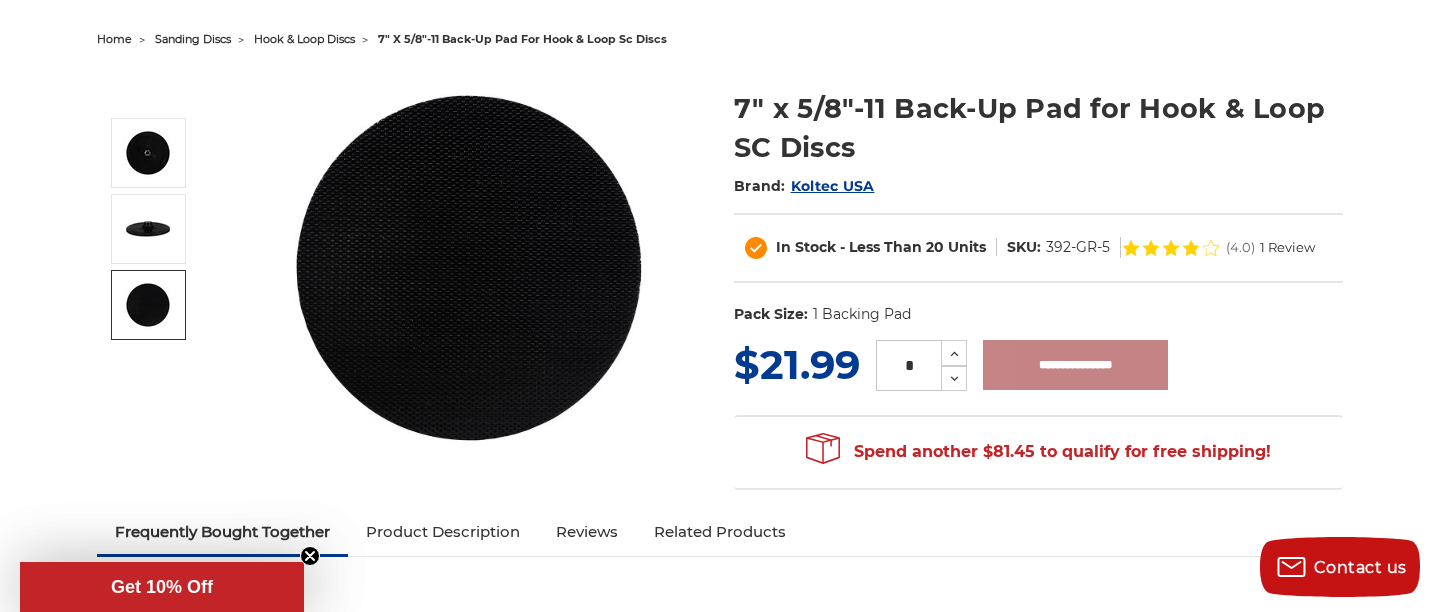 type on "**********" 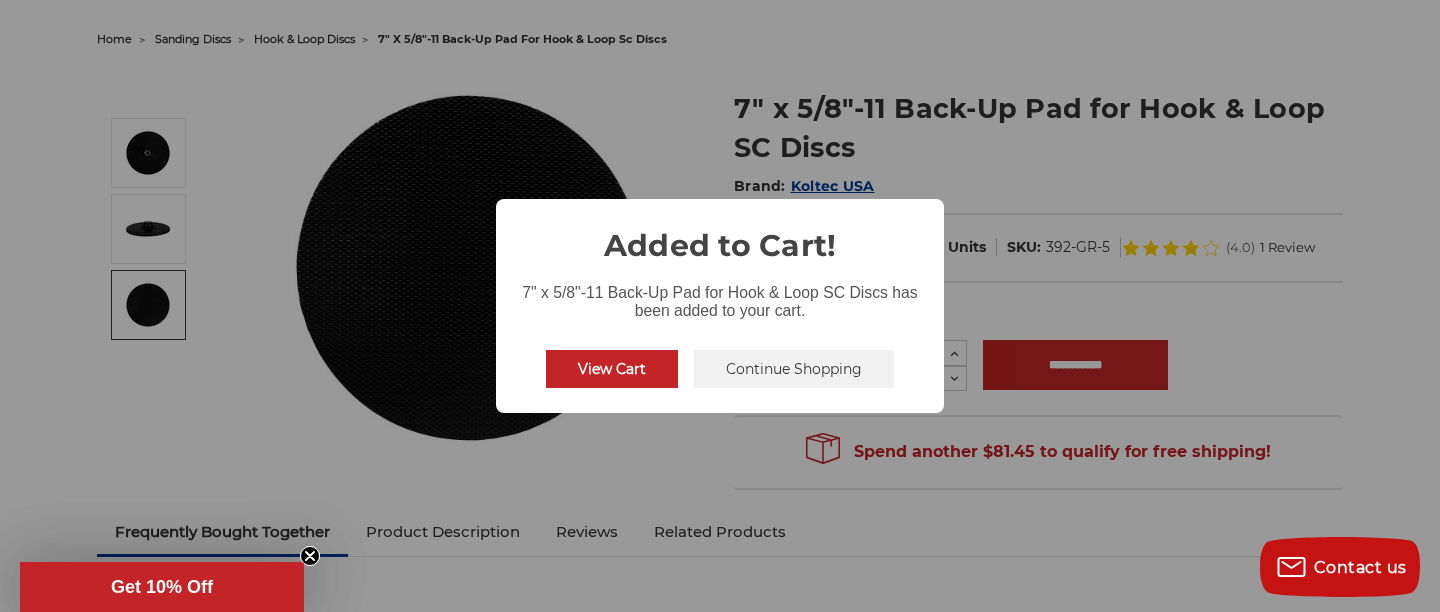 click on "Continue Shopping" at bounding box center (794, 369) 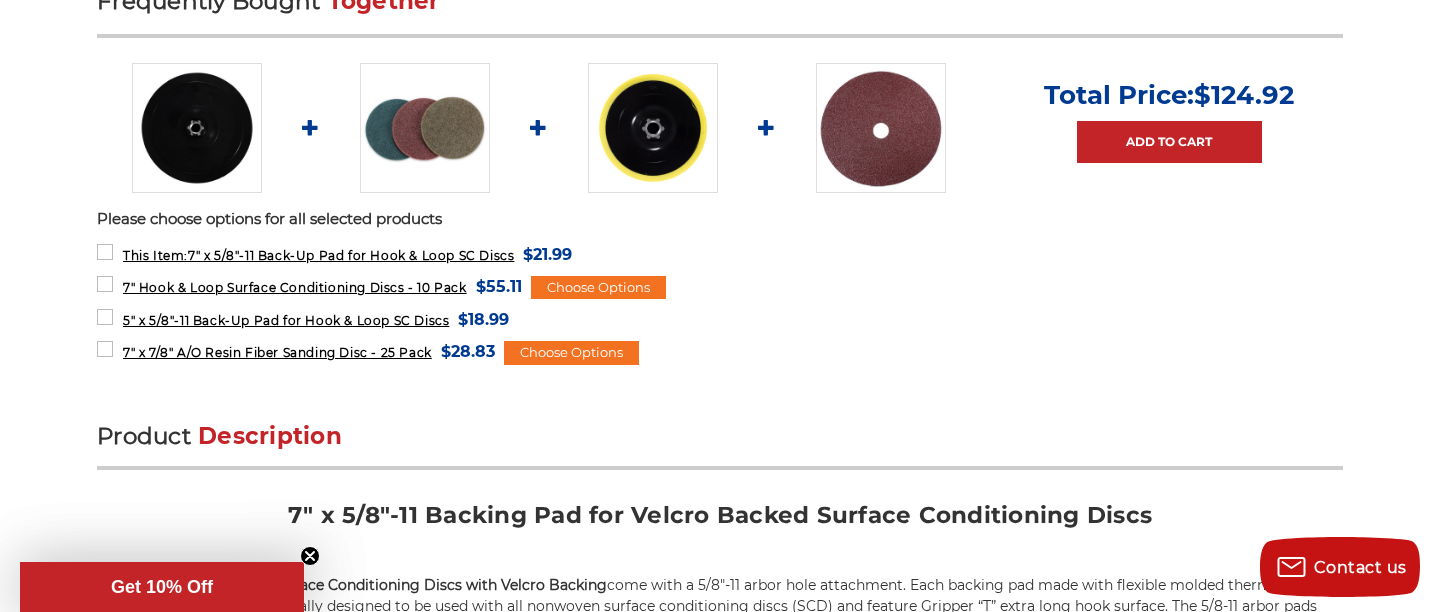 scroll, scrollTop: 818, scrollLeft: 0, axis: vertical 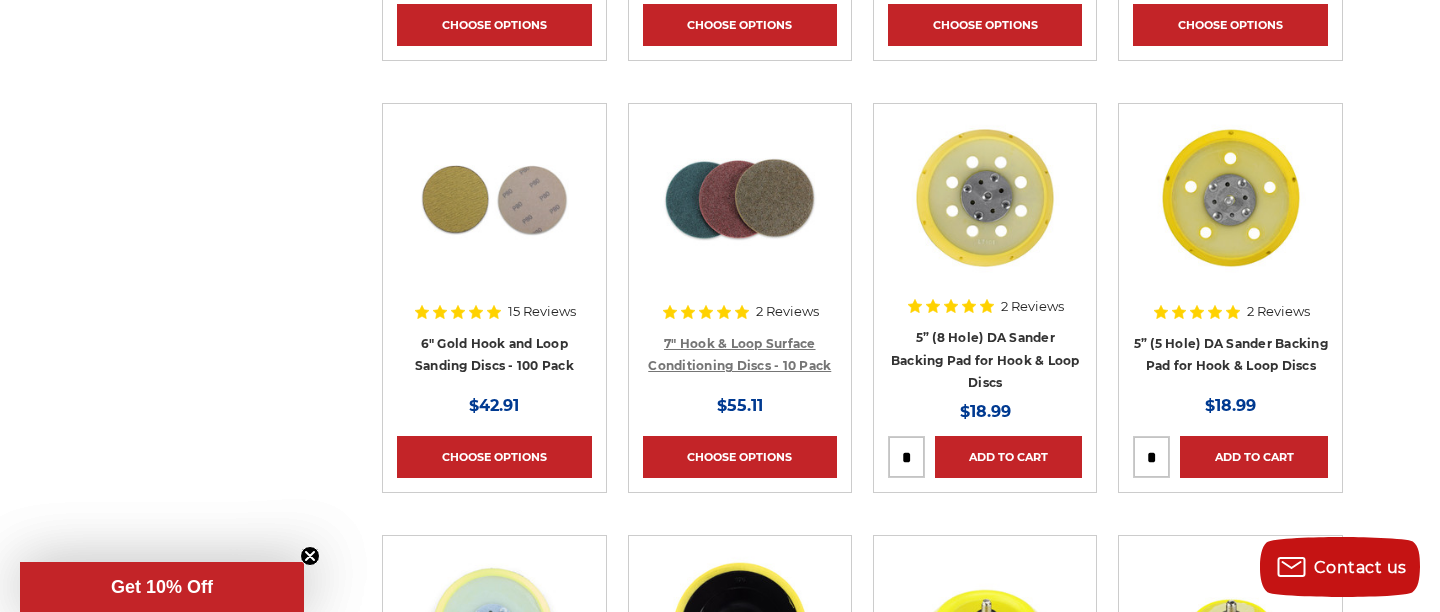 click on "7" Hook & Loop Surface Conditioning Discs - 10 Pack" at bounding box center (739, 355) 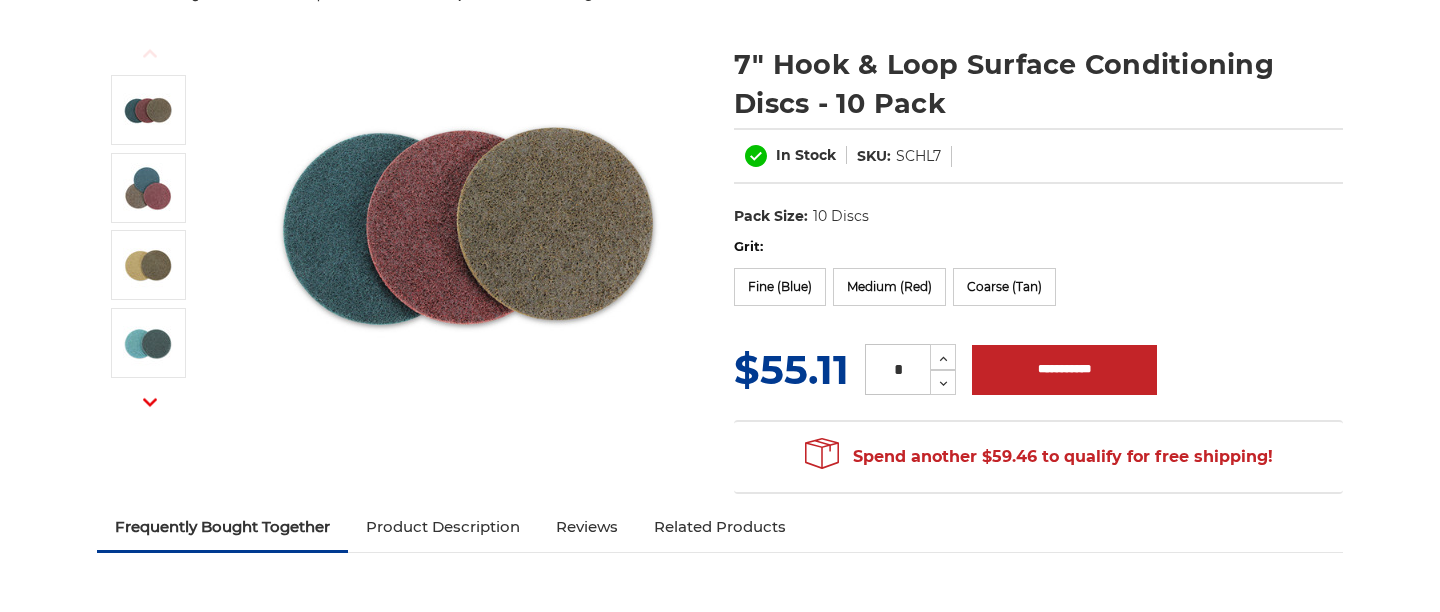scroll, scrollTop: 238, scrollLeft: 0, axis: vertical 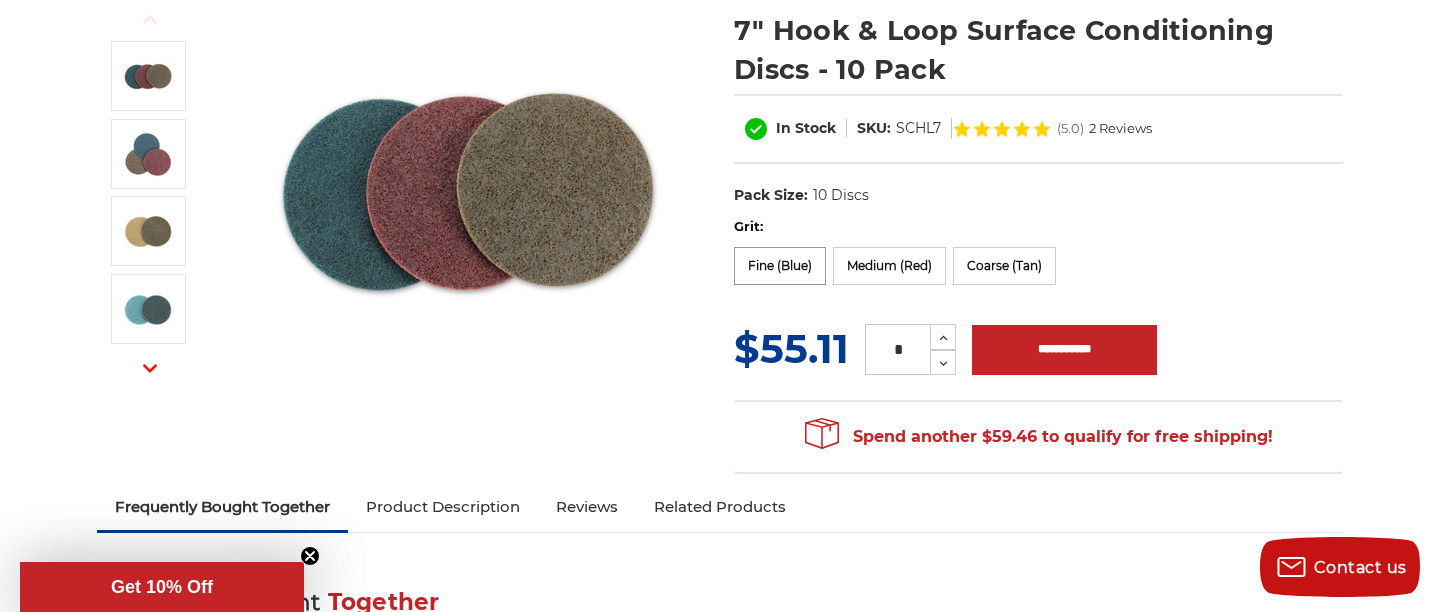 click on "Fine (Blue)" at bounding box center [780, 266] 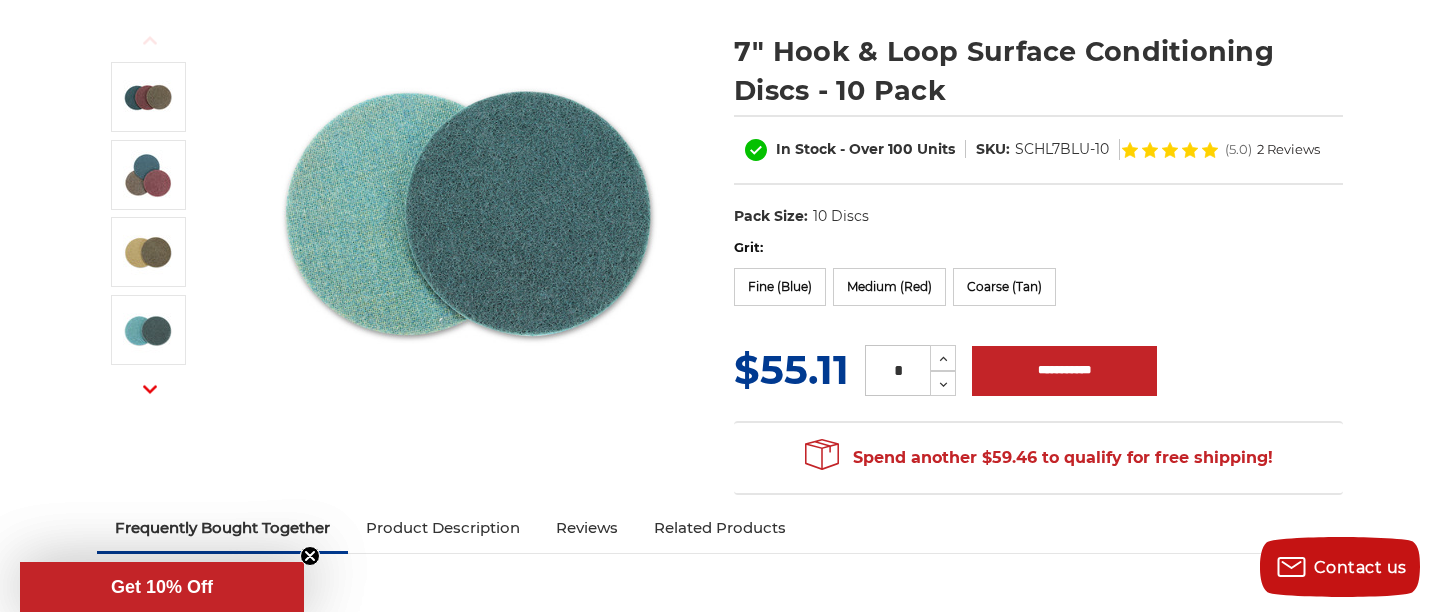 scroll, scrollTop: 188, scrollLeft: 0, axis: vertical 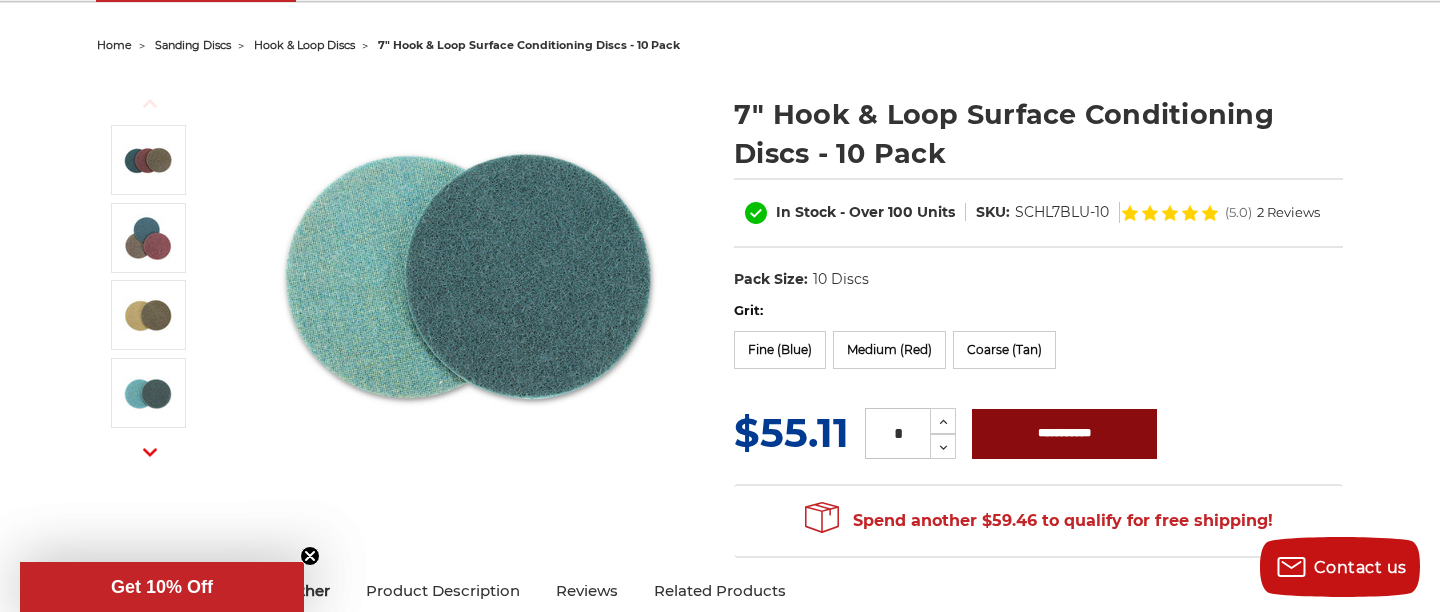 click on "**********" at bounding box center (1064, 434) 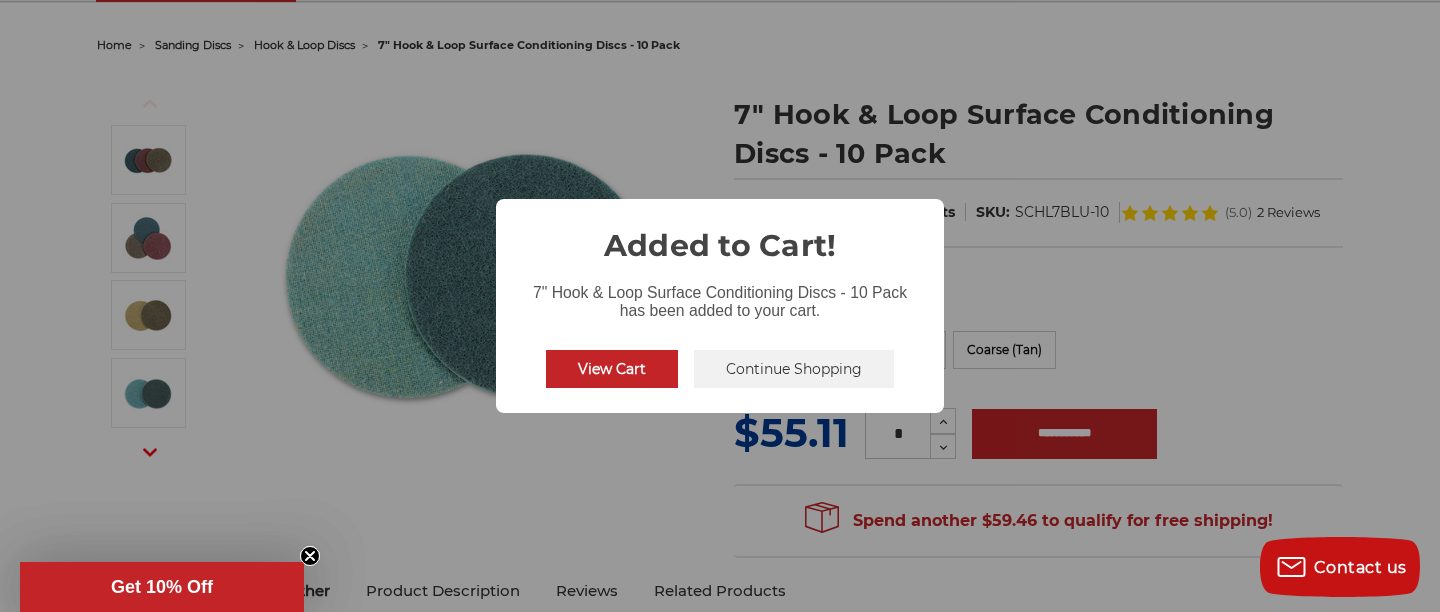 click on "Continue Shopping" at bounding box center [794, 369] 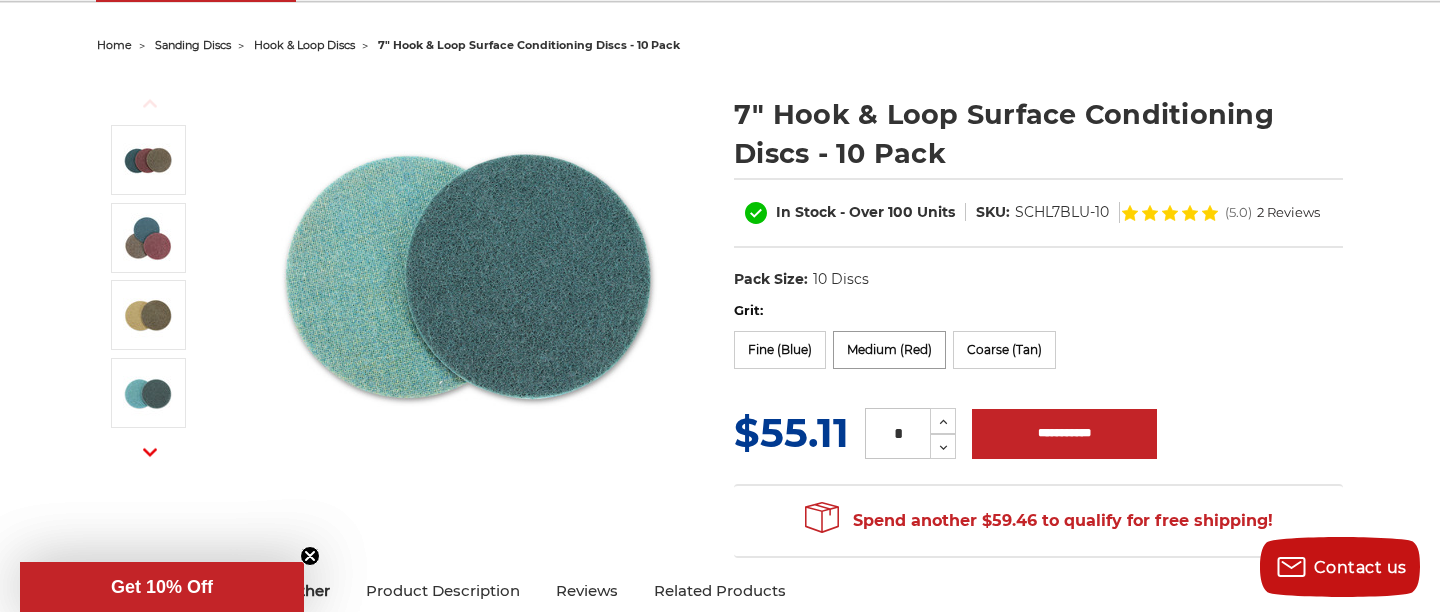 click on "Medium (Red)" at bounding box center [889, 350] 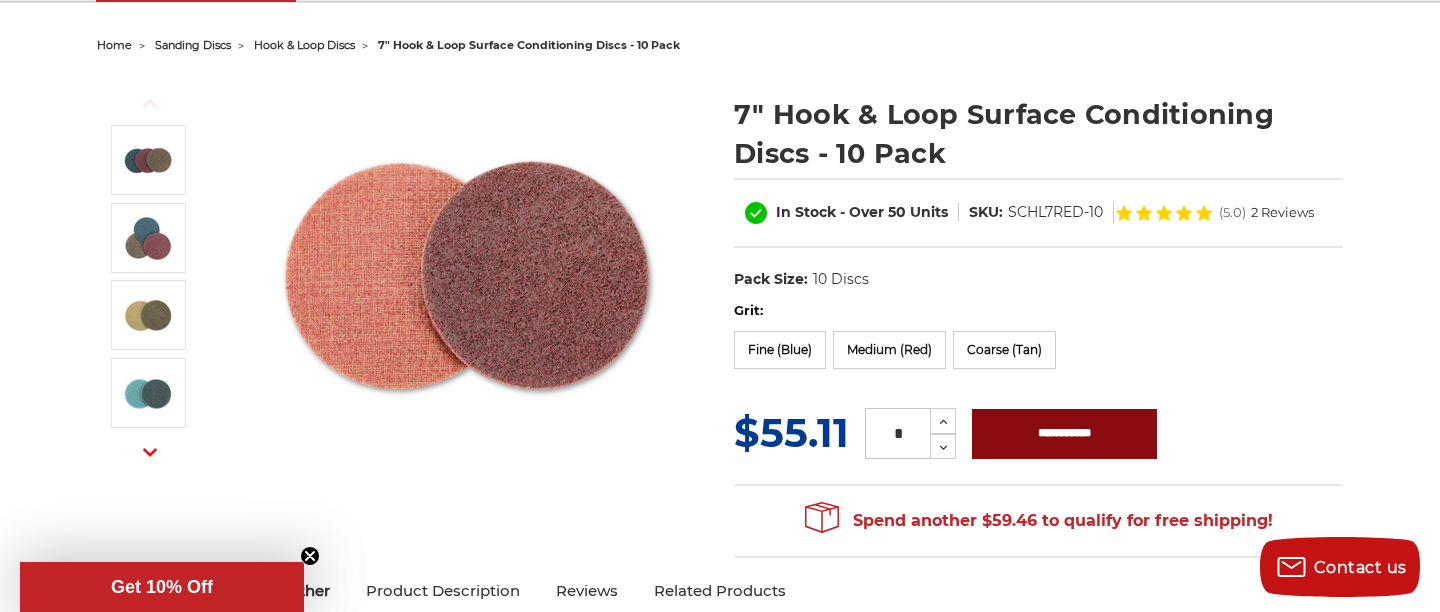 click on "**********" at bounding box center [1064, 434] 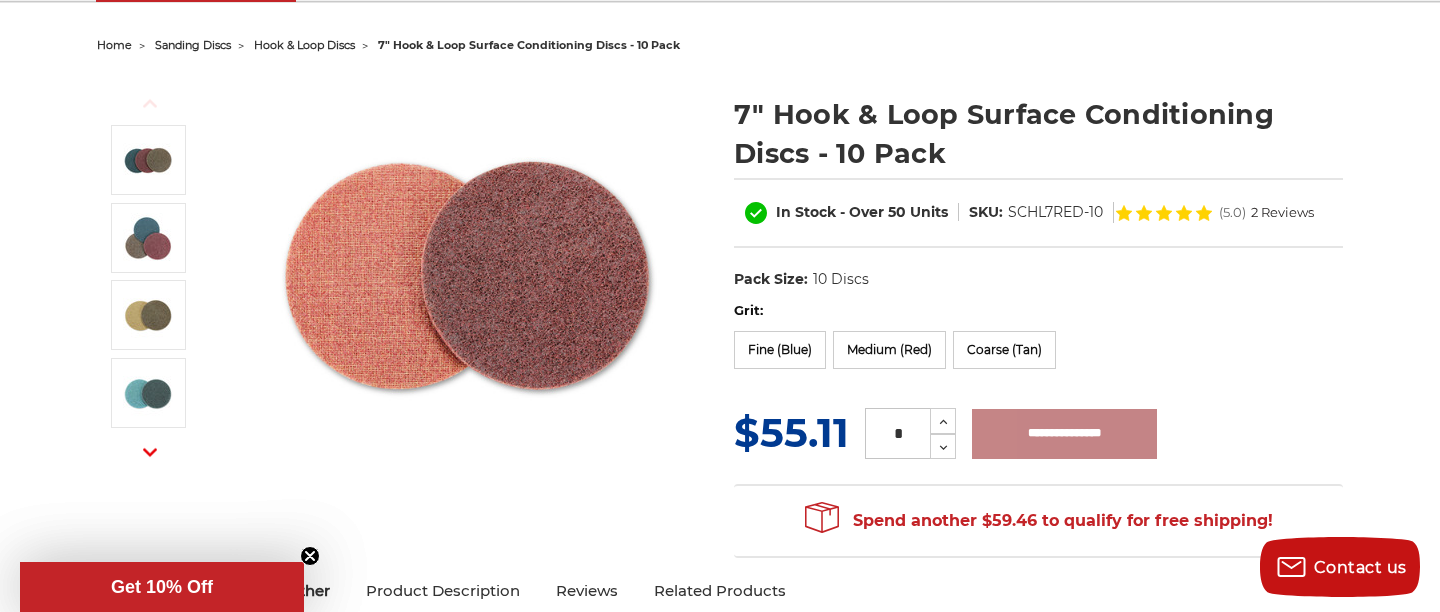 type on "**********" 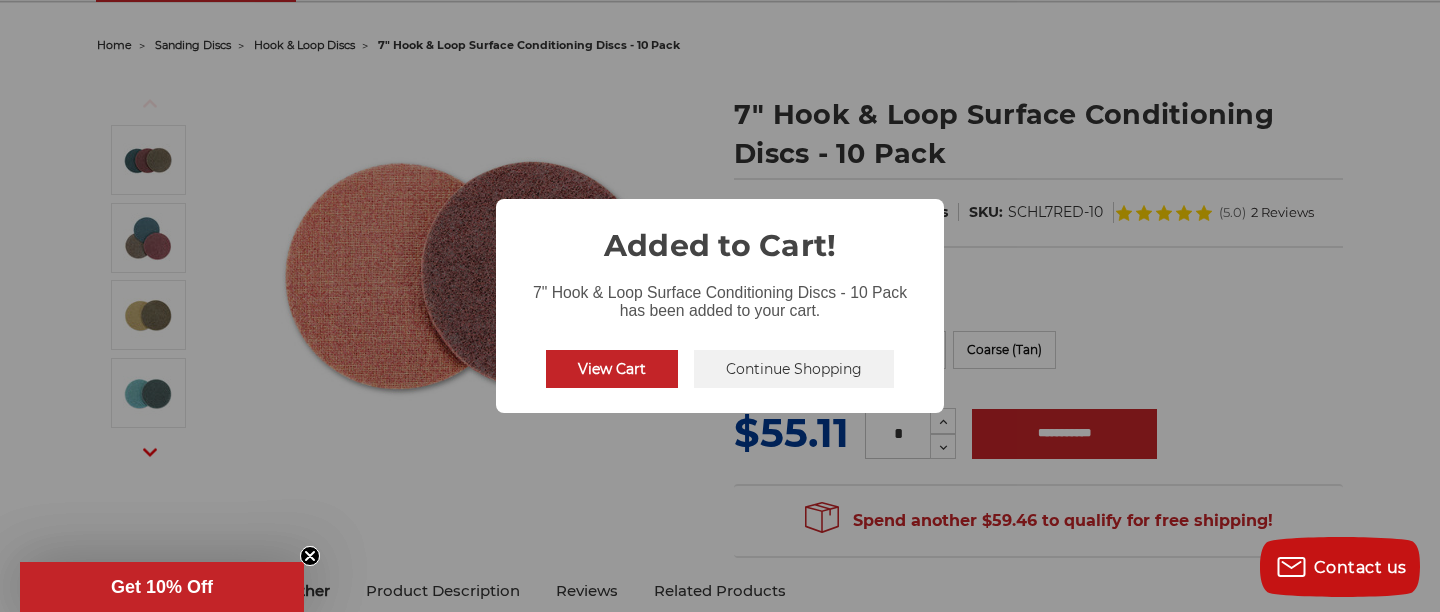 click on "Continue Shopping" at bounding box center (794, 369) 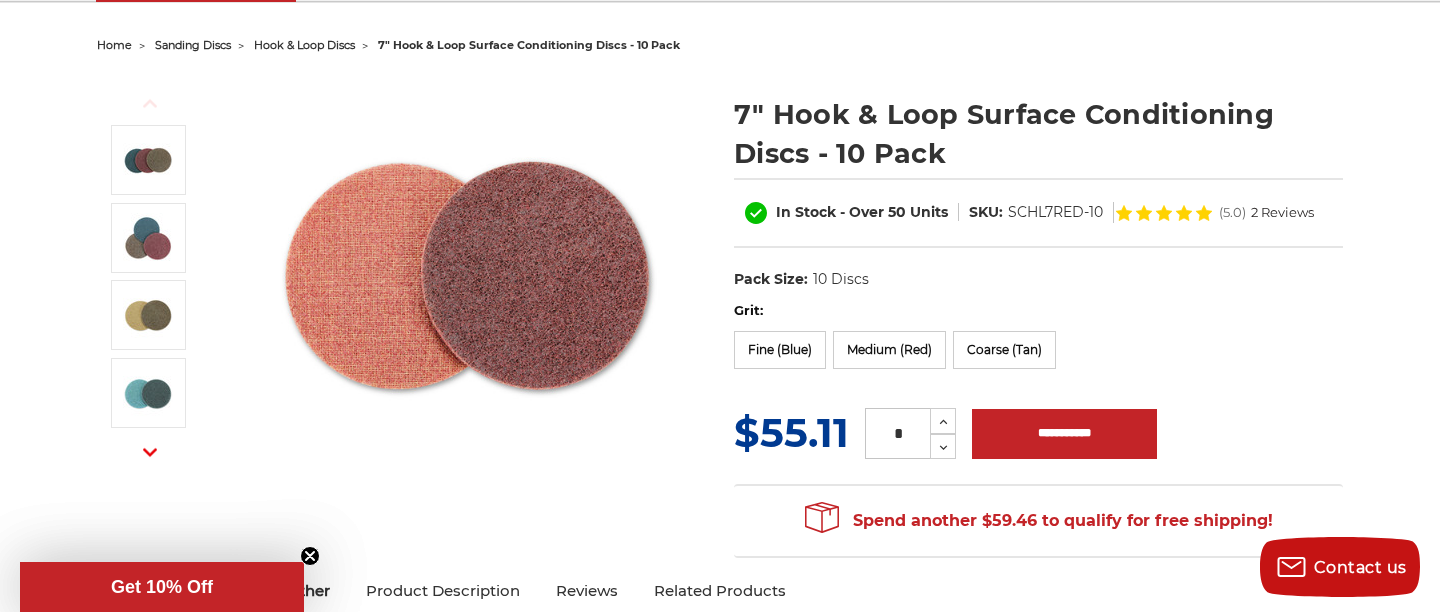 scroll, scrollTop: 0, scrollLeft: 0, axis: both 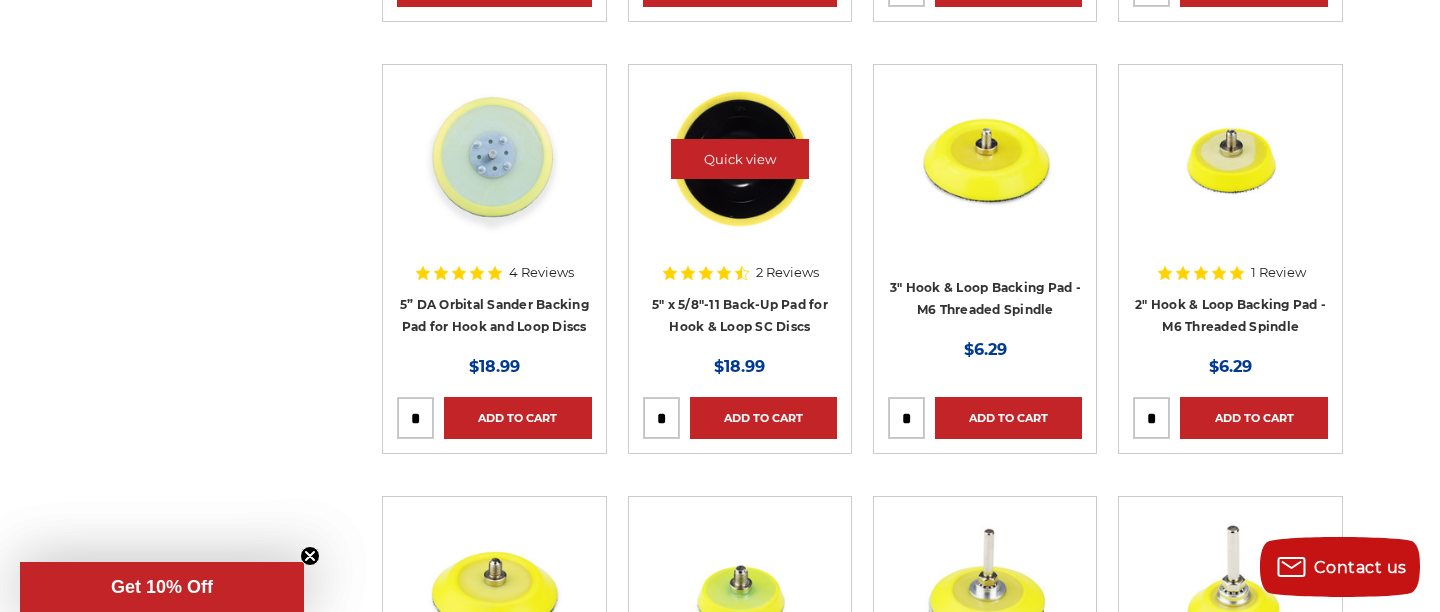 click at bounding box center (740, 159) 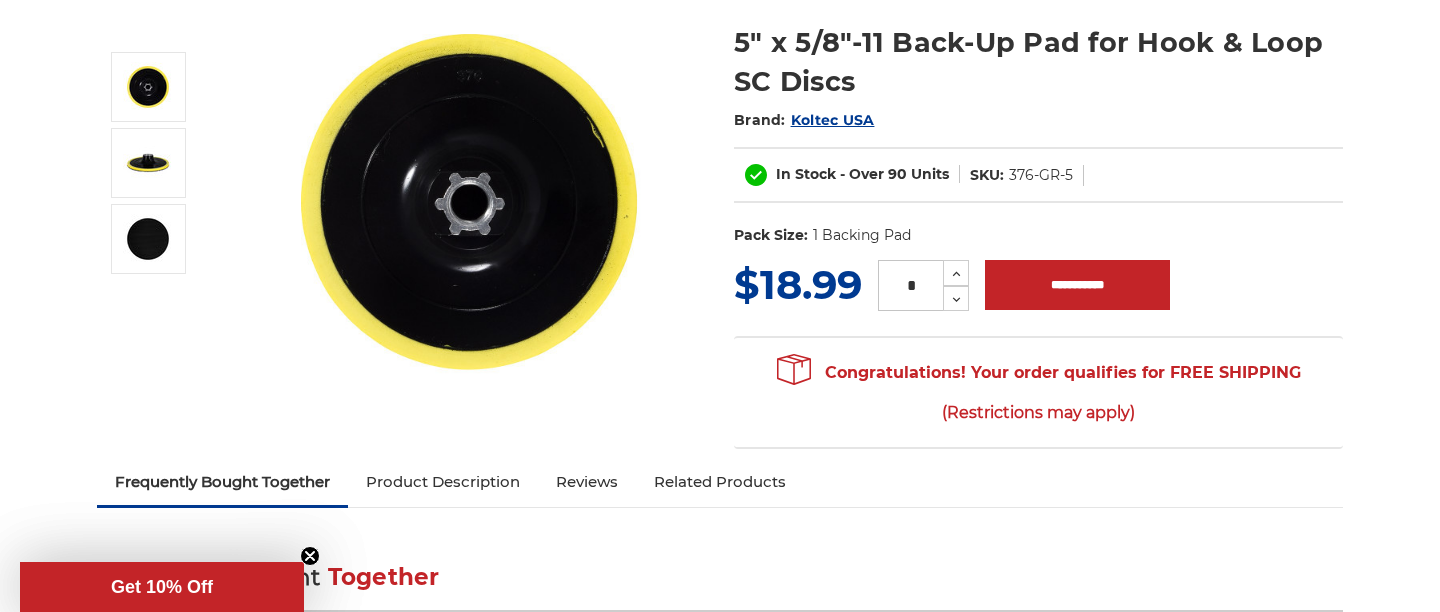 scroll, scrollTop: 261, scrollLeft: 0, axis: vertical 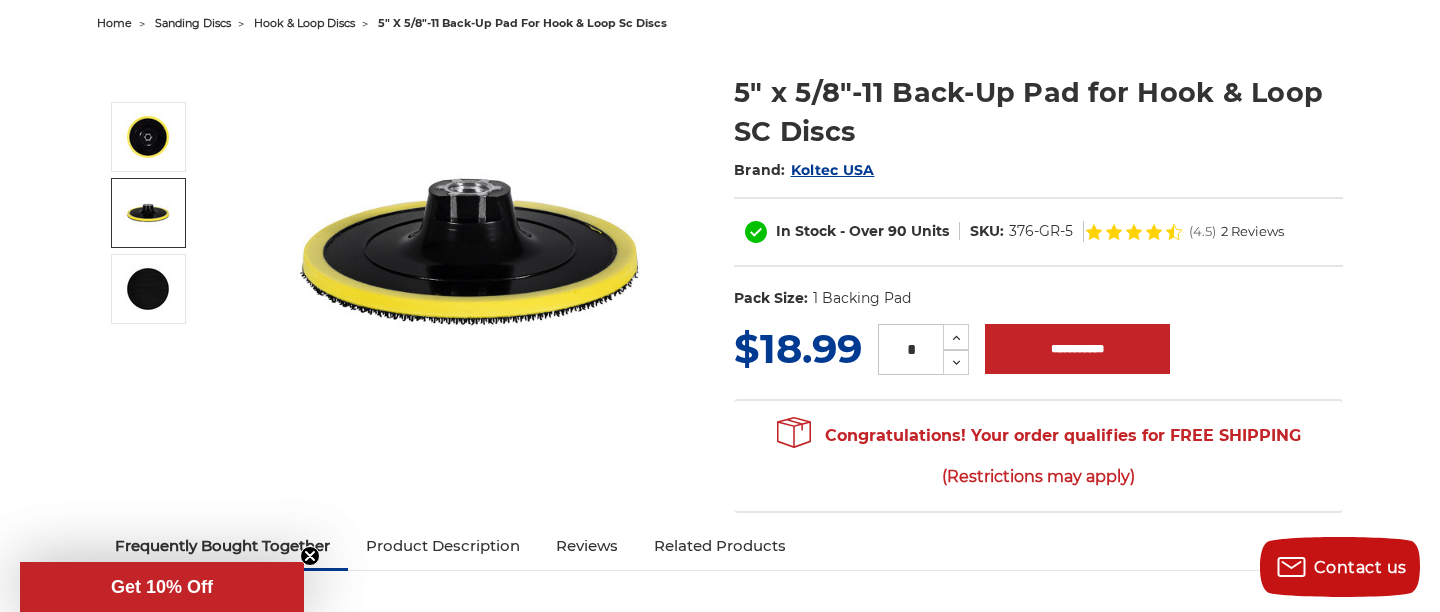 click at bounding box center [148, 213] 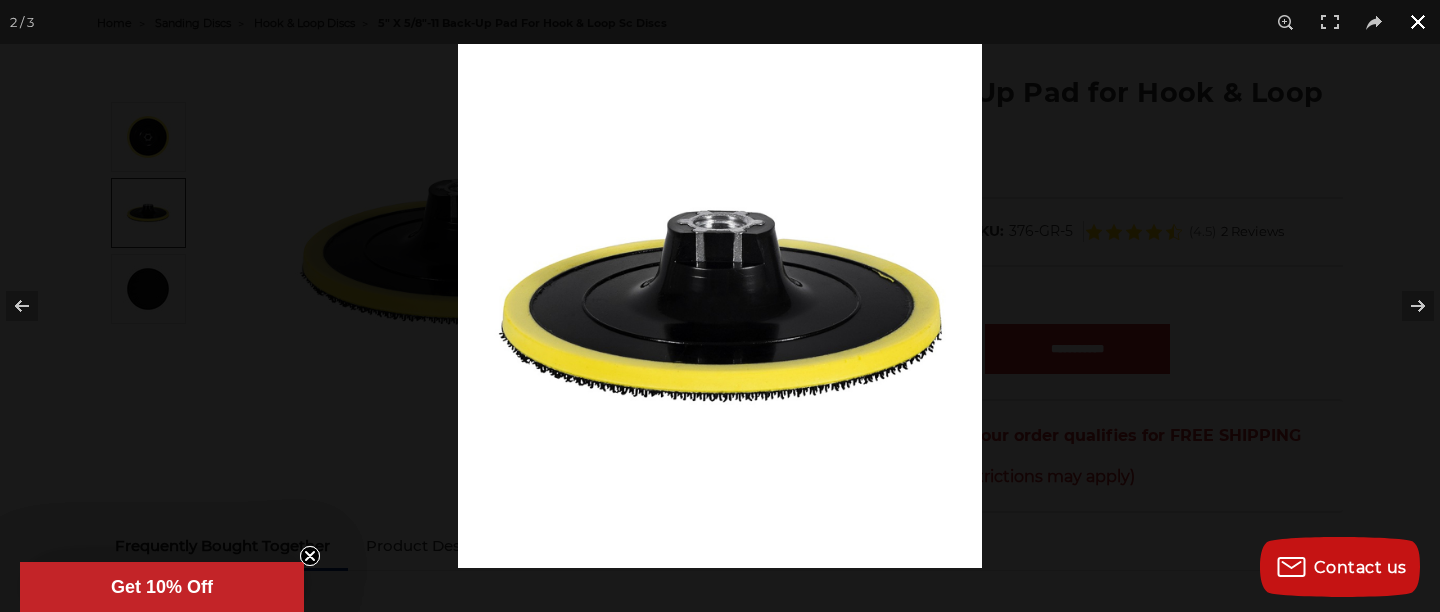 click at bounding box center (1178, 350) 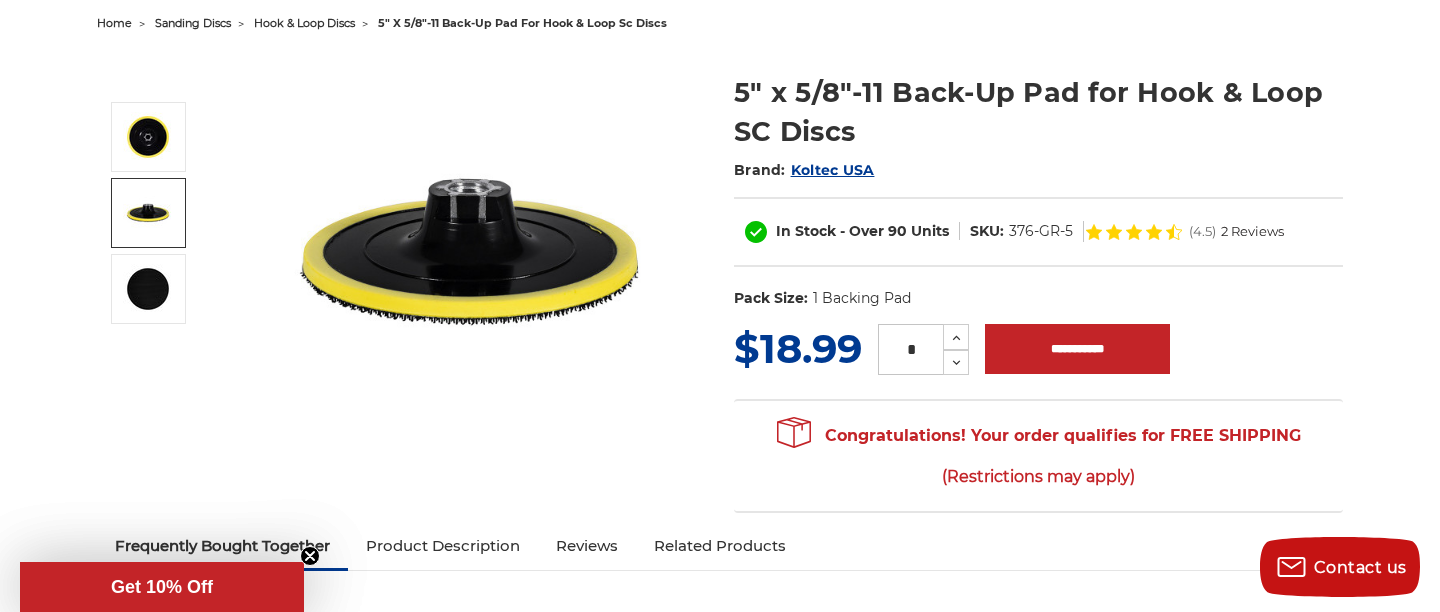 scroll, scrollTop: 280, scrollLeft: 0, axis: vertical 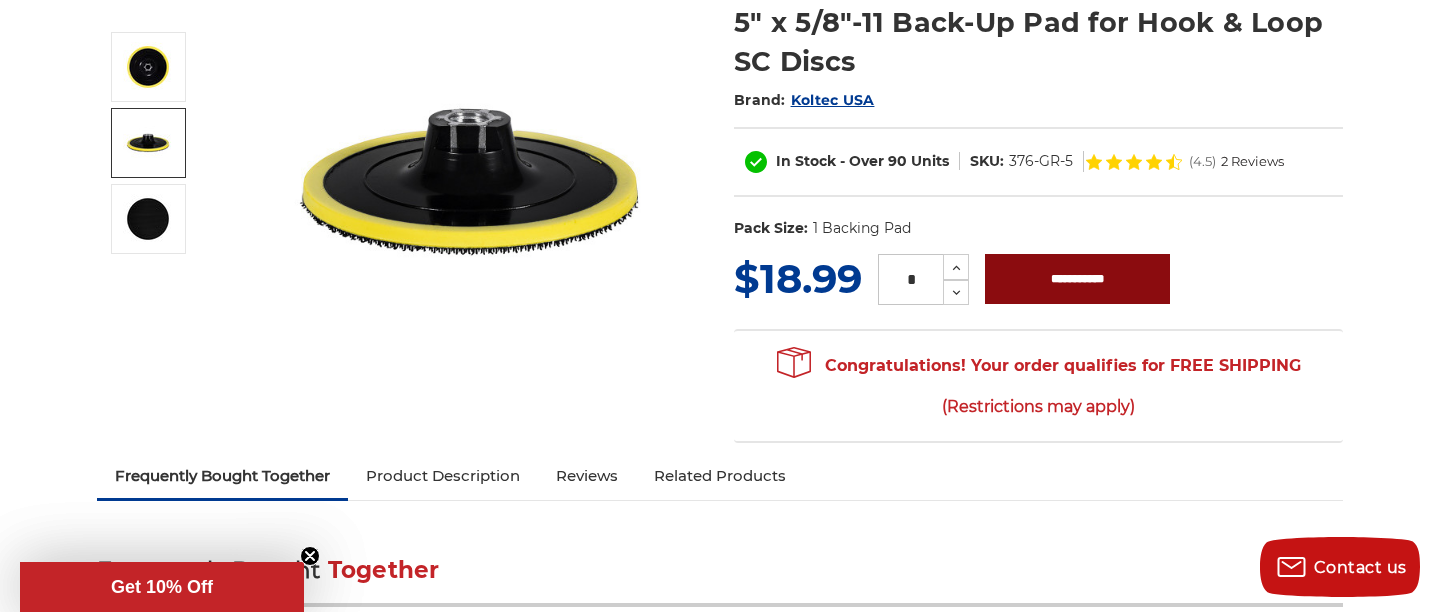 click on "**********" at bounding box center (1077, 279) 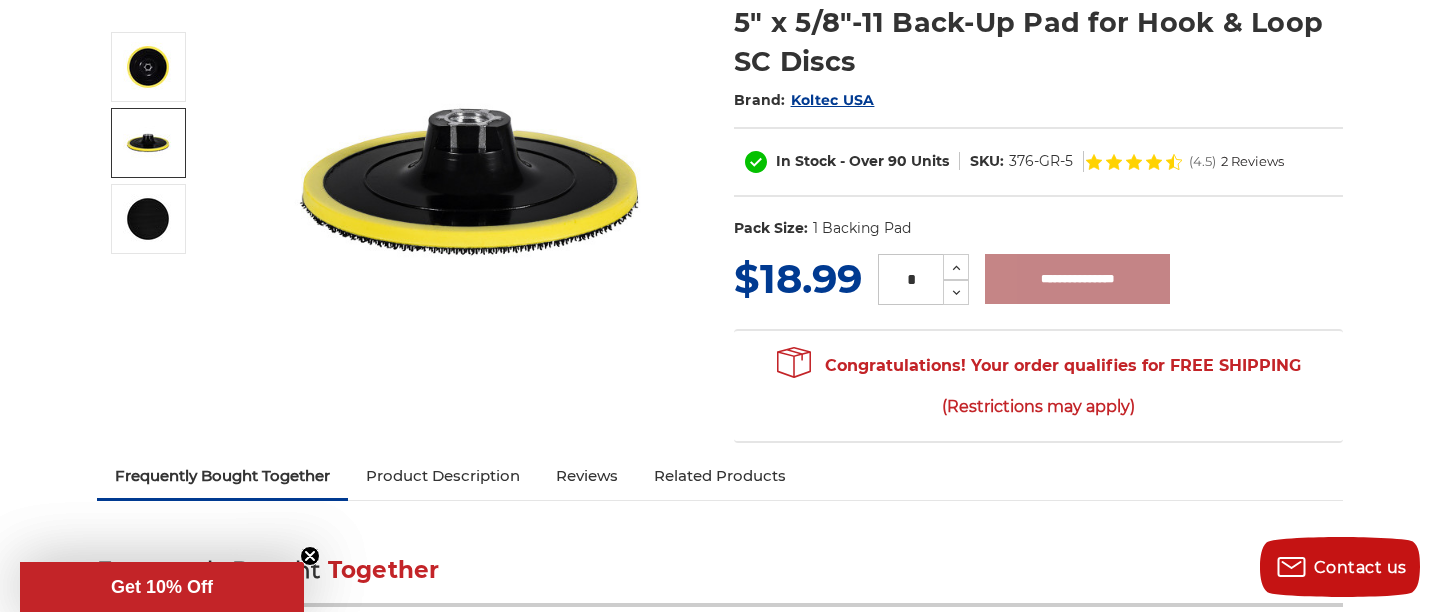 type on "**********" 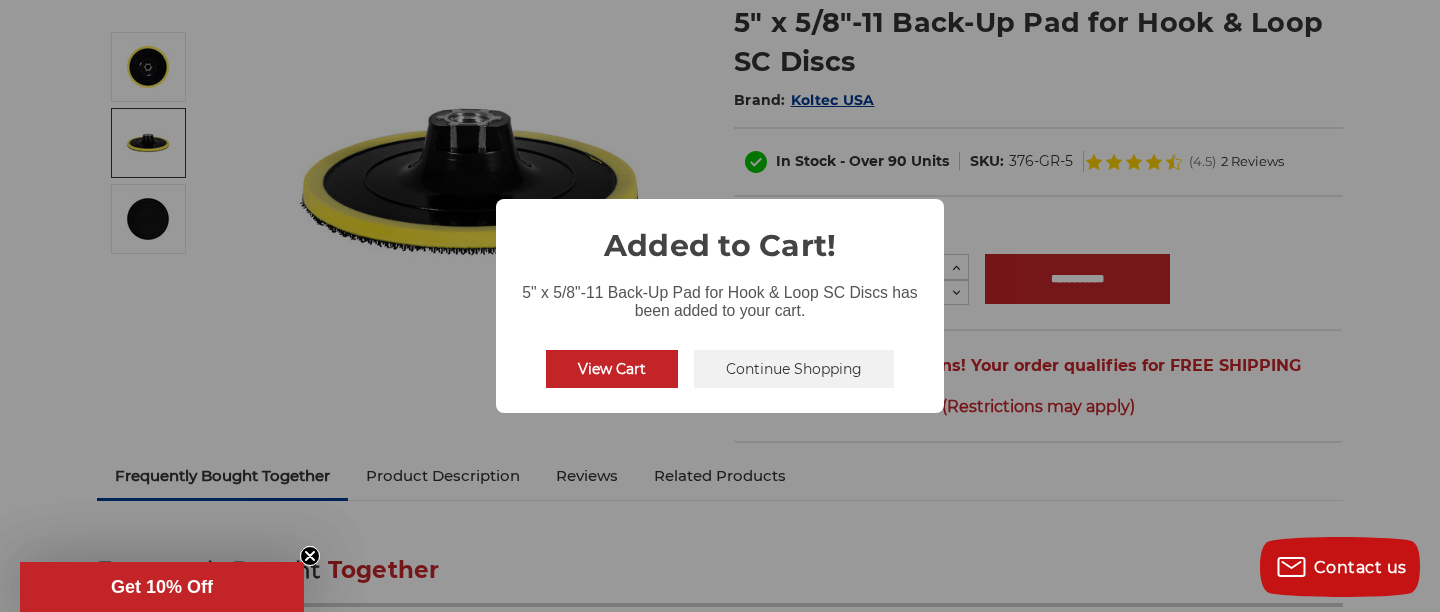 click on "Continue Shopping" at bounding box center [794, 369] 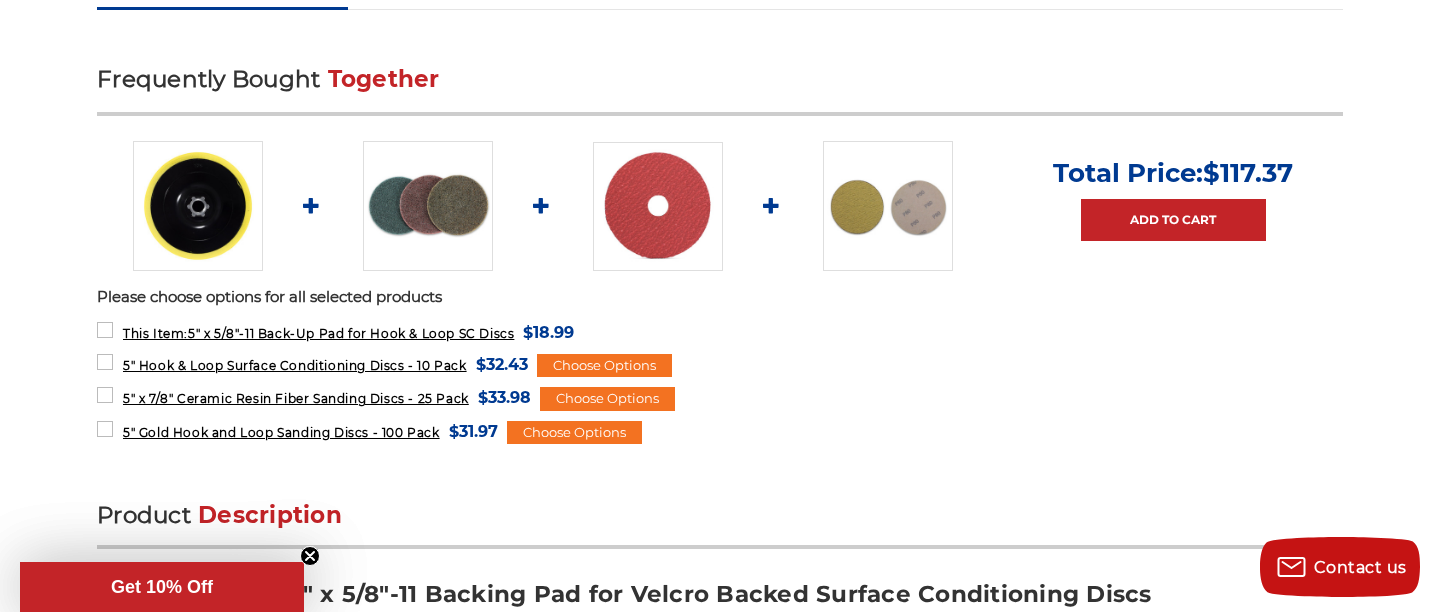 scroll, scrollTop: 775, scrollLeft: 0, axis: vertical 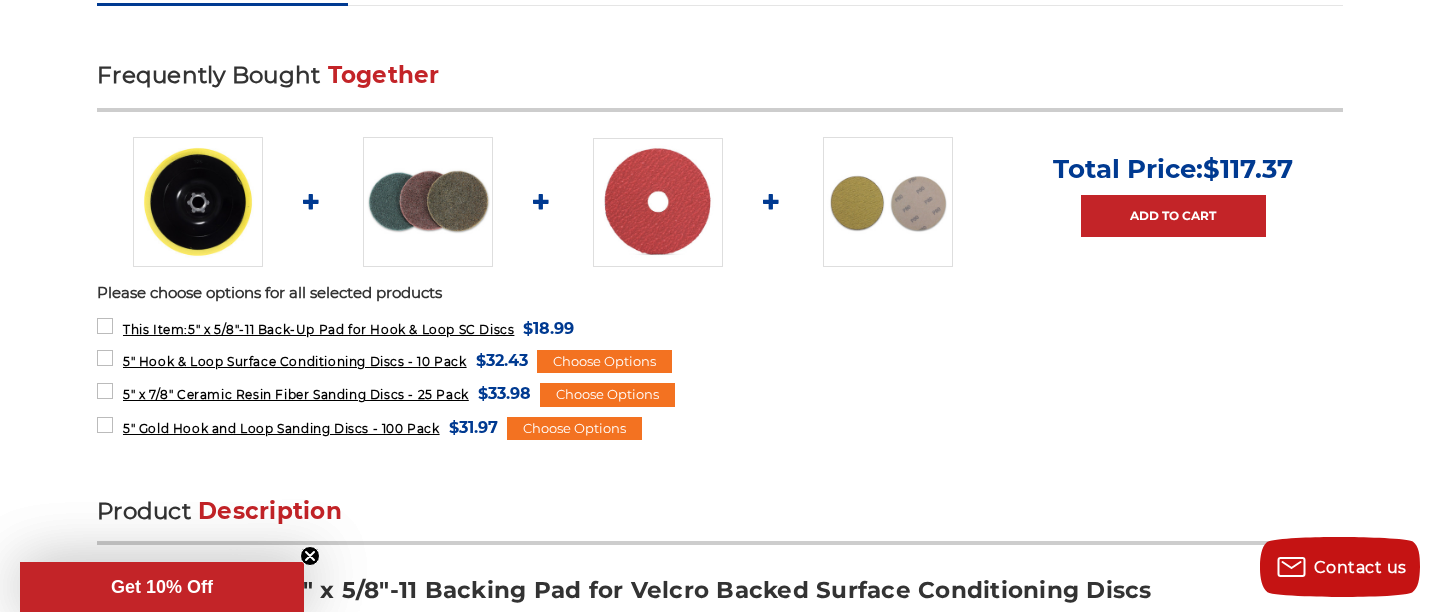 click at bounding box center (428, 202) 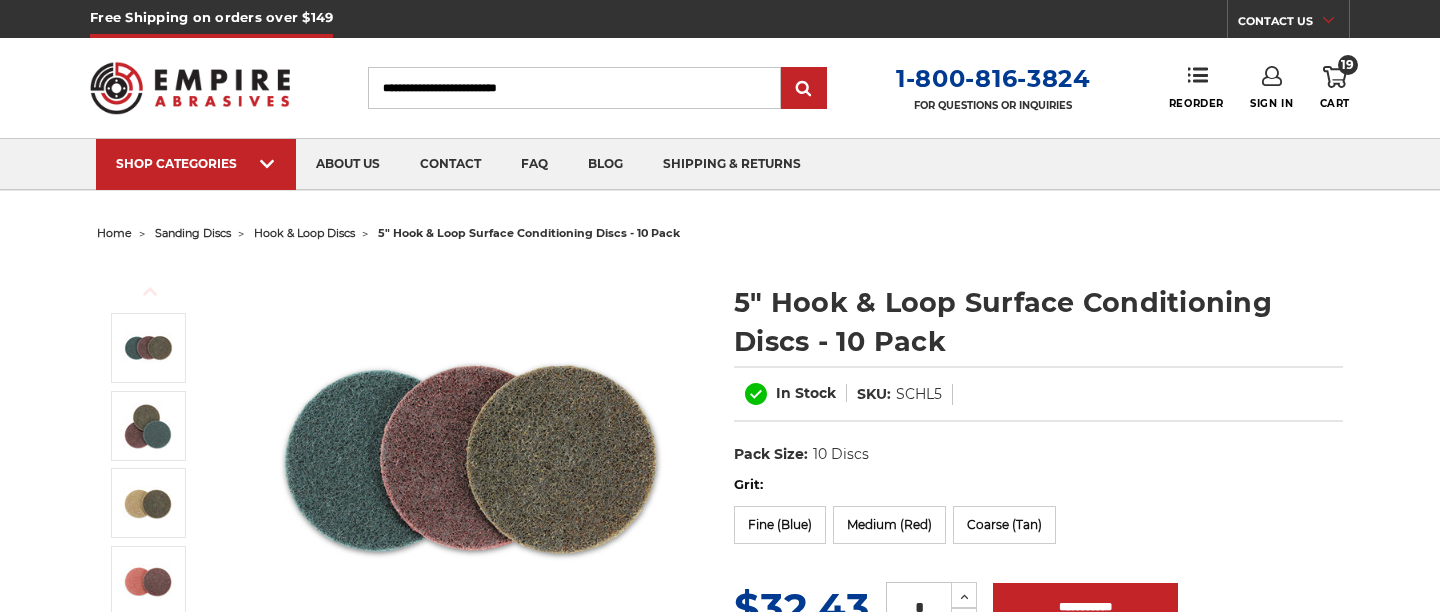 scroll, scrollTop: 253, scrollLeft: 0, axis: vertical 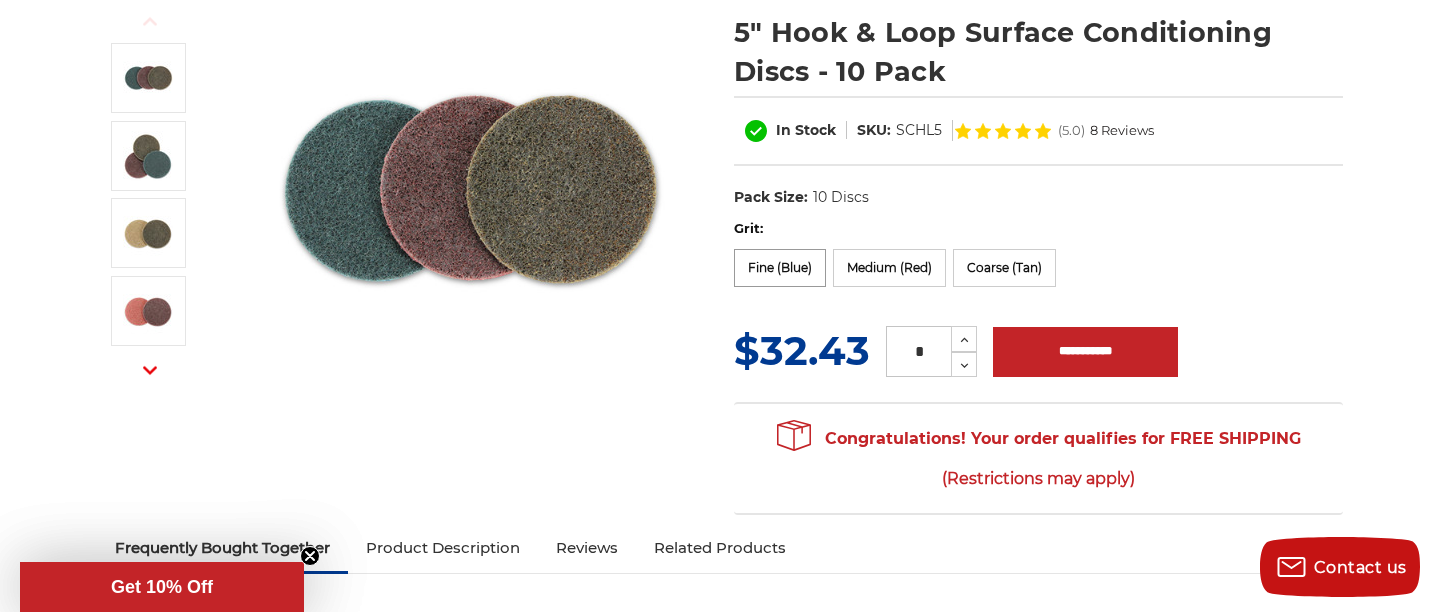 click on "Fine (Blue)" at bounding box center (780, 268) 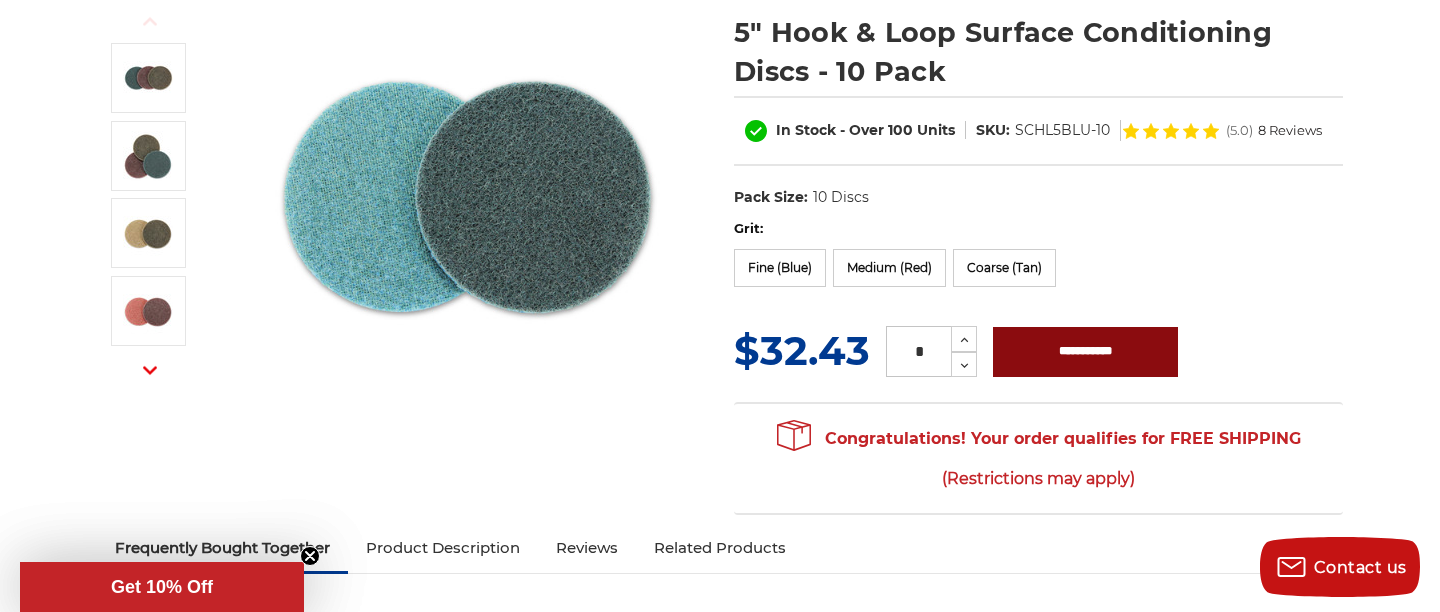 click on "**********" at bounding box center (1085, 352) 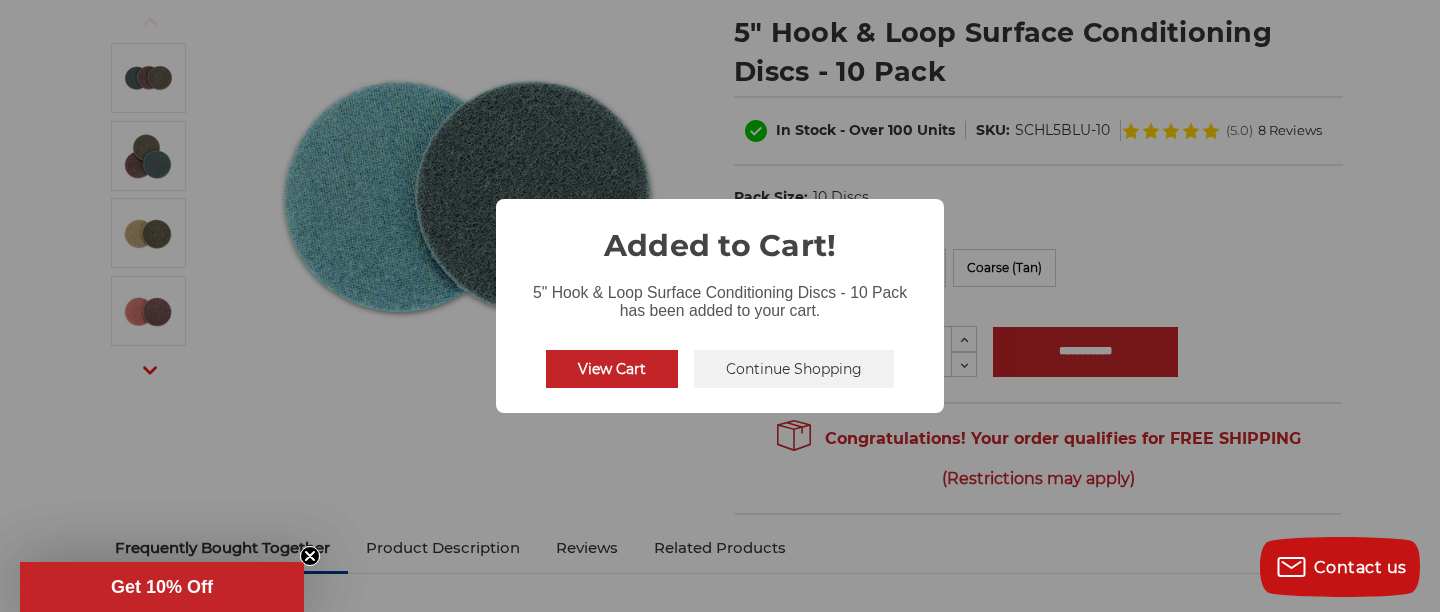 click on "Continue Shopping" at bounding box center (794, 369) 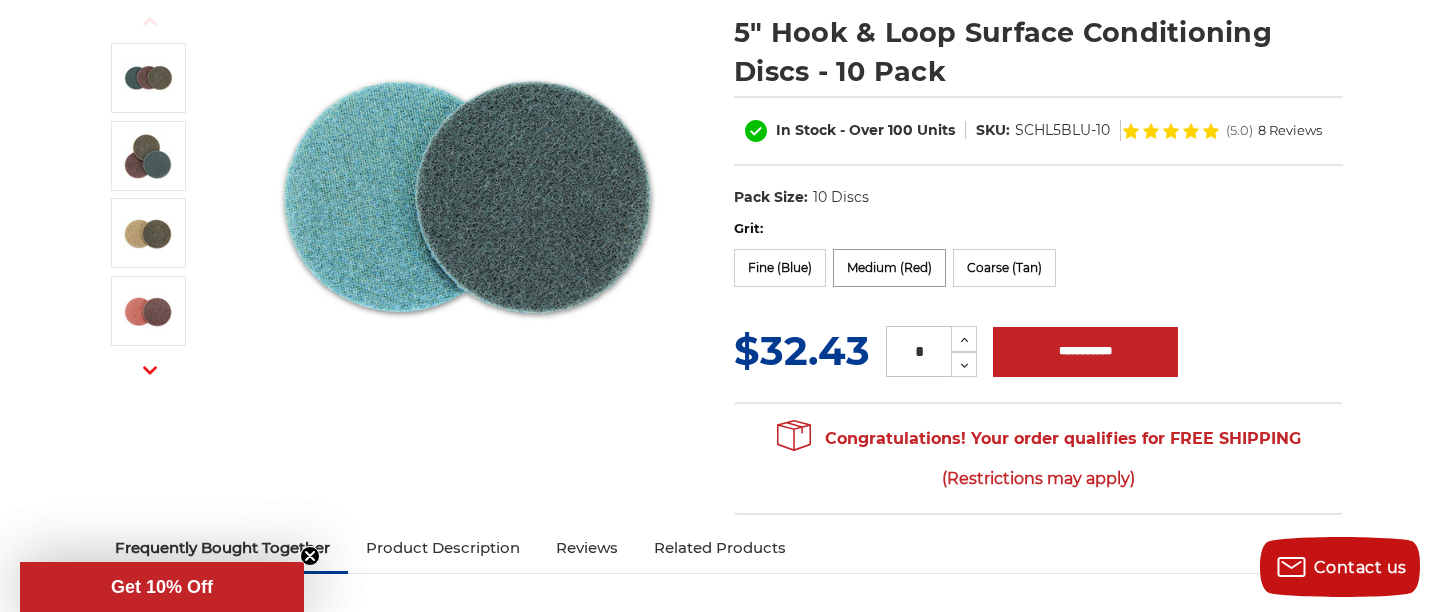 click on "Medium (Red)" at bounding box center [889, 268] 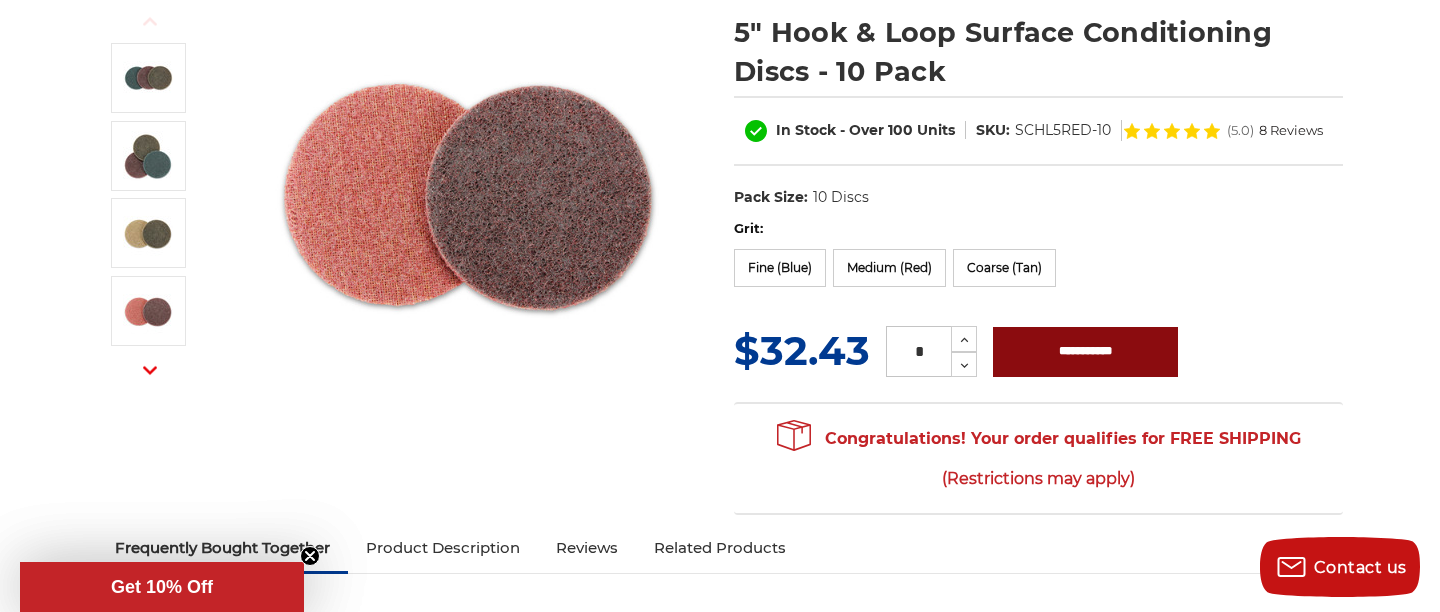 click on "**********" at bounding box center [1085, 352] 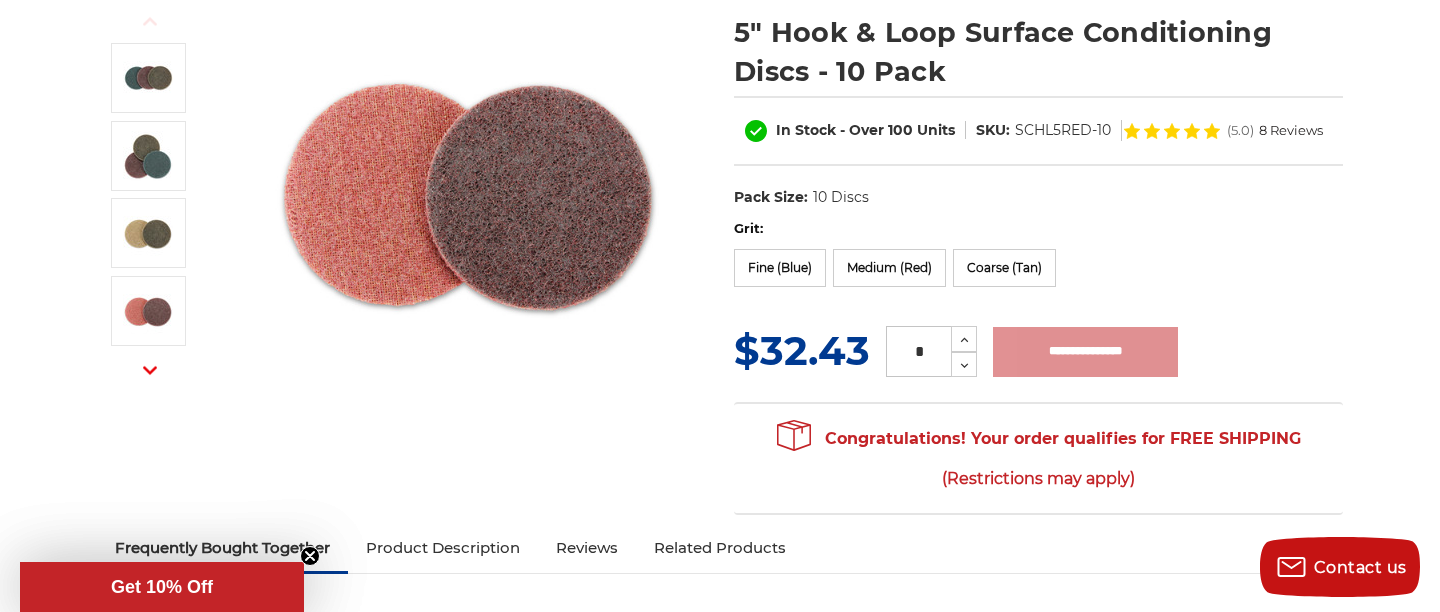 type on "**********" 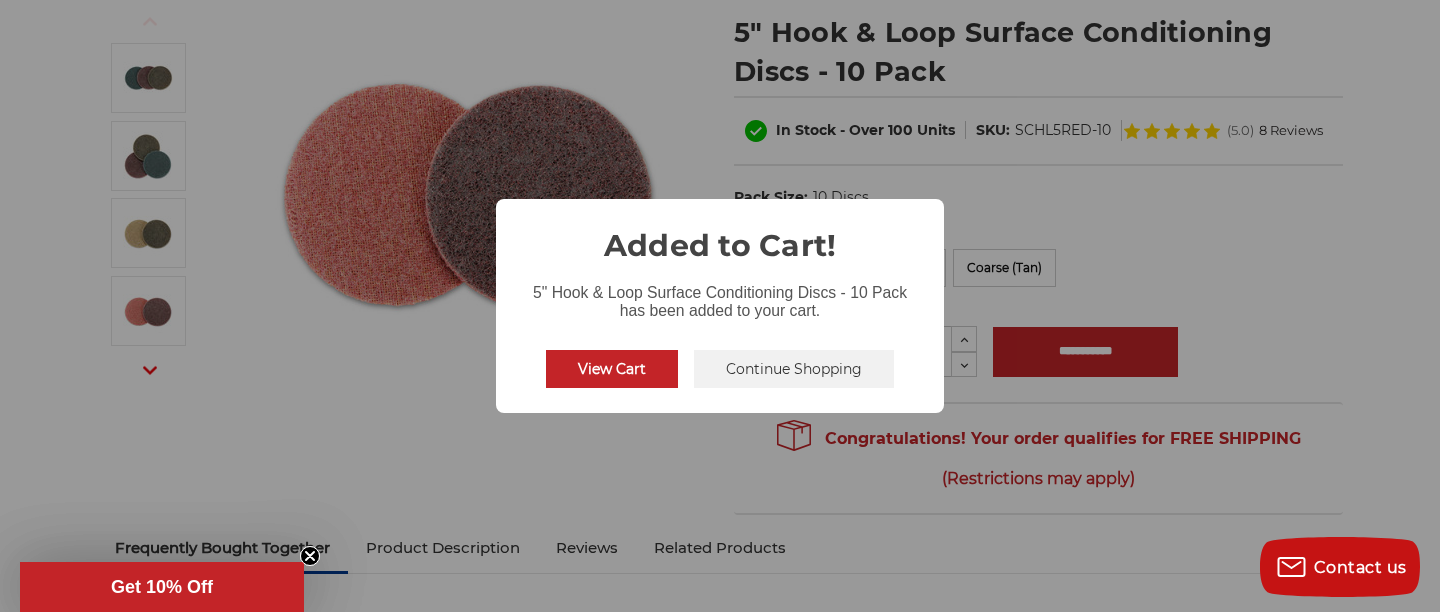 click on "Continue Shopping" at bounding box center (794, 369) 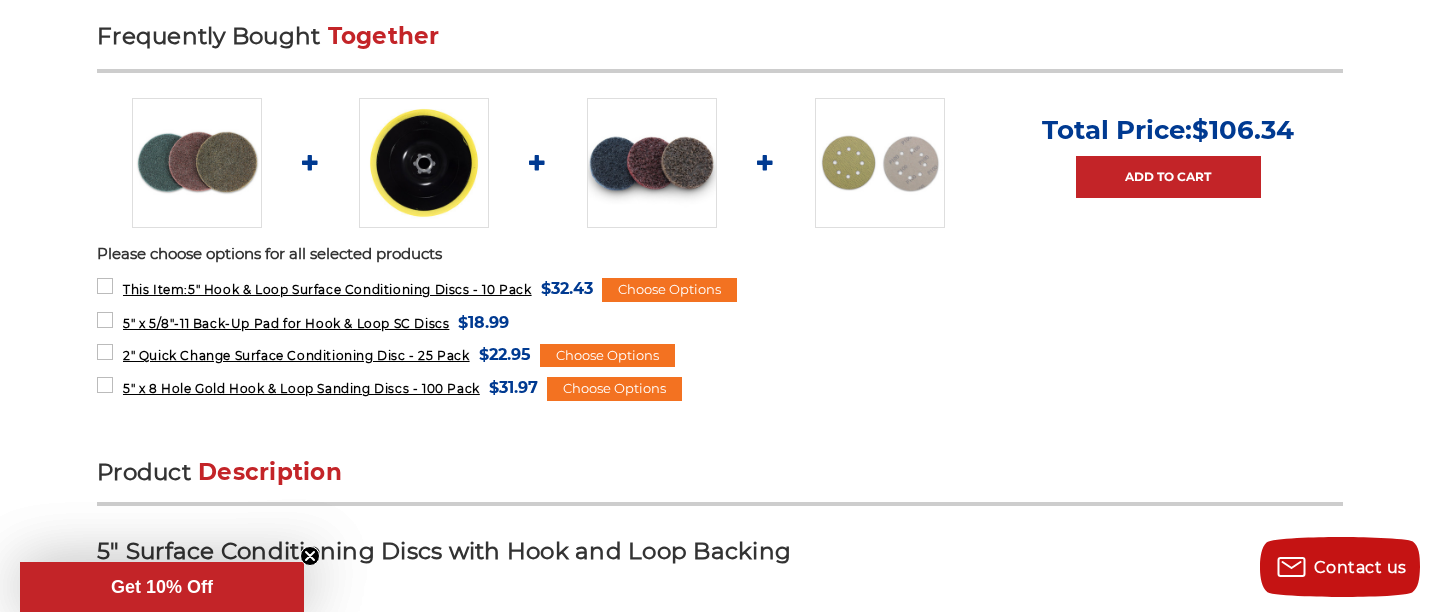 scroll, scrollTop: 0, scrollLeft: 0, axis: both 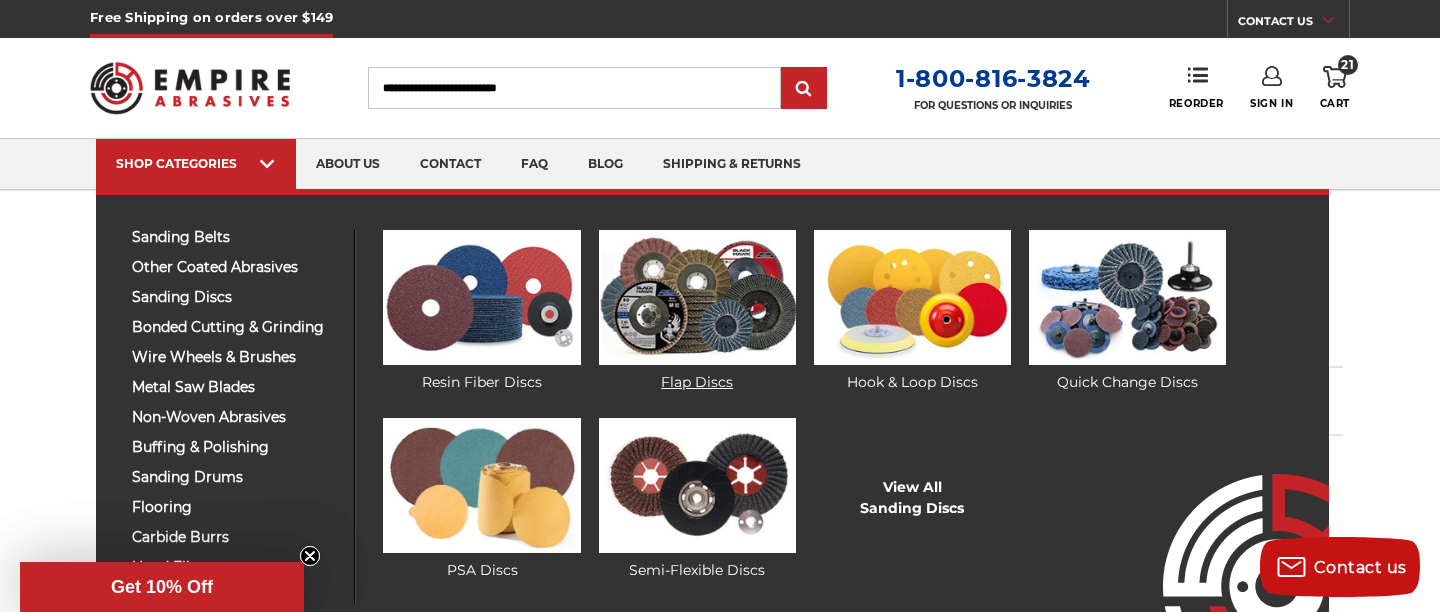 click at bounding box center (697, 297) 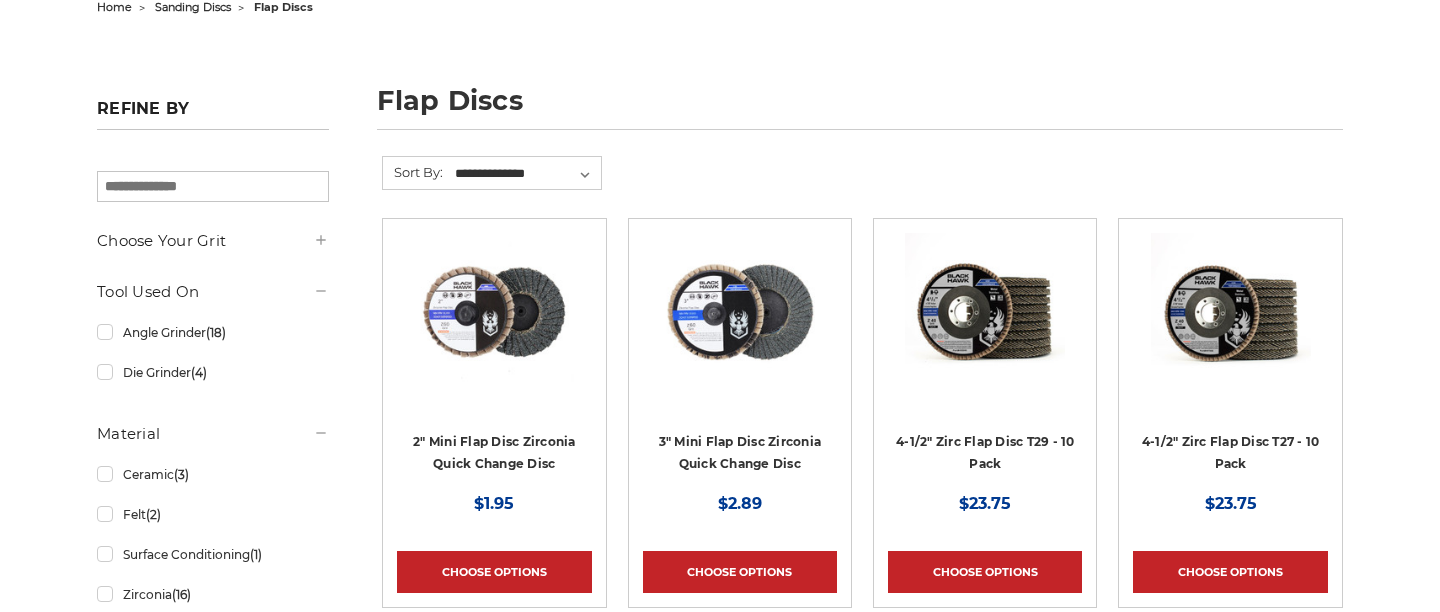 scroll, scrollTop: 274, scrollLeft: 0, axis: vertical 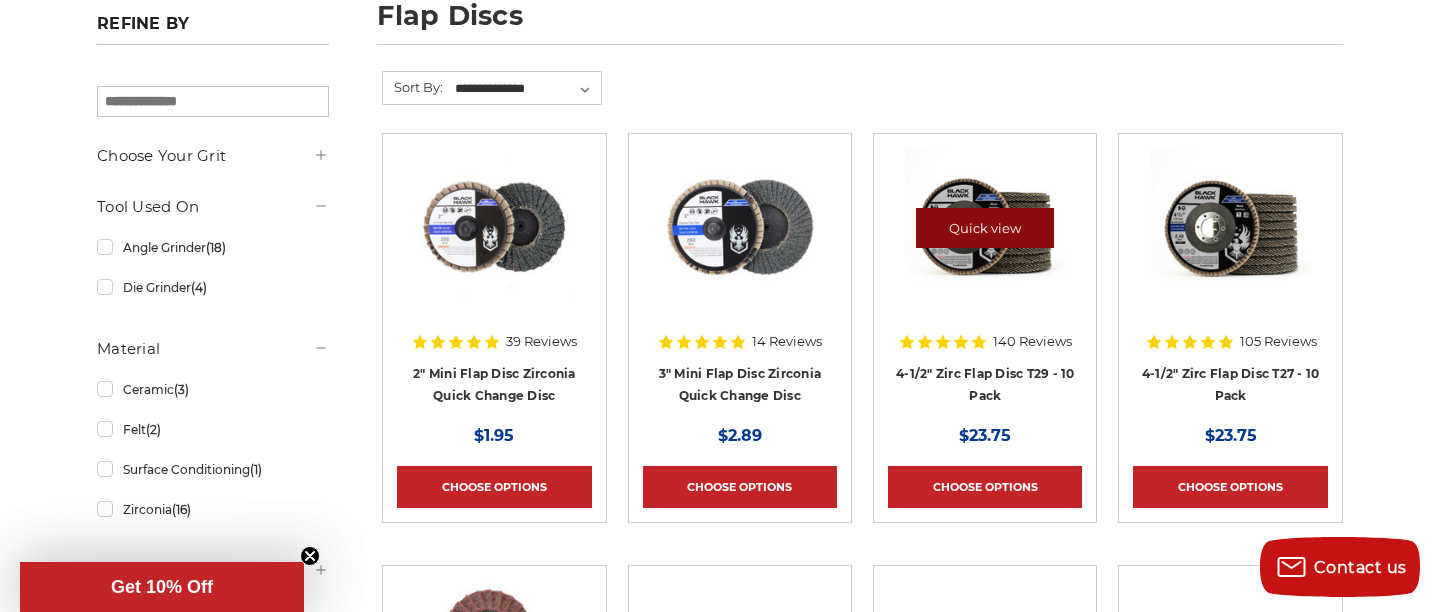 click on "Quick view" at bounding box center [985, 228] 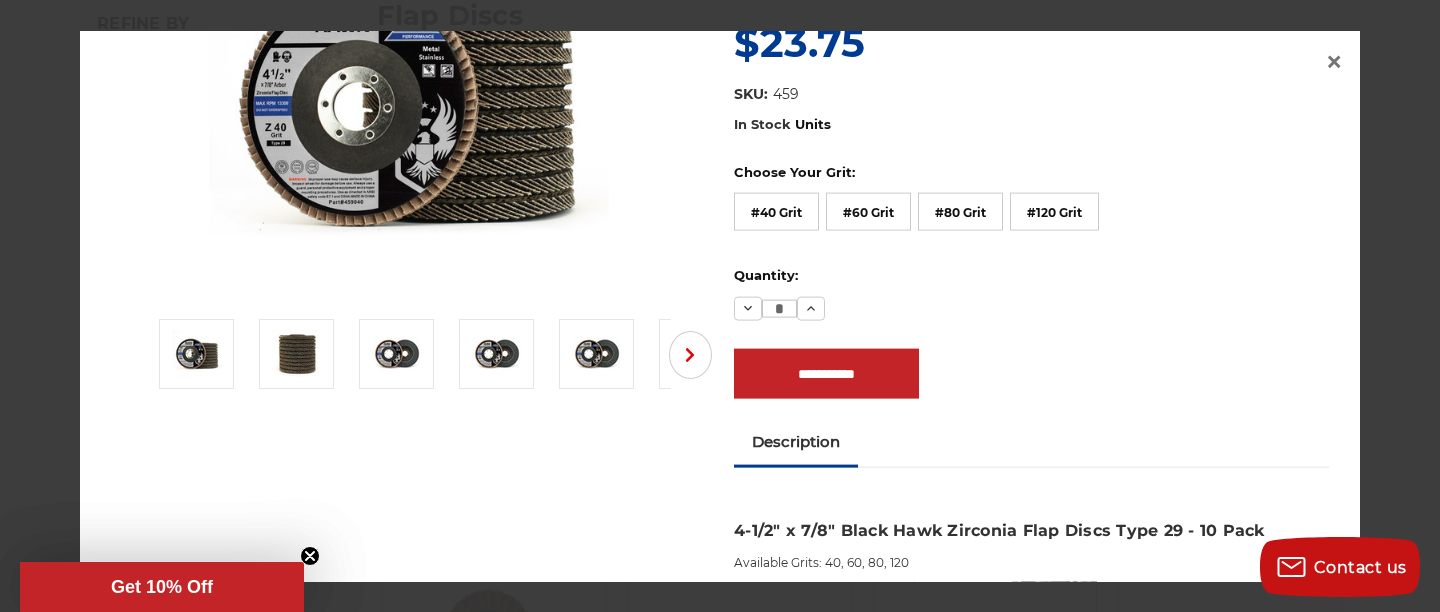 scroll, scrollTop: 160, scrollLeft: 0, axis: vertical 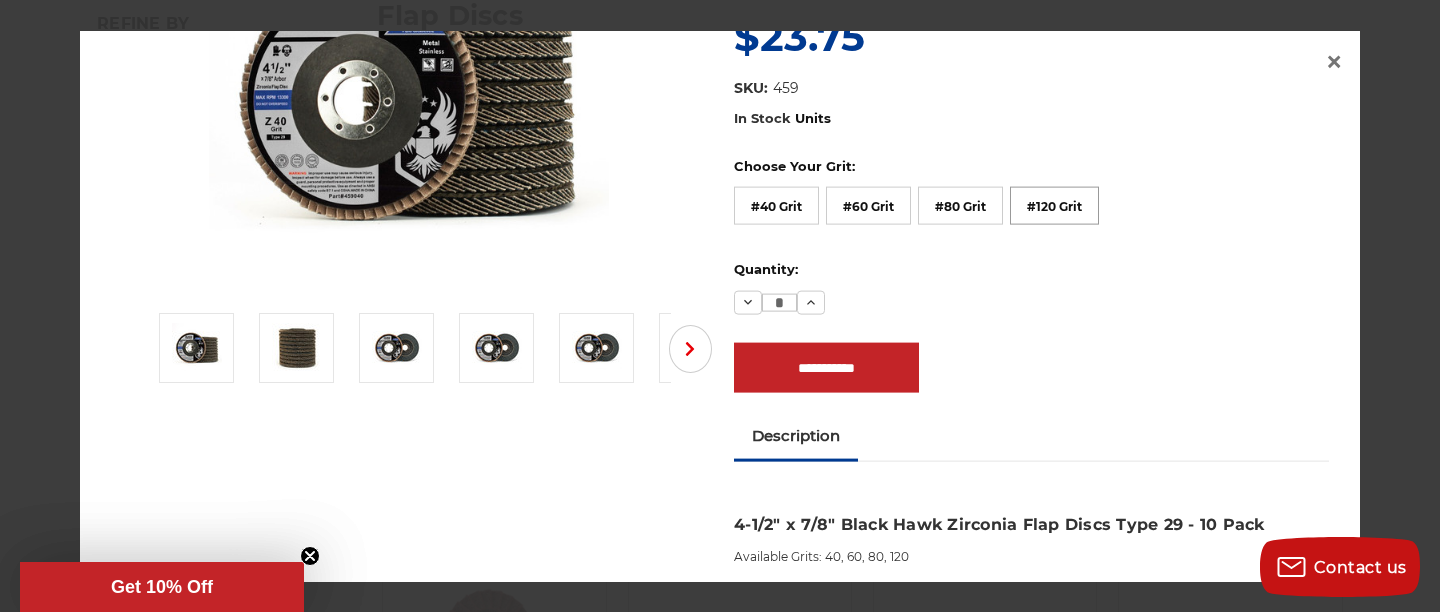 click on "#120 Grit" at bounding box center [1054, 206] 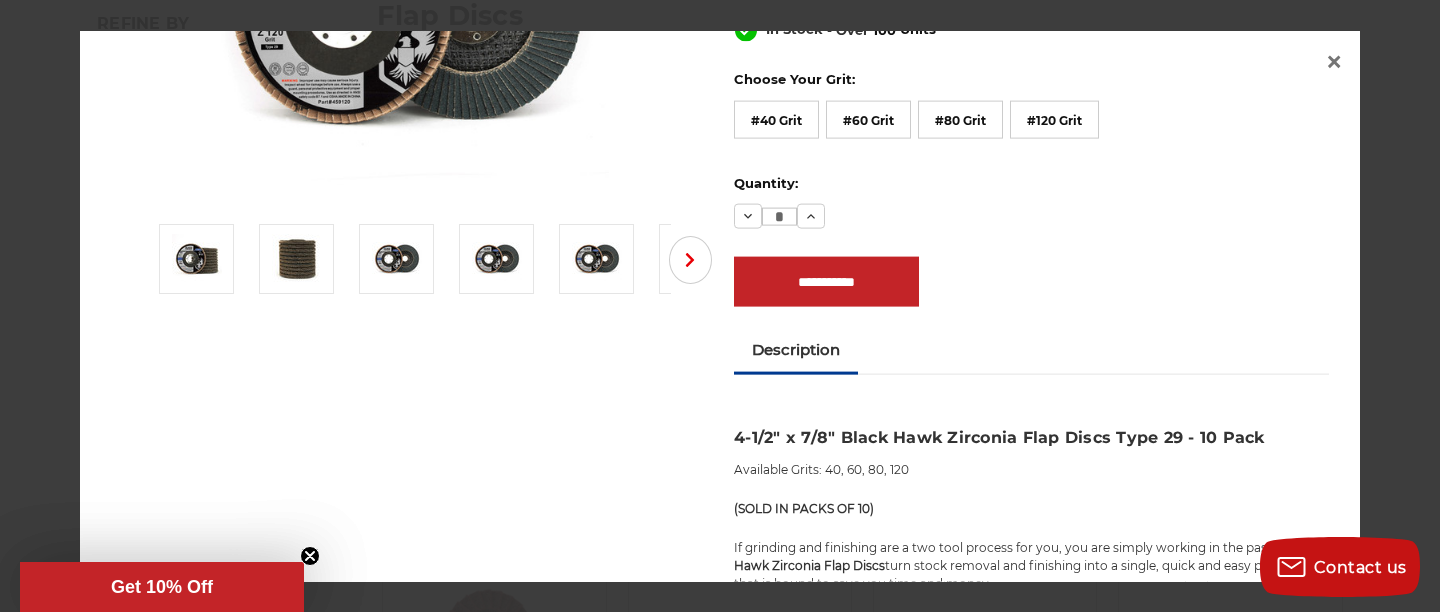 scroll, scrollTop: 0, scrollLeft: 0, axis: both 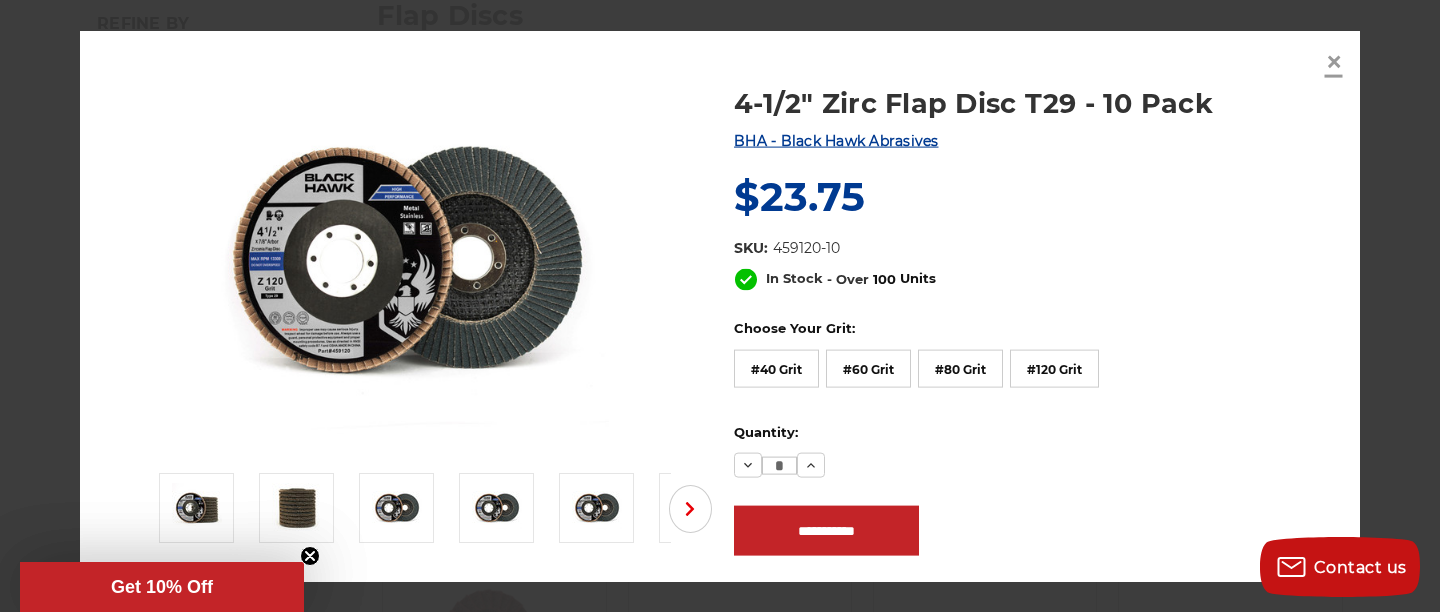 click on "×" at bounding box center [1334, 60] 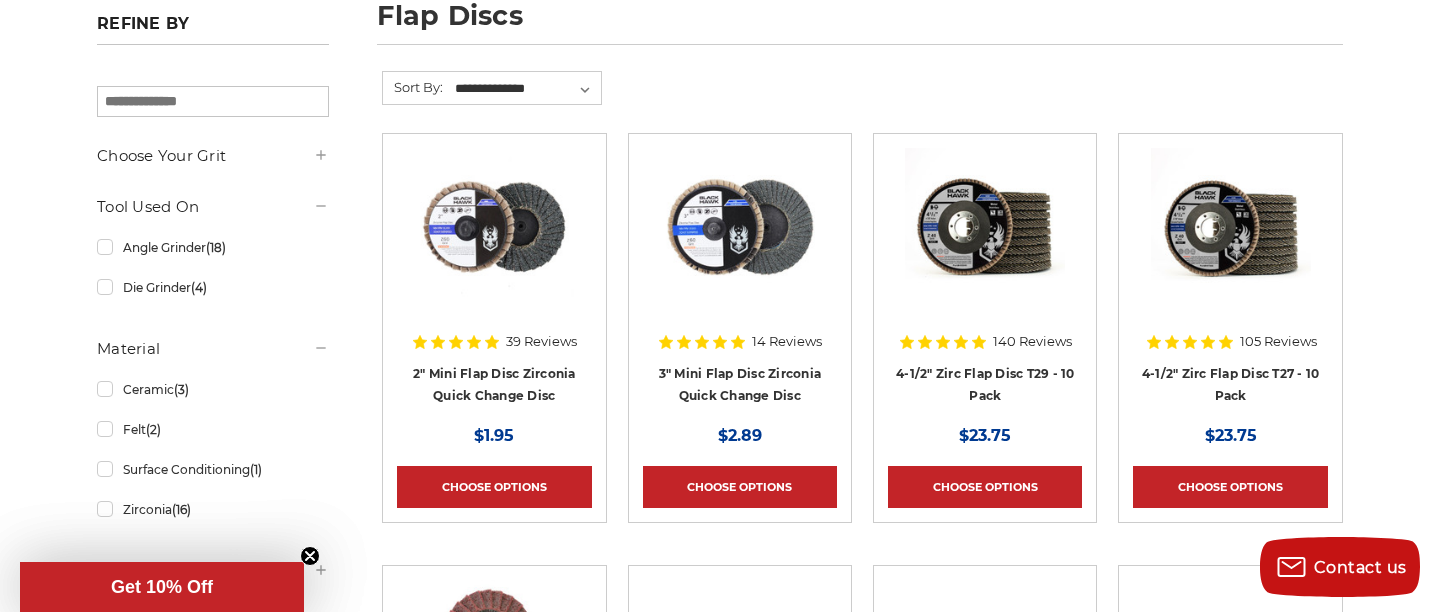 scroll, scrollTop: 0, scrollLeft: 0, axis: both 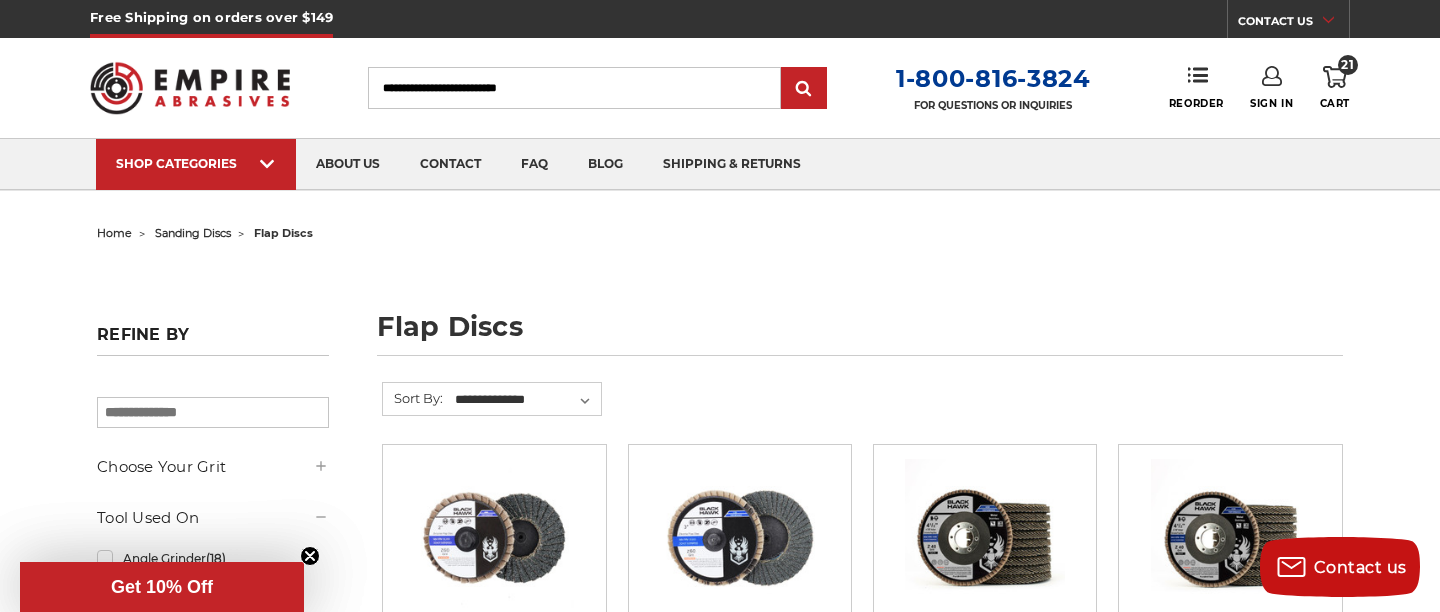 click on "Search" at bounding box center (574, 88) 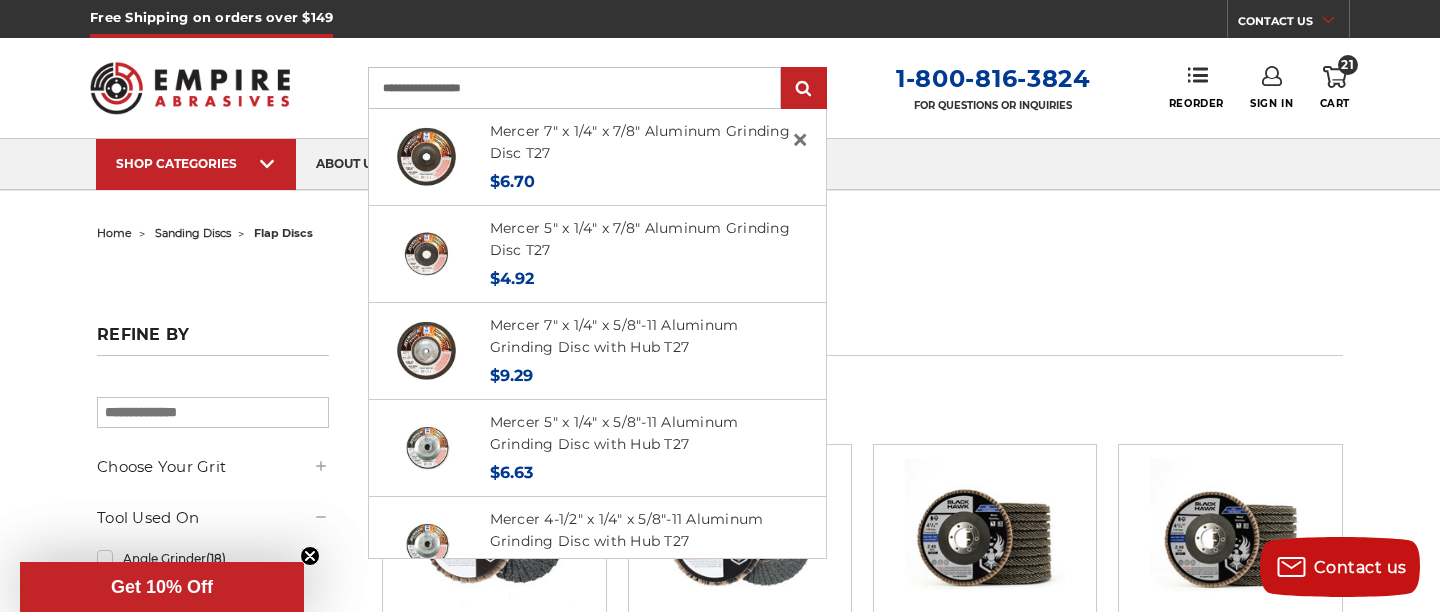 type on "**********" 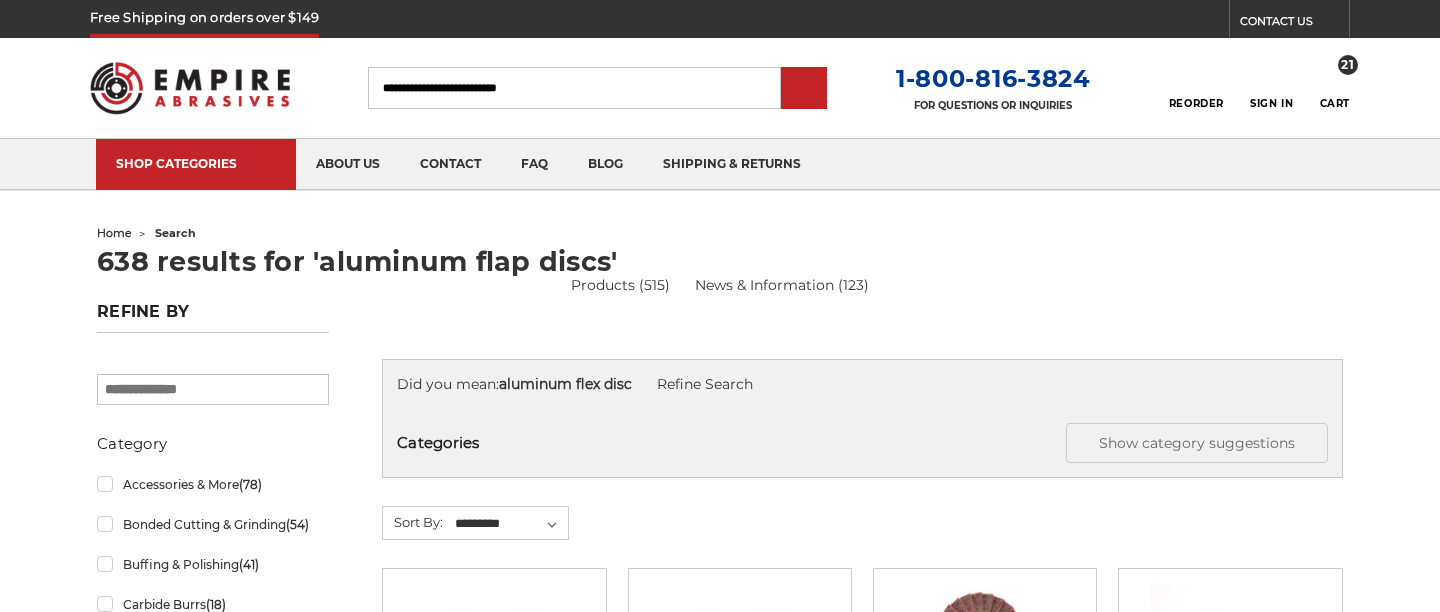 scroll, scrollTop: 0, scrollLeft: 0, axis: both 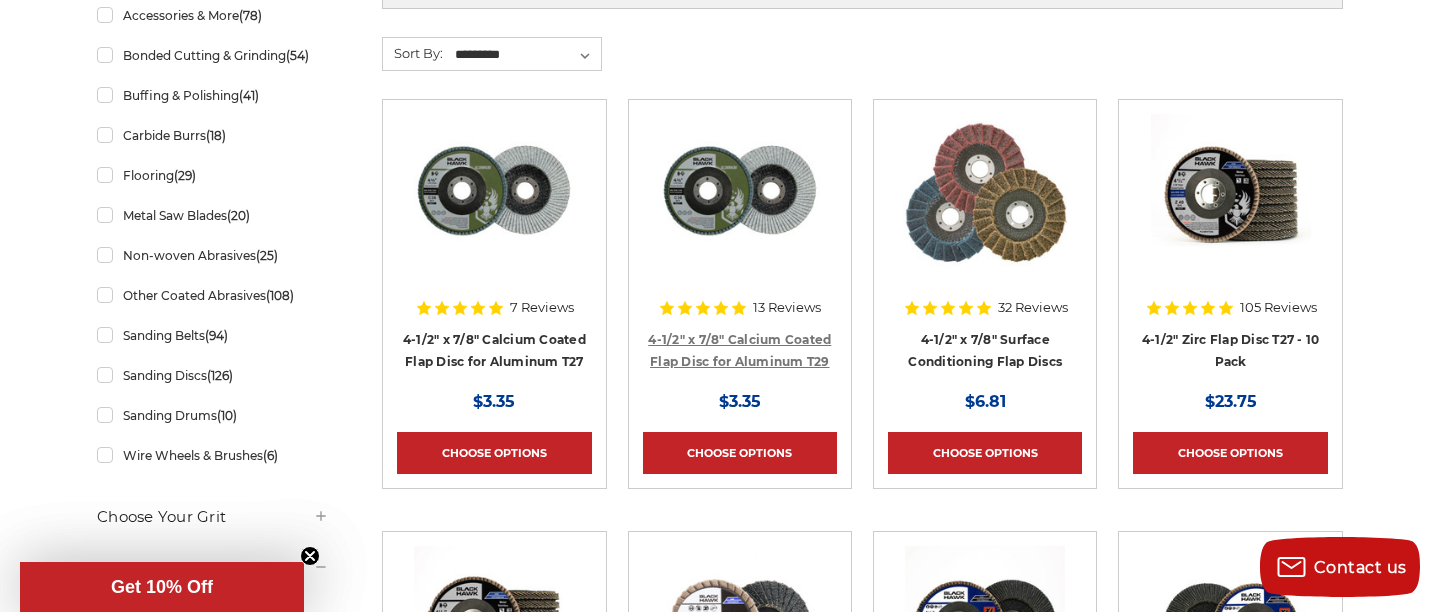 click on "4-1/2" x 7/8" Calcium Coated Flap Disc for Aluminum T29" at bounding box center [739, 351] 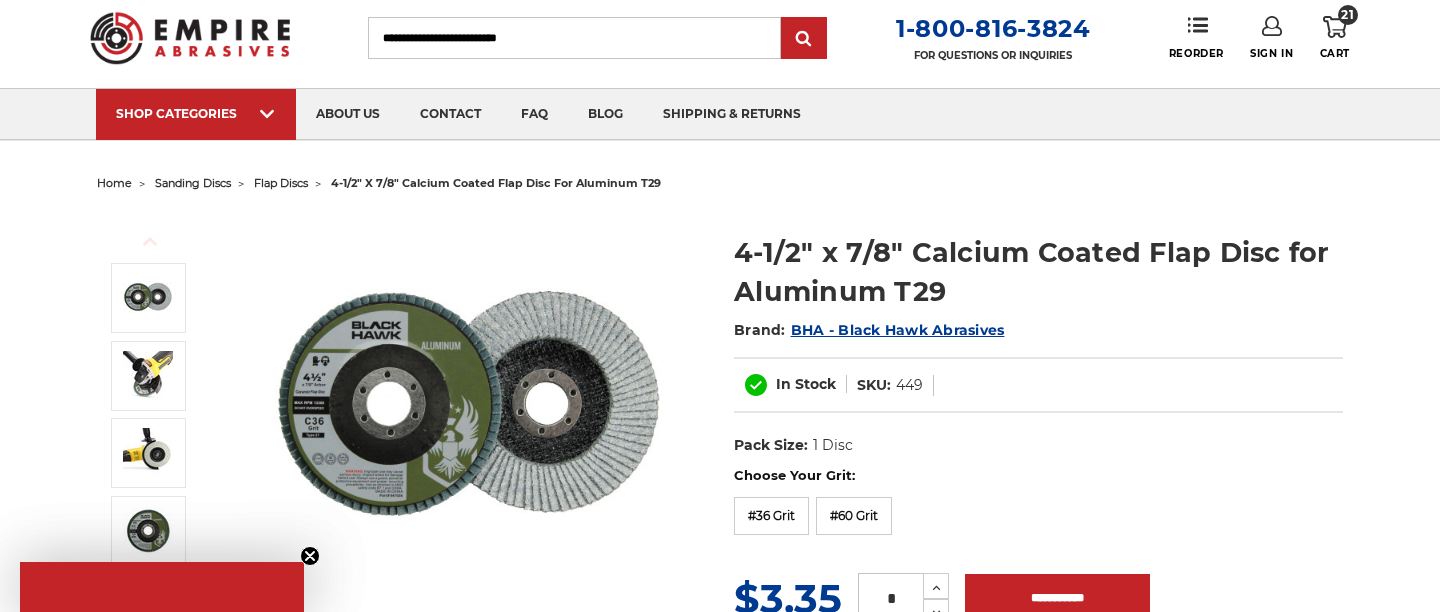 scroll, scrollTop: 143, scrollLeft: 0, axis: vertical 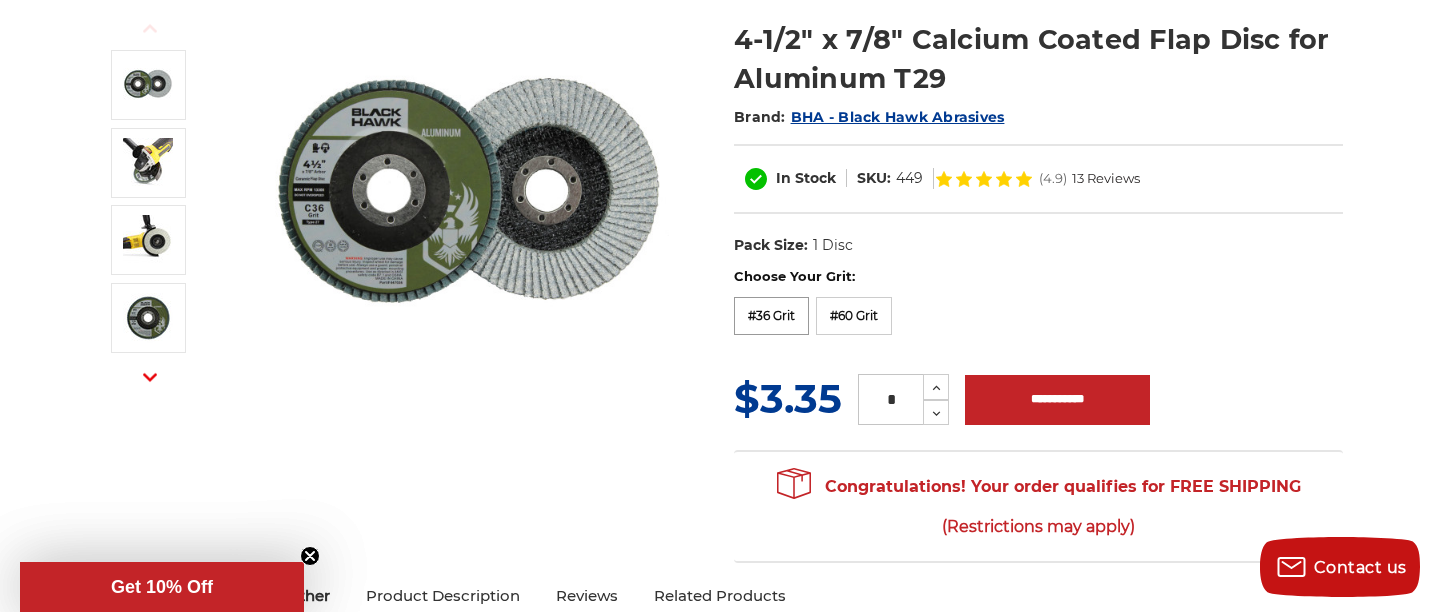 click on "#36 Grit" at bounding box center (771, 316) 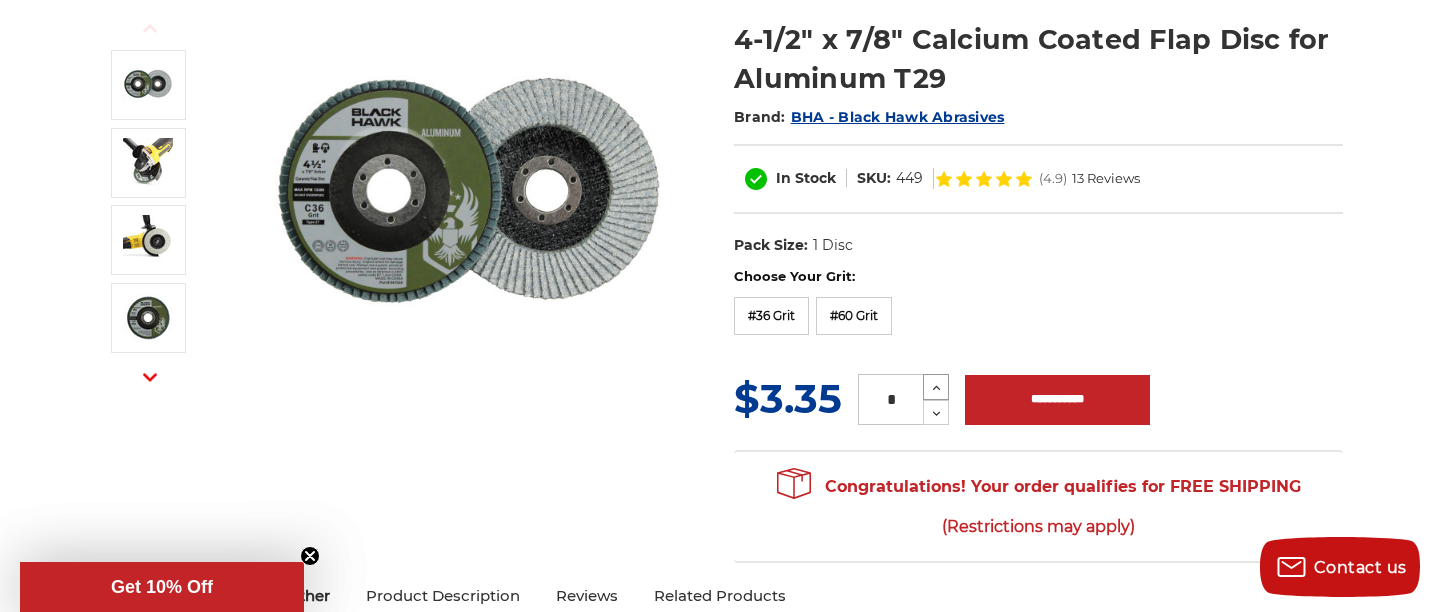 click 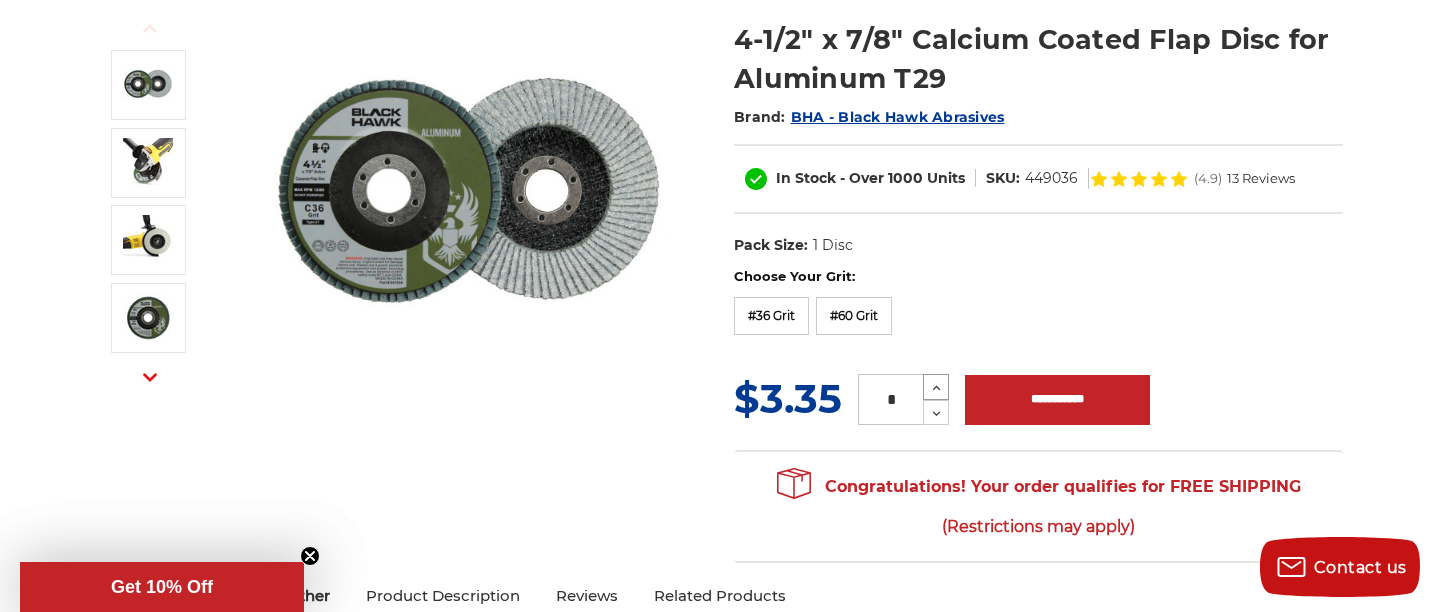 click 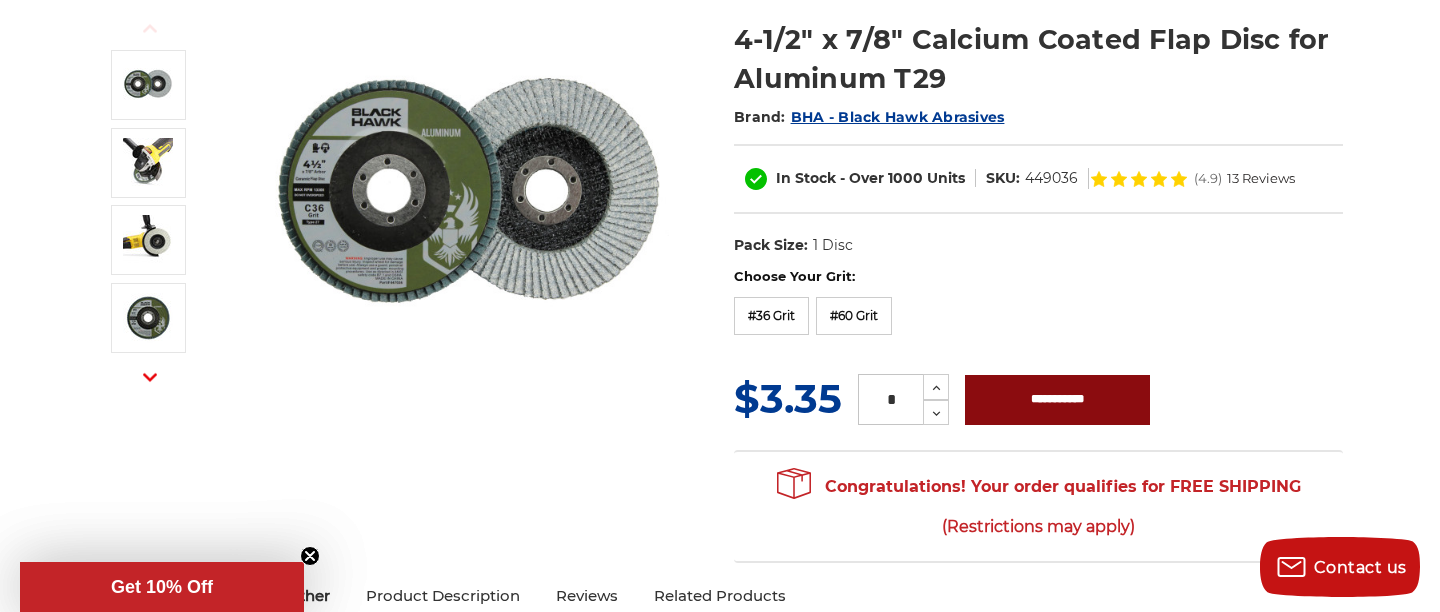 click on "**********" at bounding box center [1057, 400] 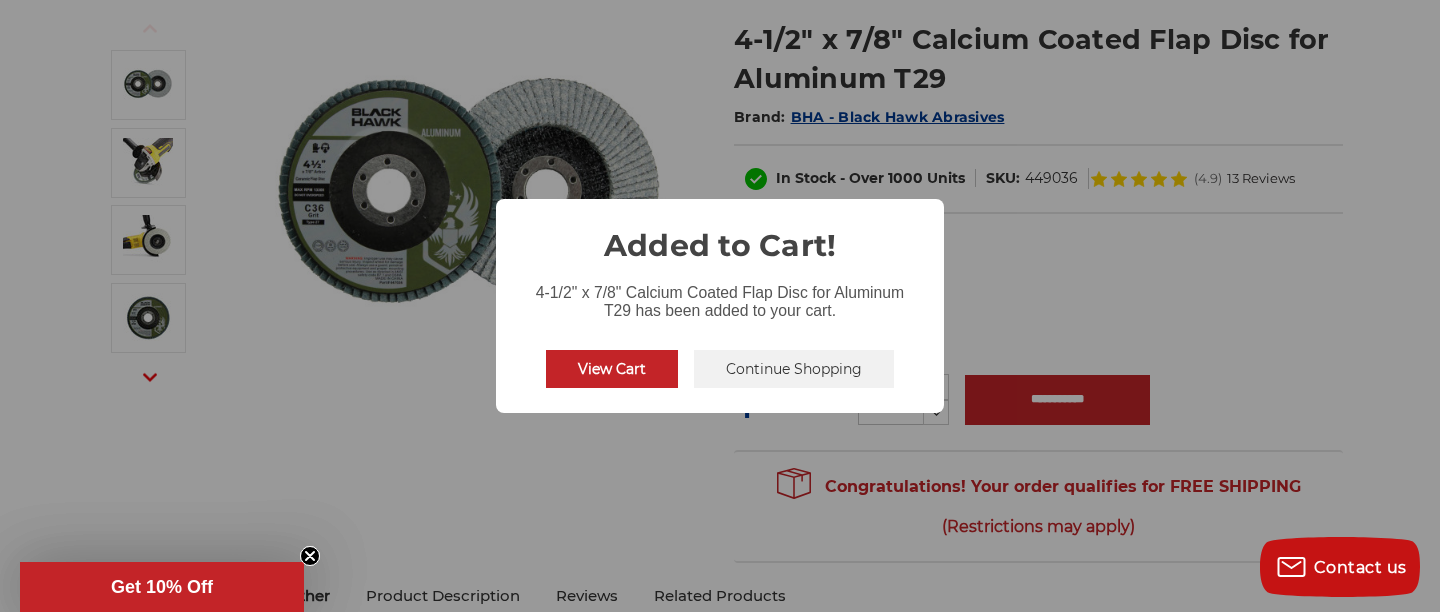 click on "Continue Shopping" at bounding box center (794, 369) 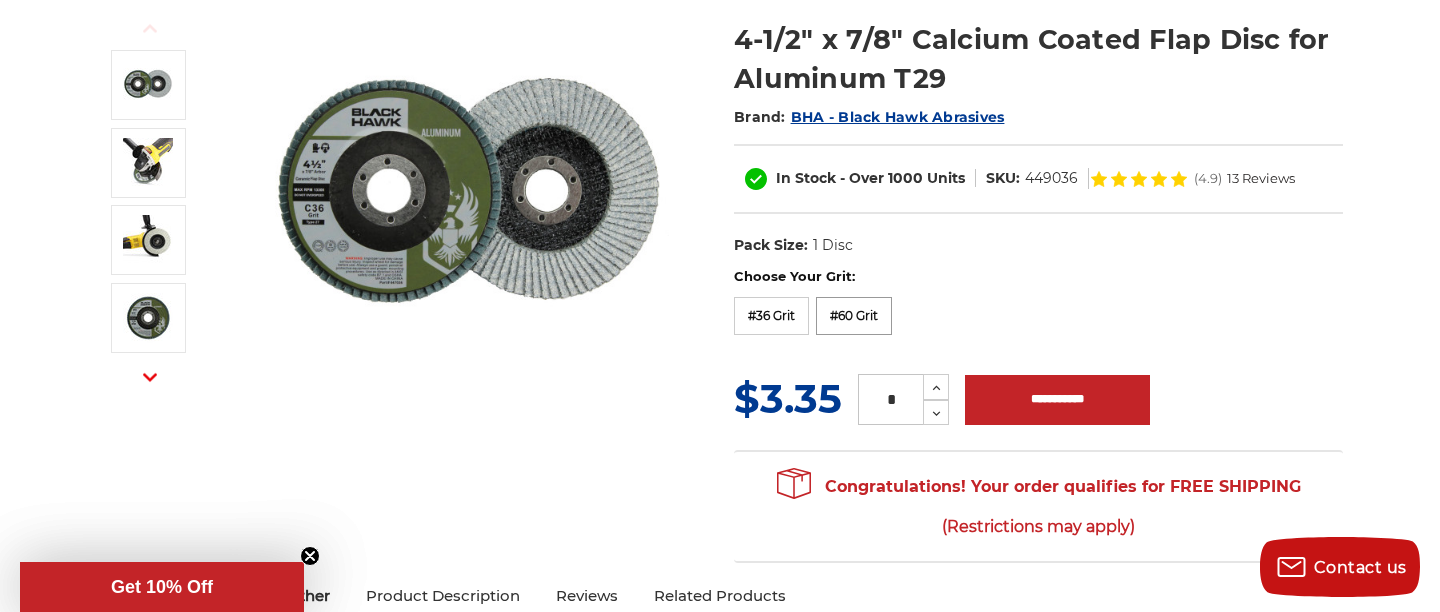 click on "#60 Grit" 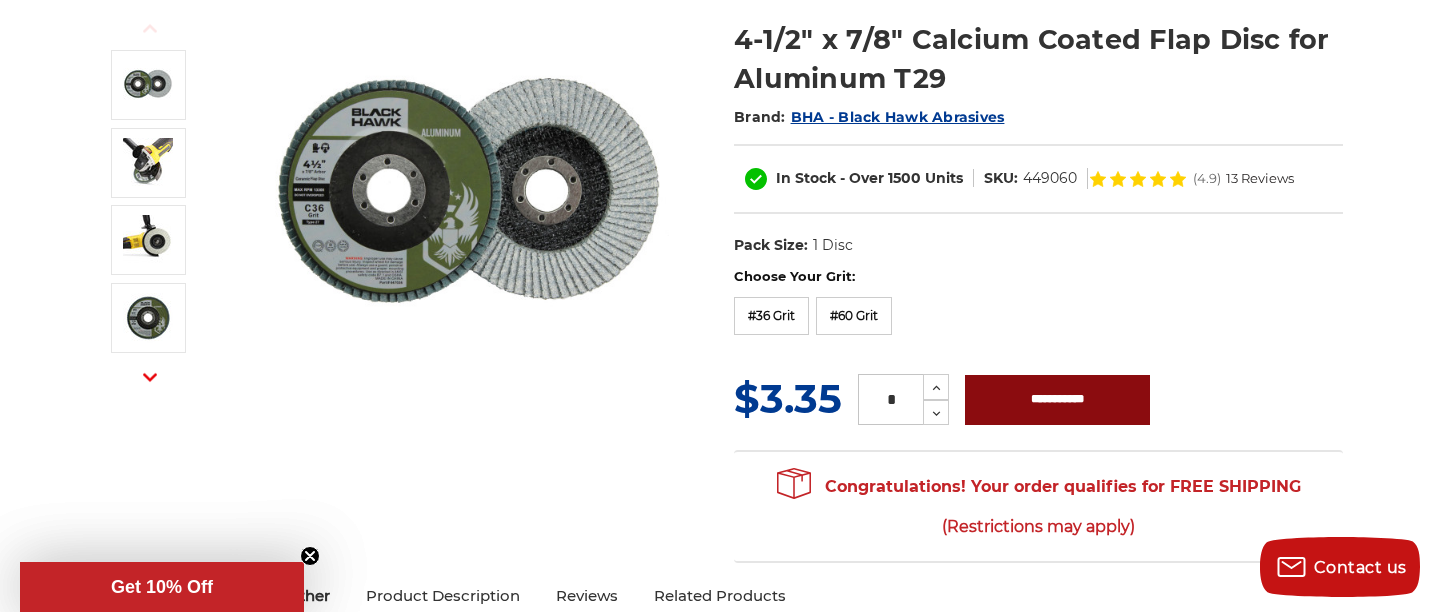 click on "**********" 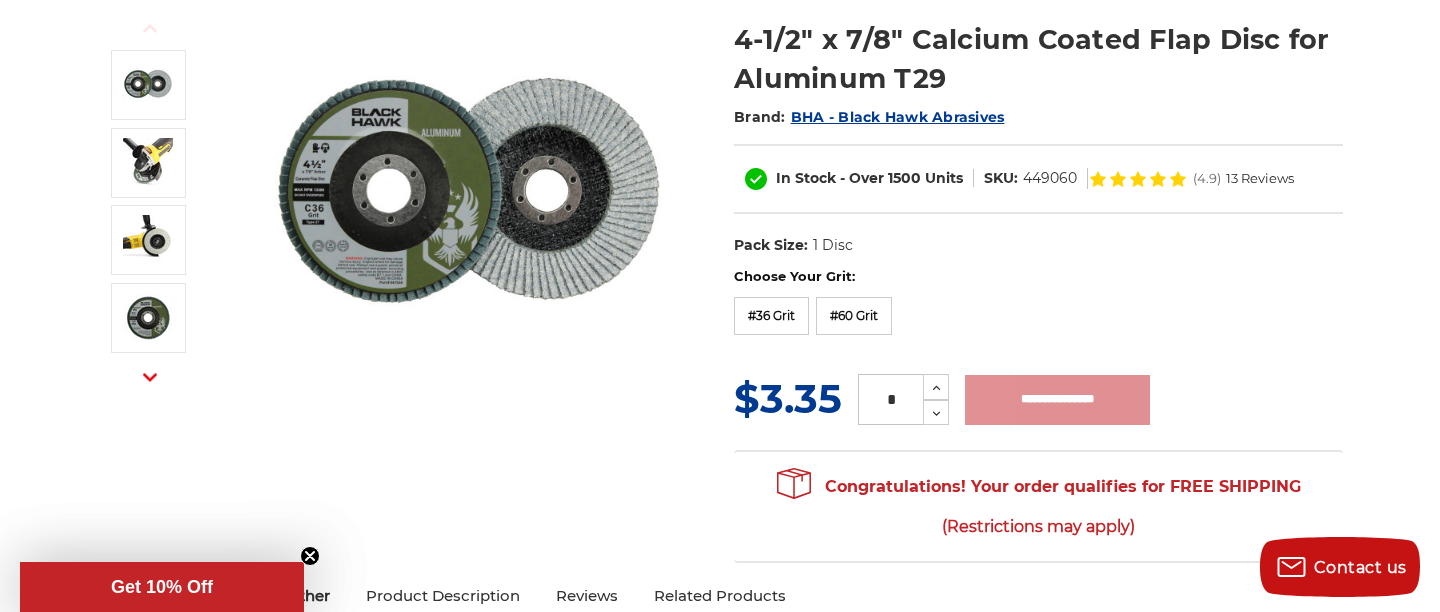 type on "**********" 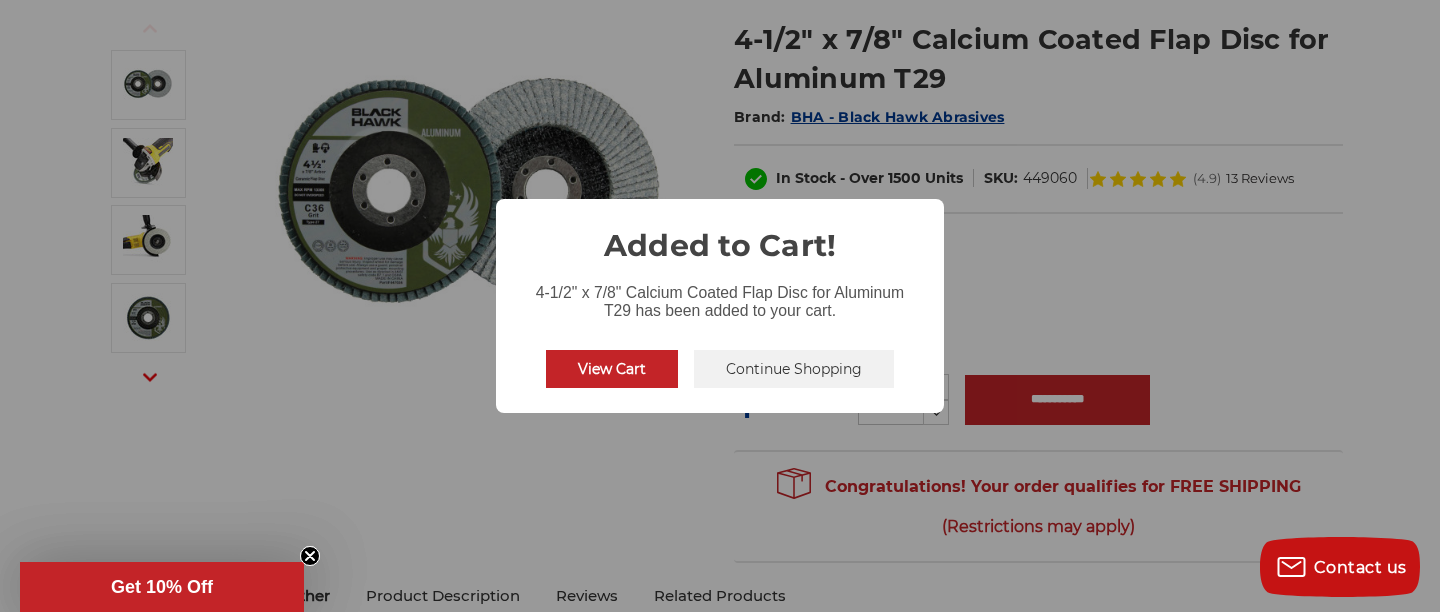 click on "Continue Shopping" 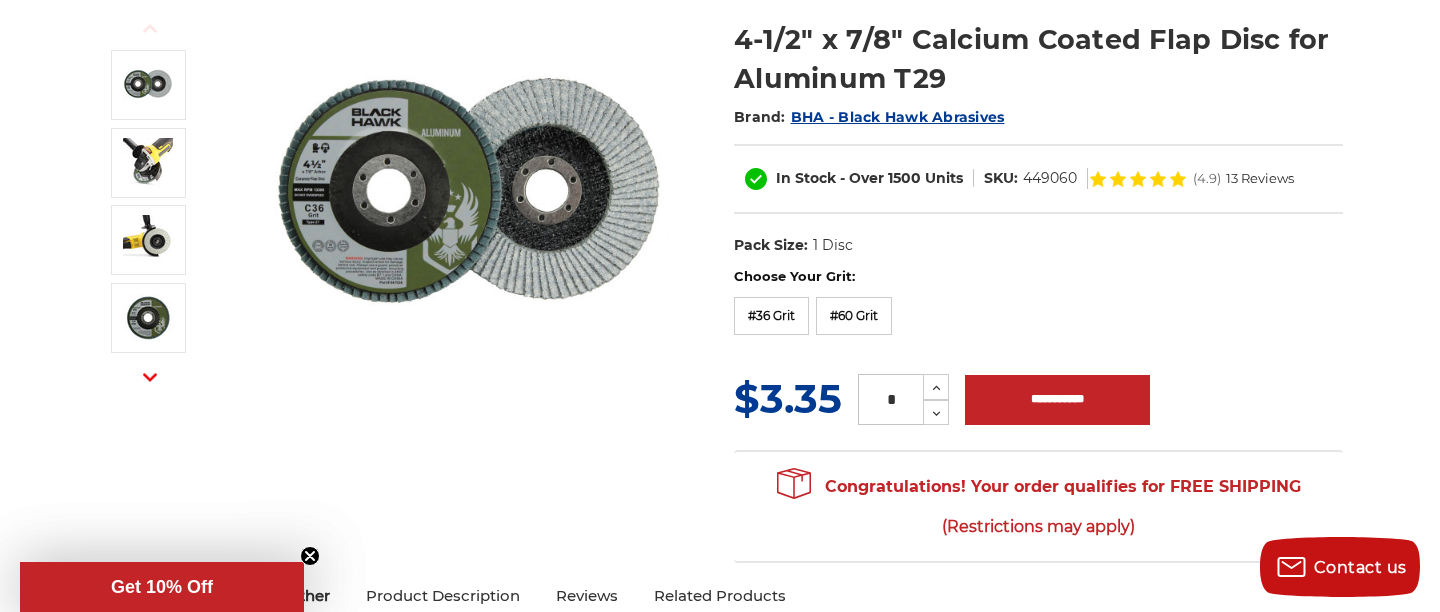 scroll, scrollTop: 0, scrollLeft: 0, axis: both 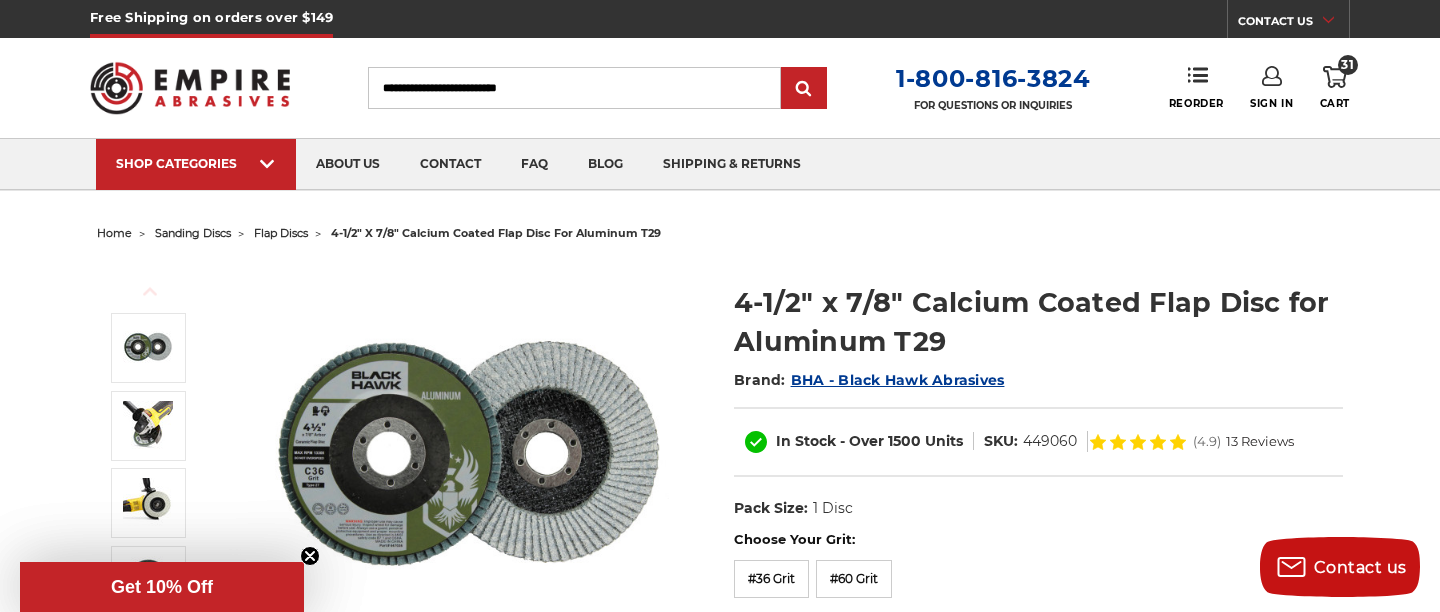 click on "Search" 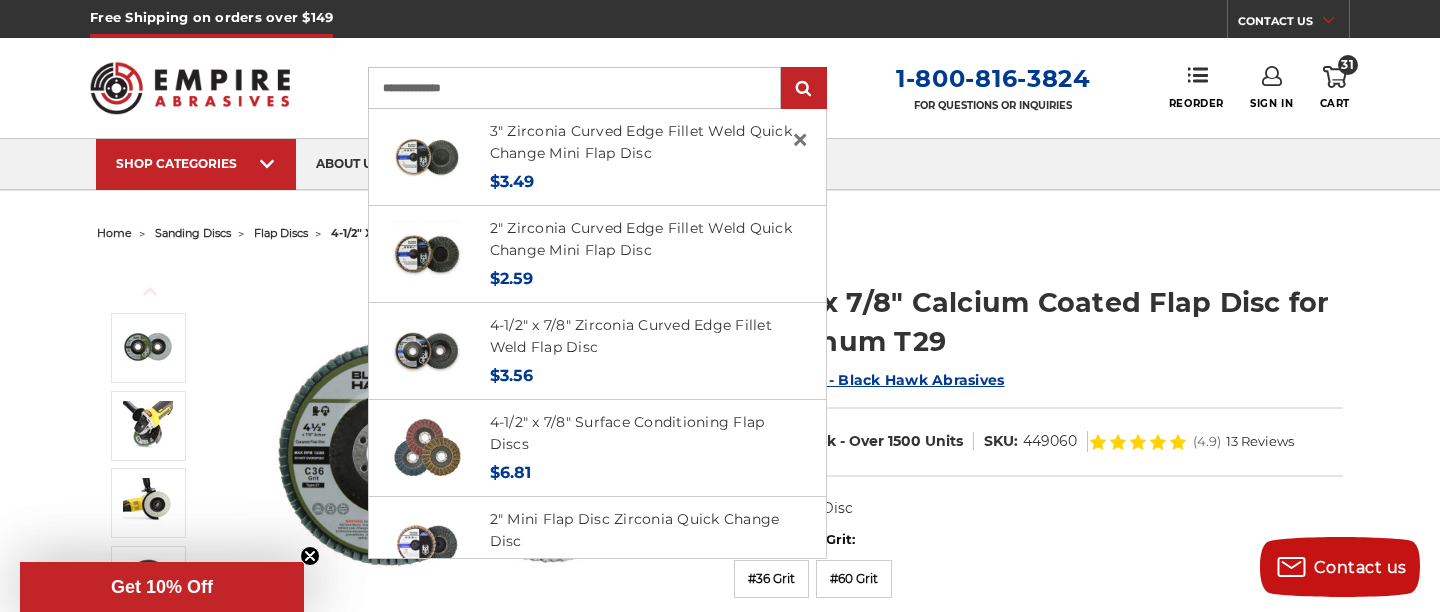 type on "**********" 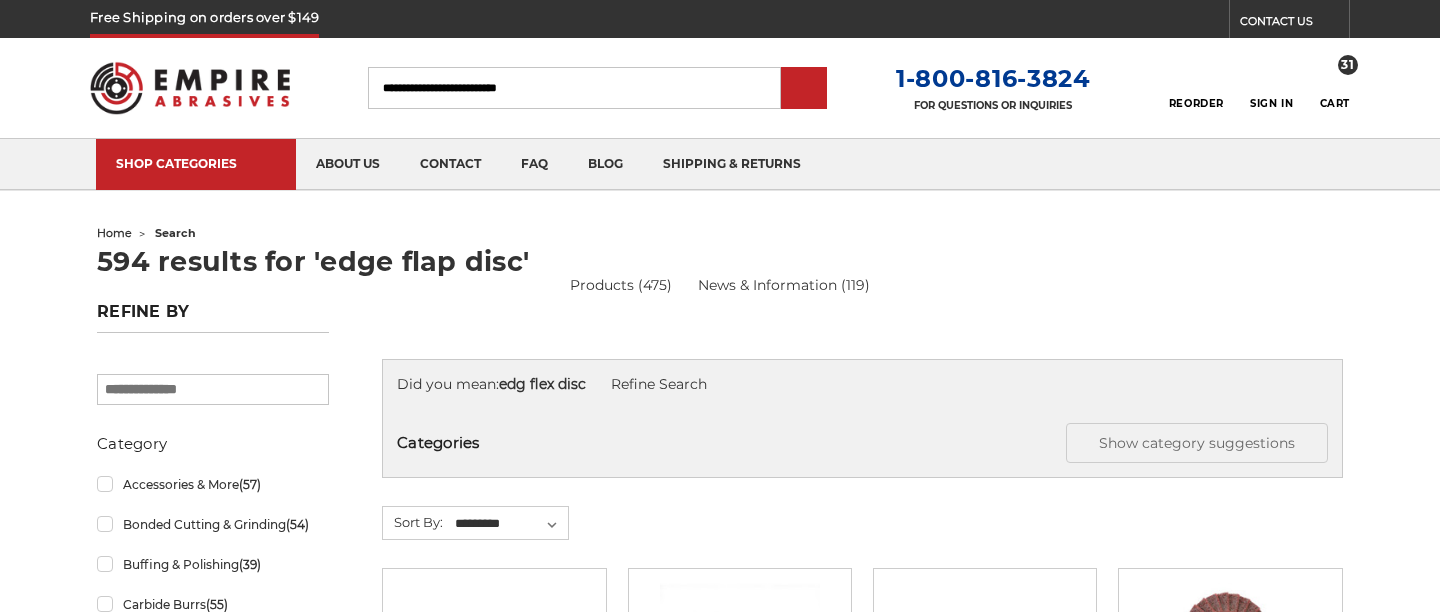 scroll, scrollTop: 0, scrollLeft: 0, axis: both 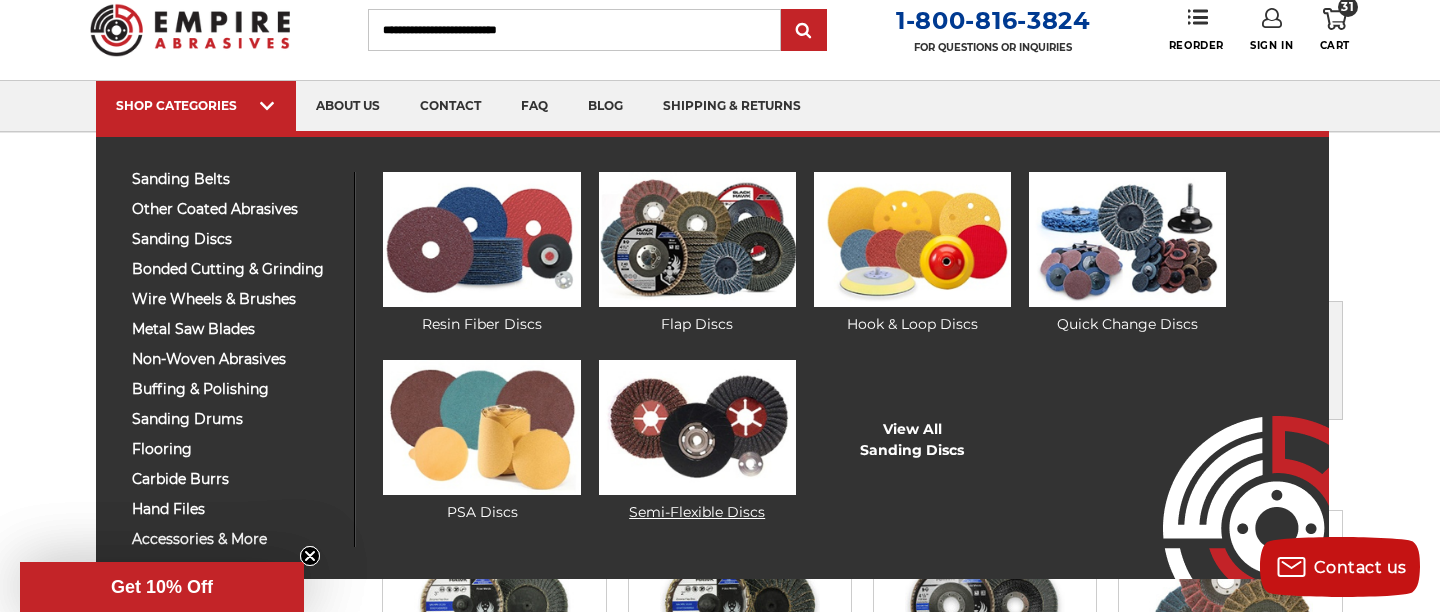 click at bounding box center [697, 427] 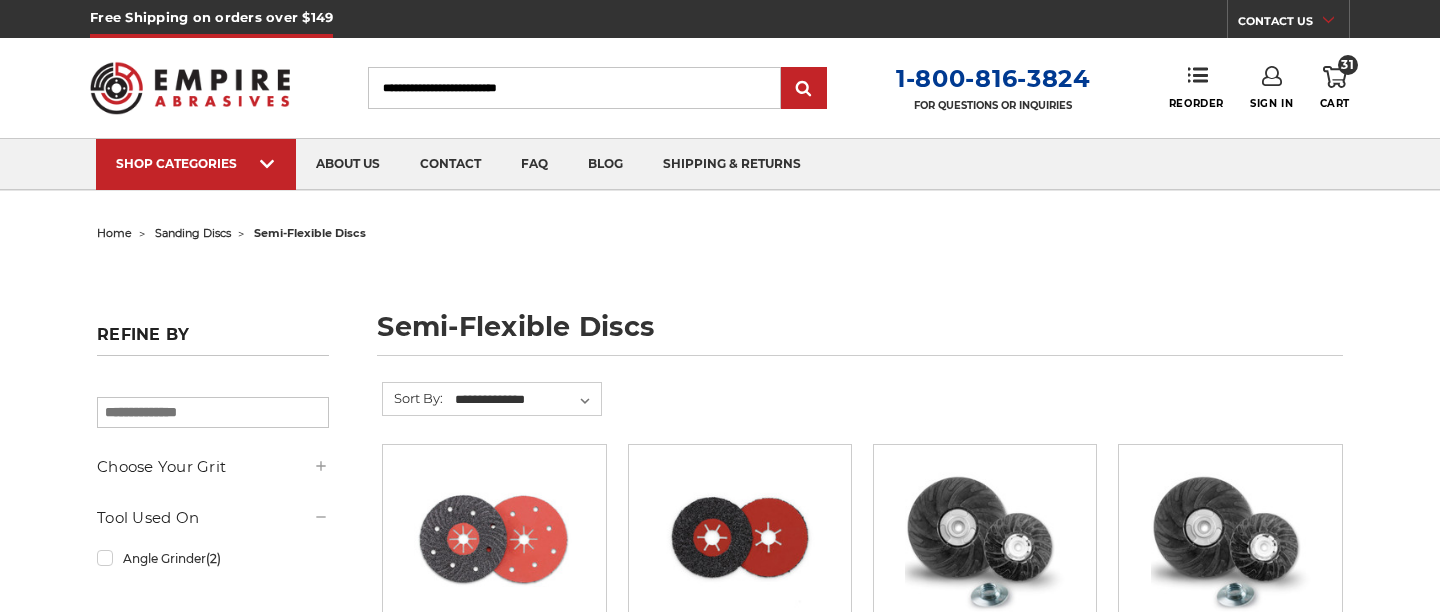 scroll, scrollTop: 208, scrollLeft: 0, axis: vertical 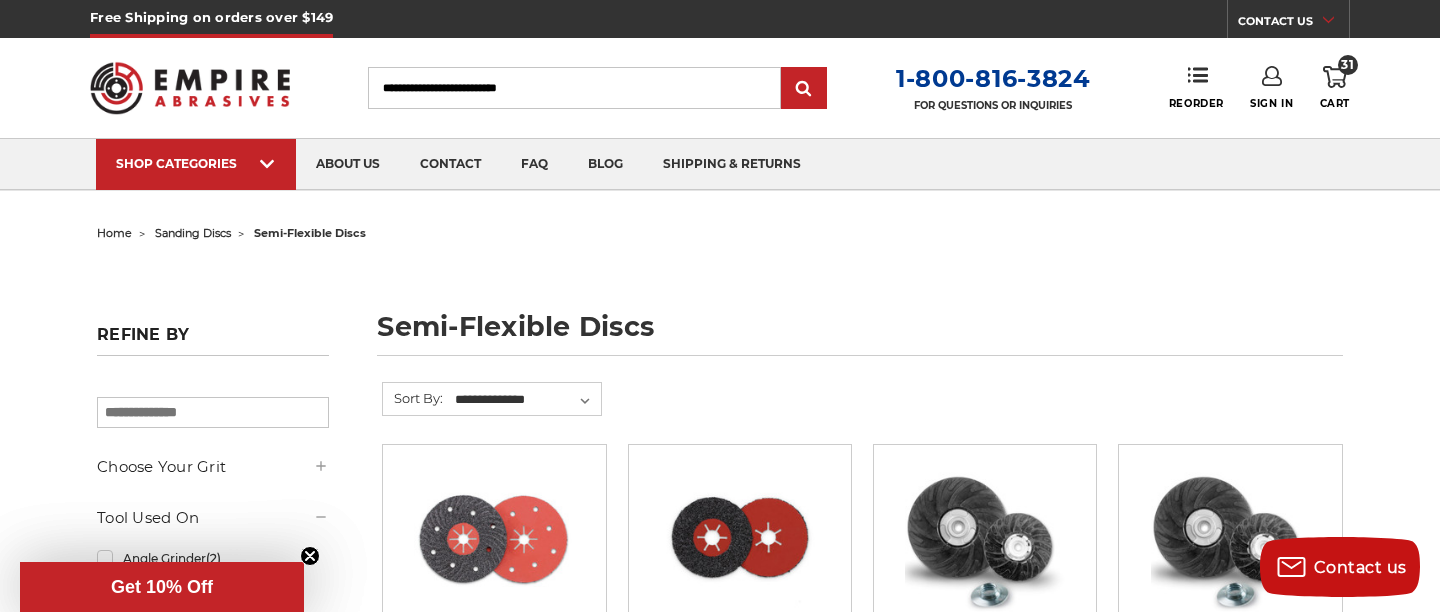 click on "31
Cart" at bounding box center (1335, 88) 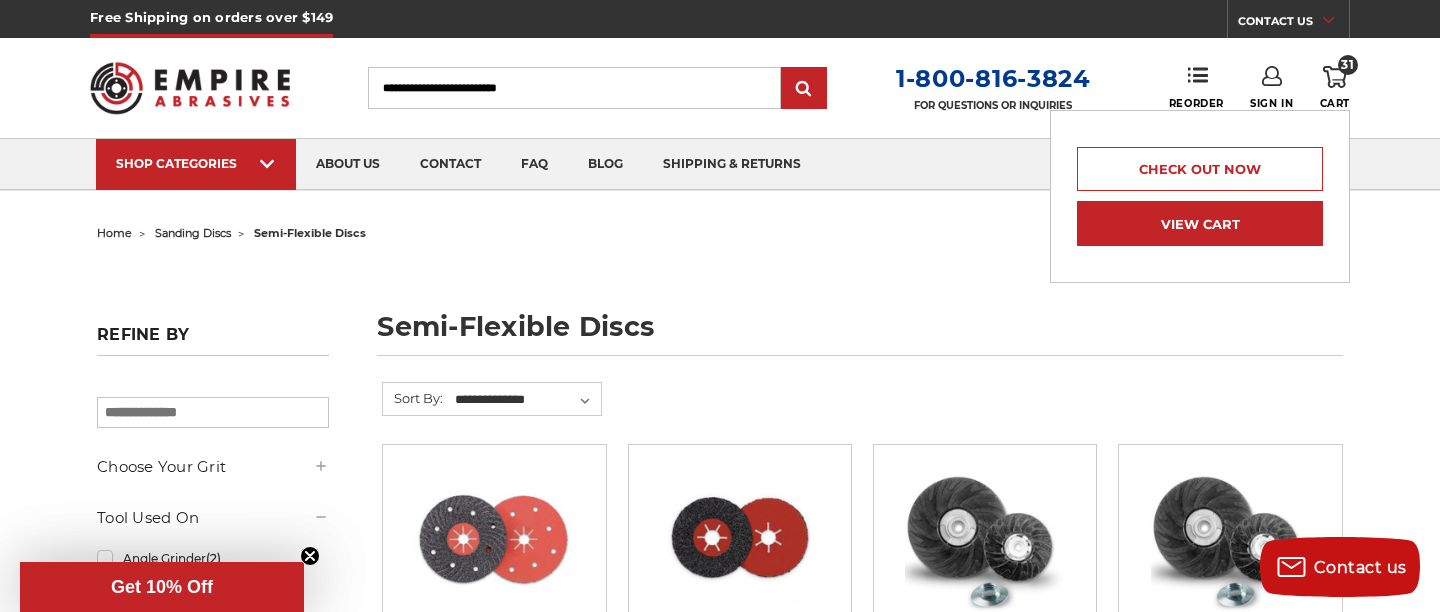click on "View Cart" at bounding box center [1200, 223] 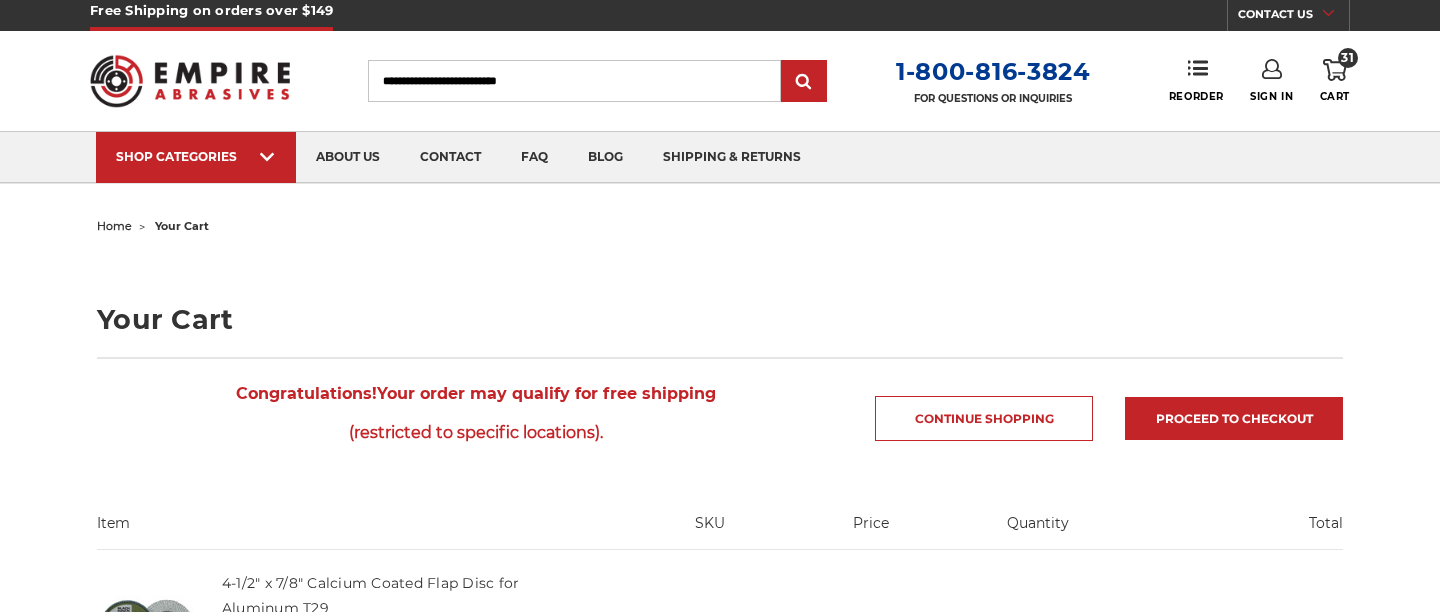 scroll, scrollTop: 248, scrollLeft: 0, axis: vertical 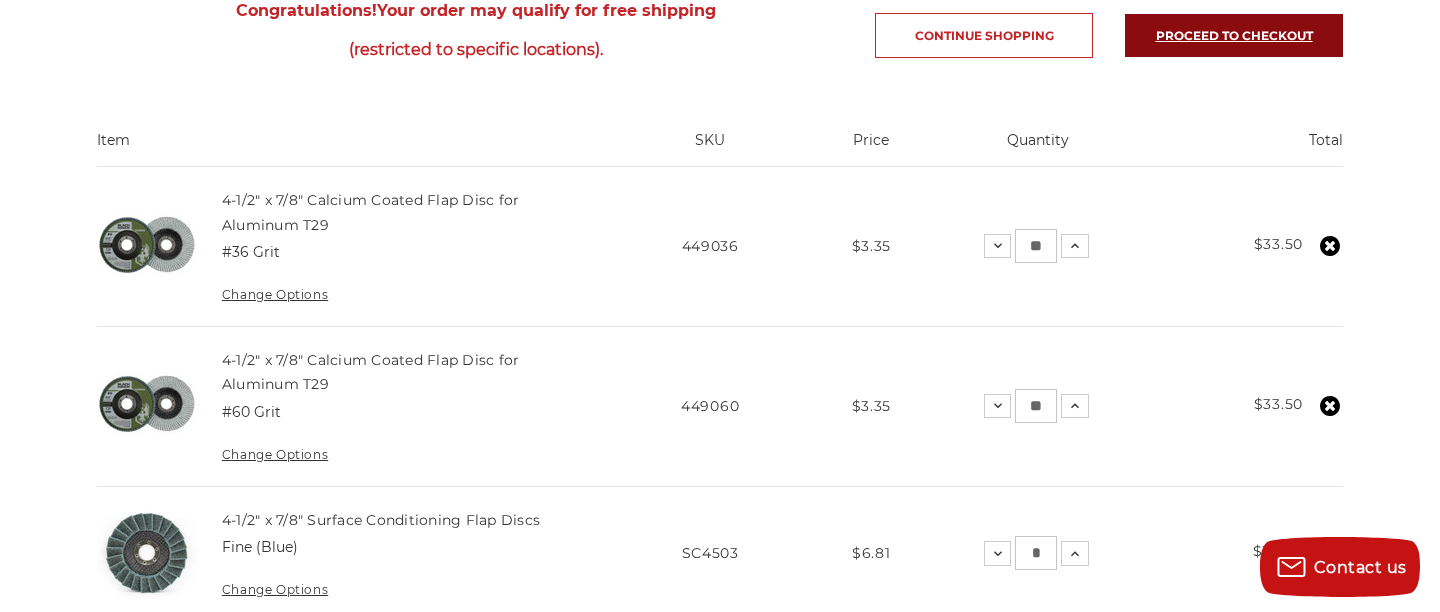 click on "Proceed to checkout" at bounding box center [1234, 35] 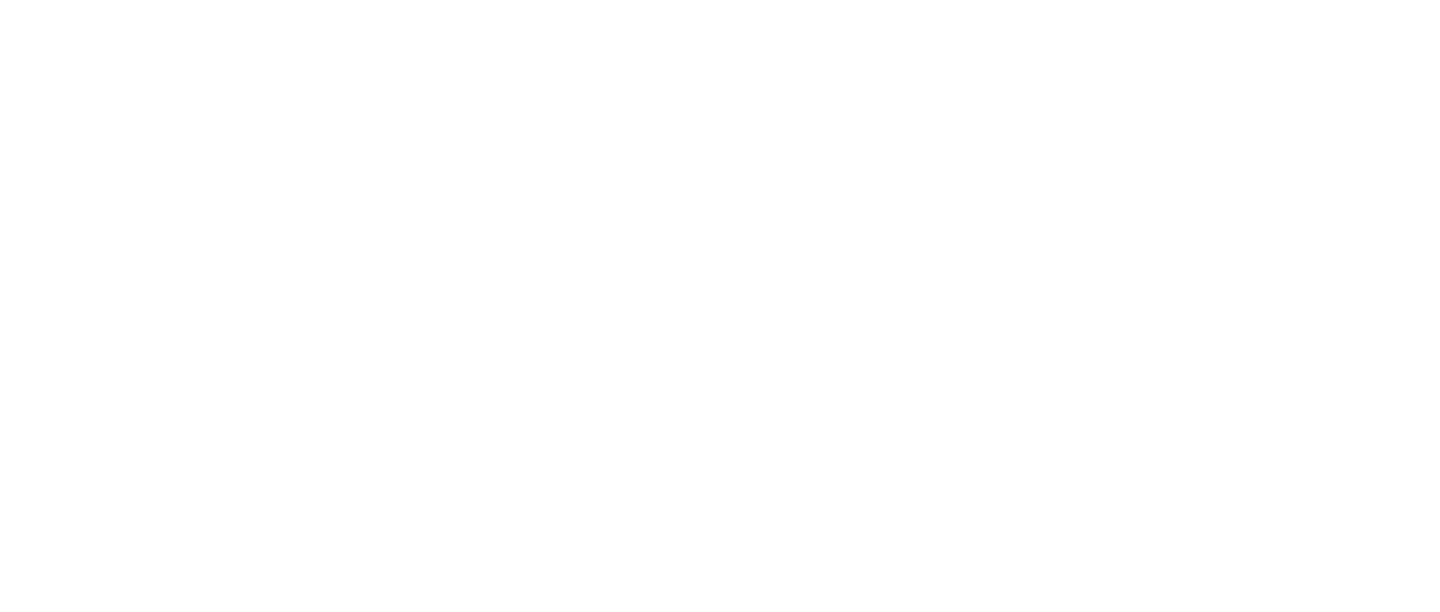 scroll, scrollTop: 0, scrollLeft: 0, axis: both 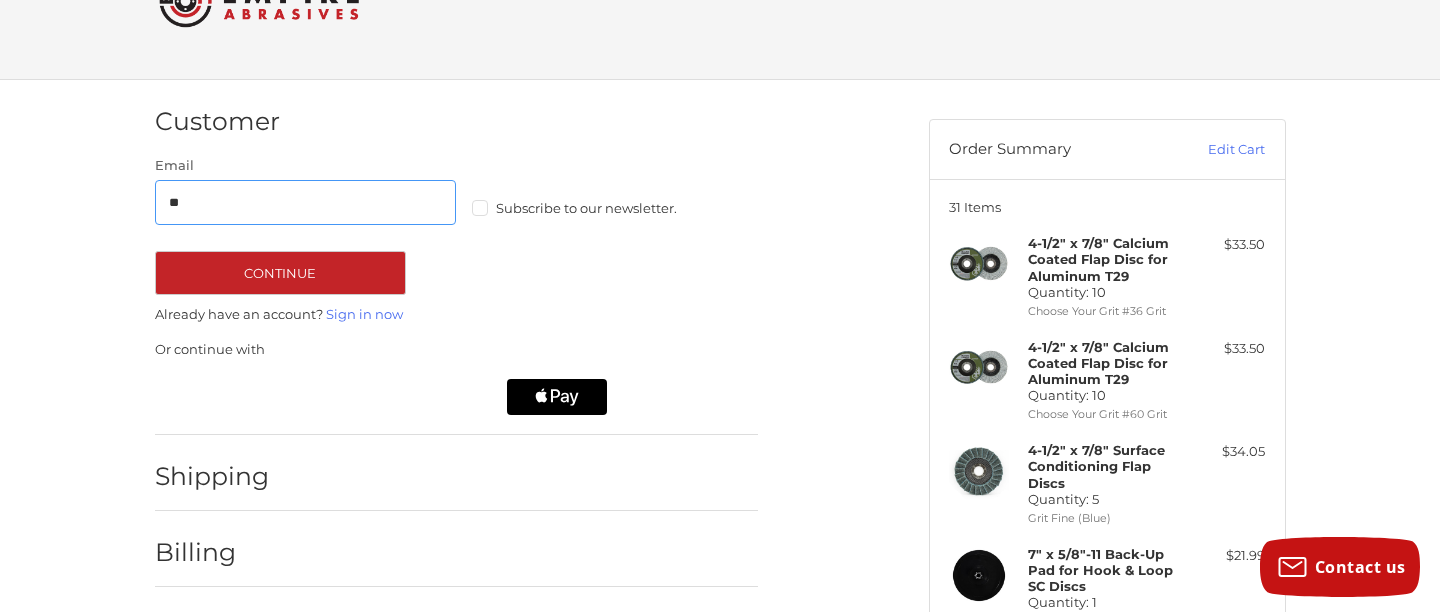 type on "*" 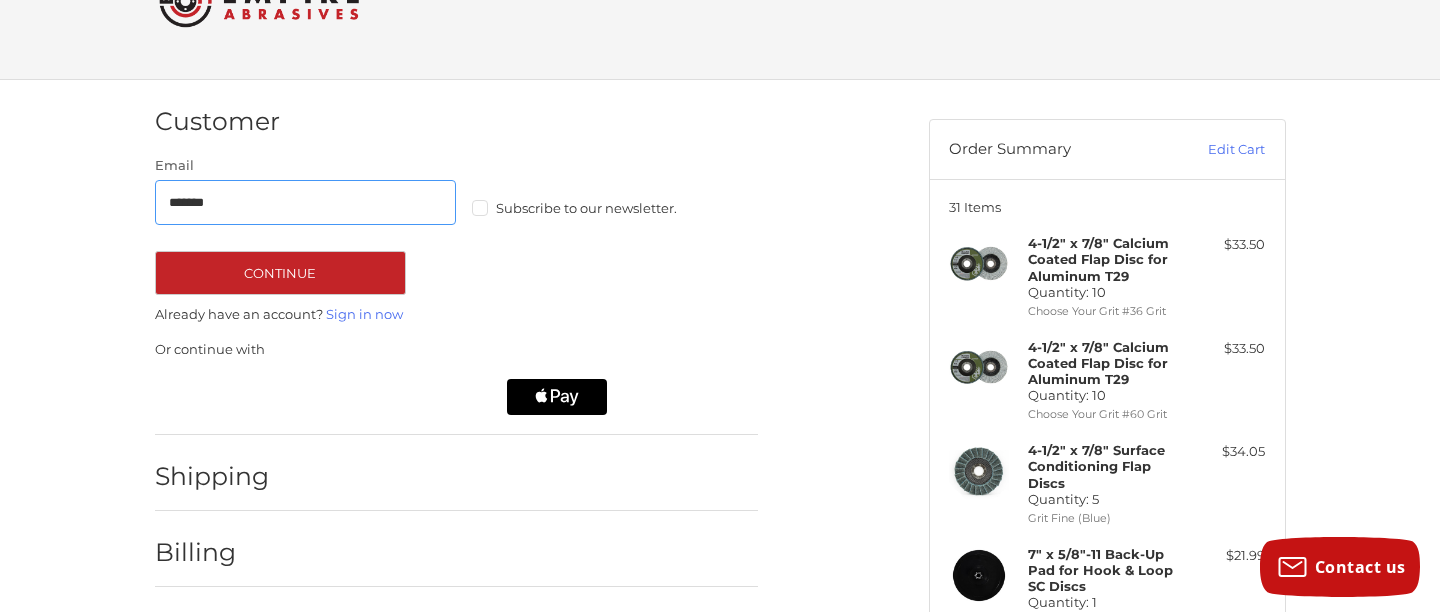 type on "**********" 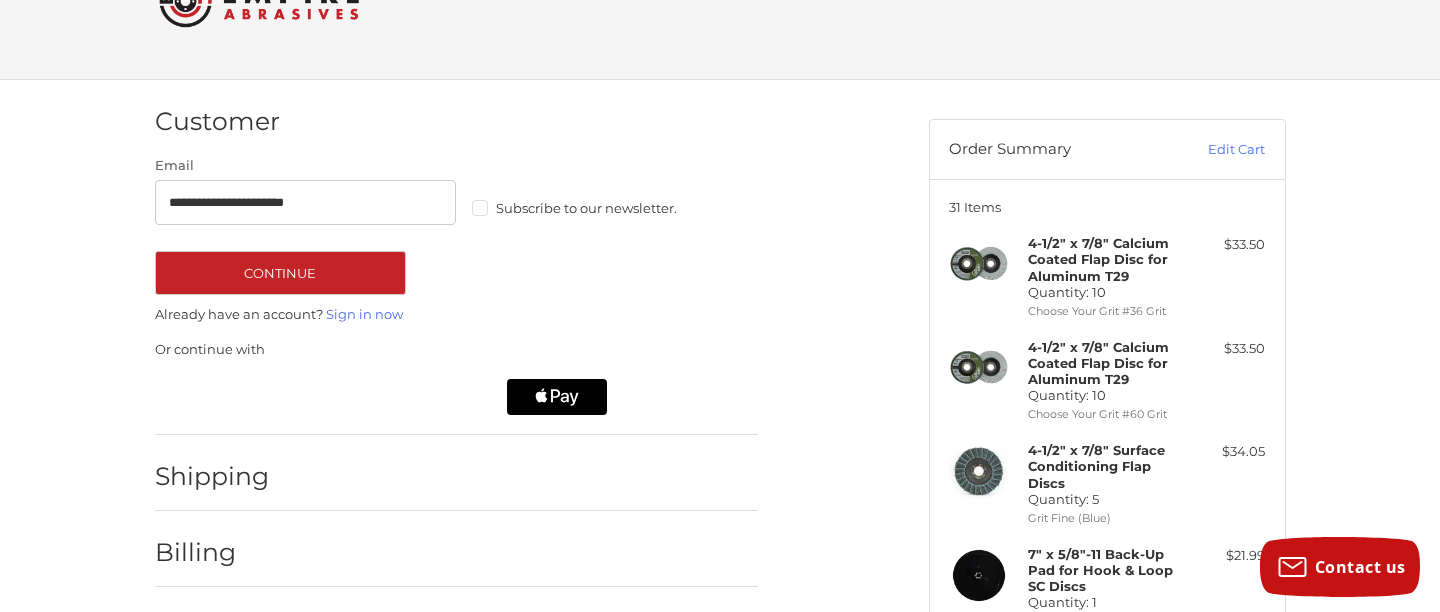 click on "Subscribe to our newsletter." at bounding box center [623, 208] 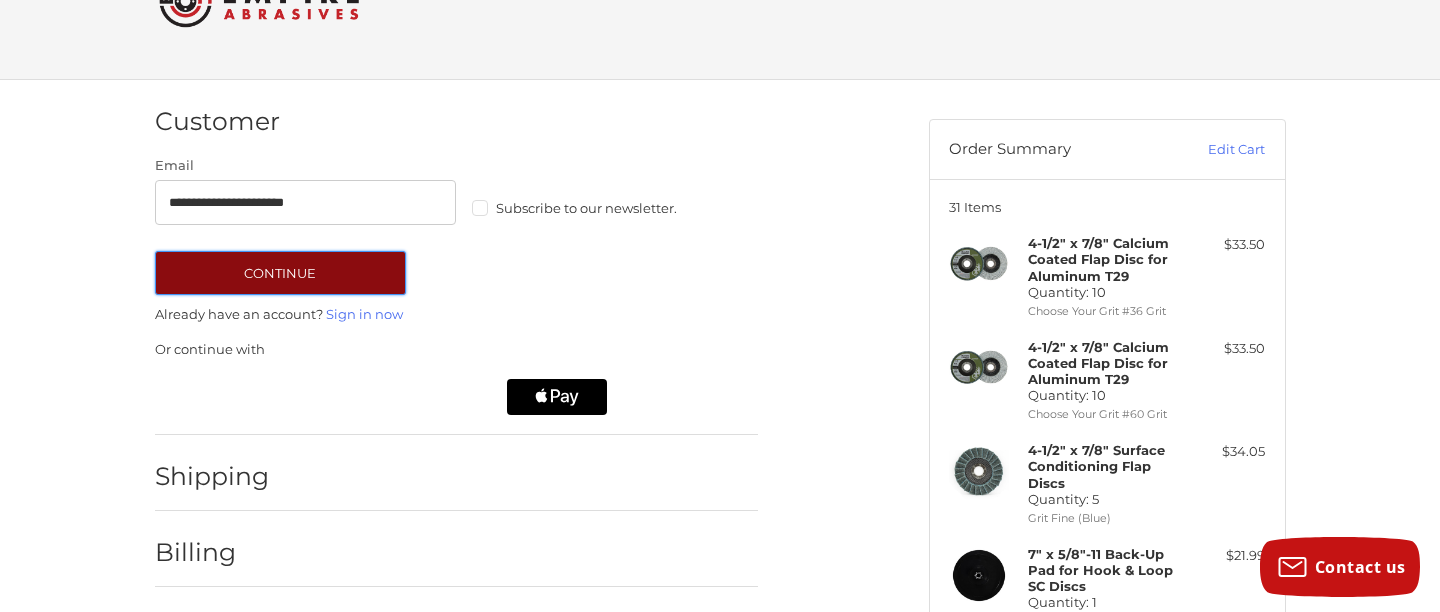 click on "Continue" at bounding box center (280, 273) 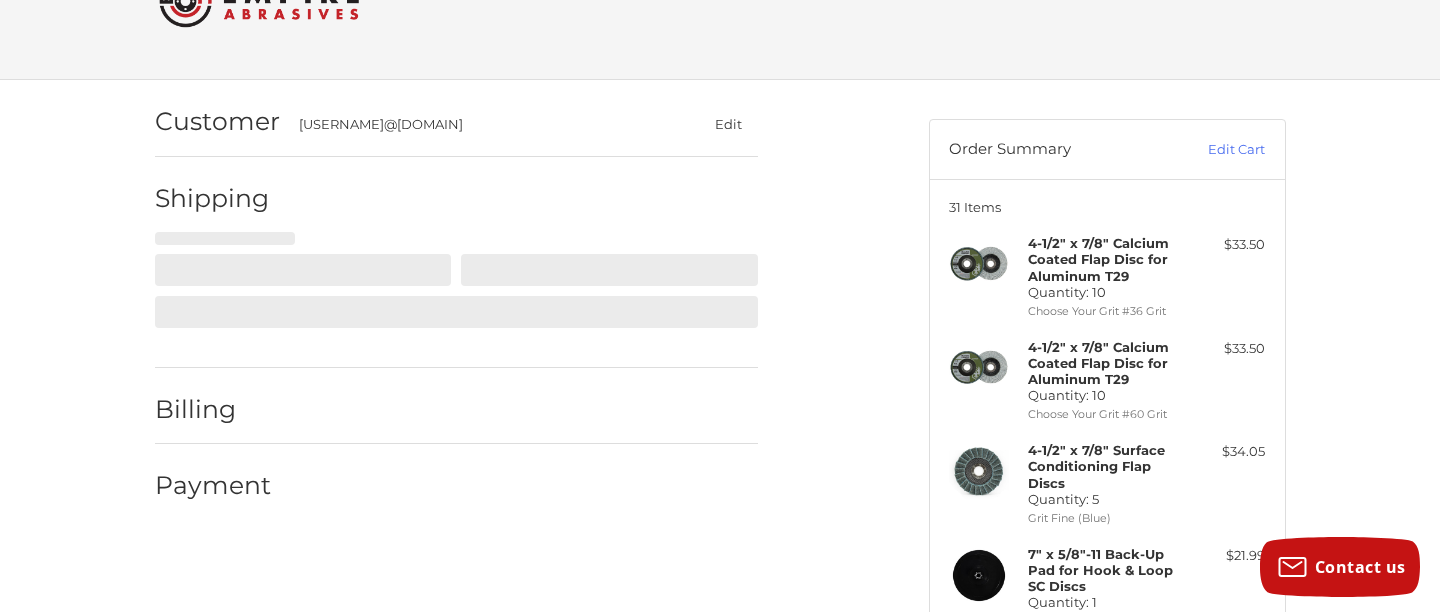 select on "**" 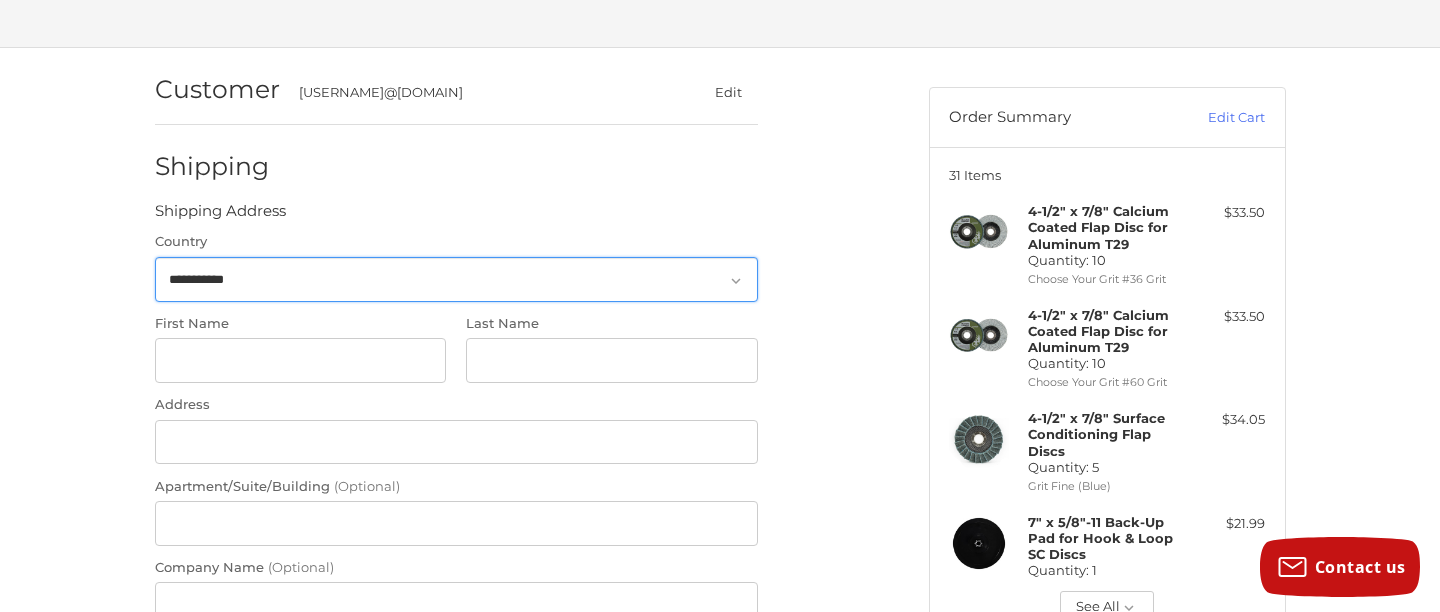 scroll, scrollTop: 111, scrollLeft: 0, axis: vertical 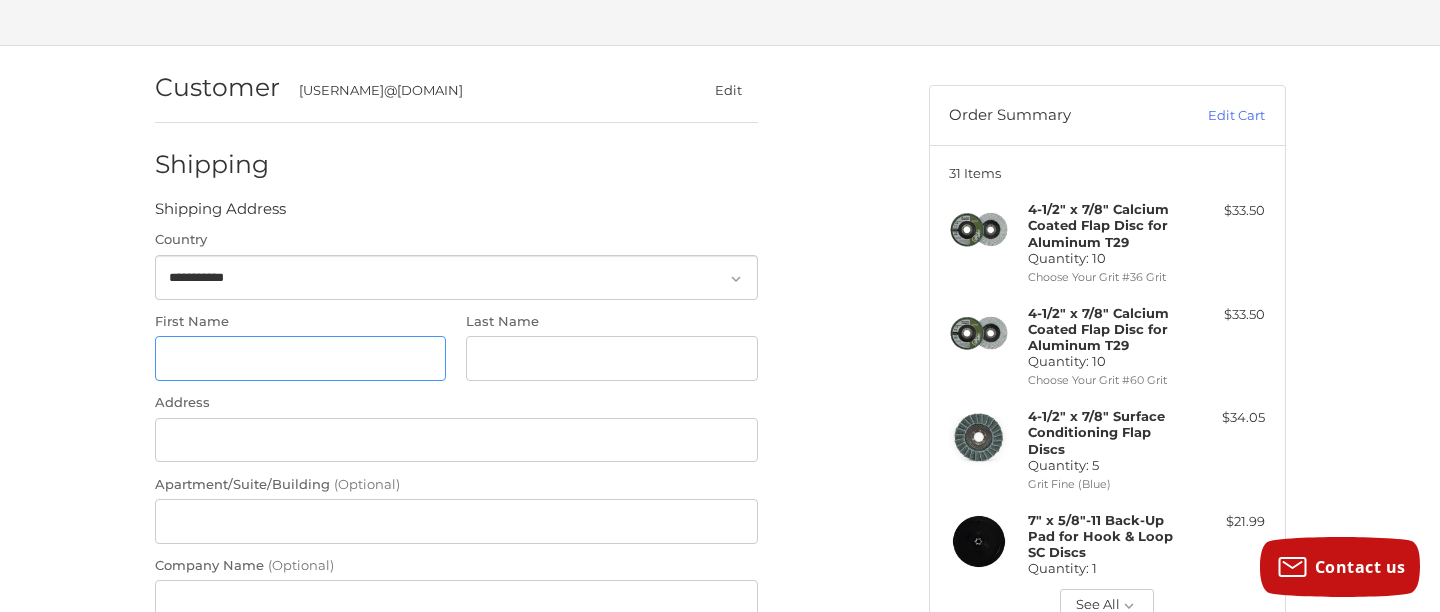 click on "First Name" at bounding box center (301, 358) 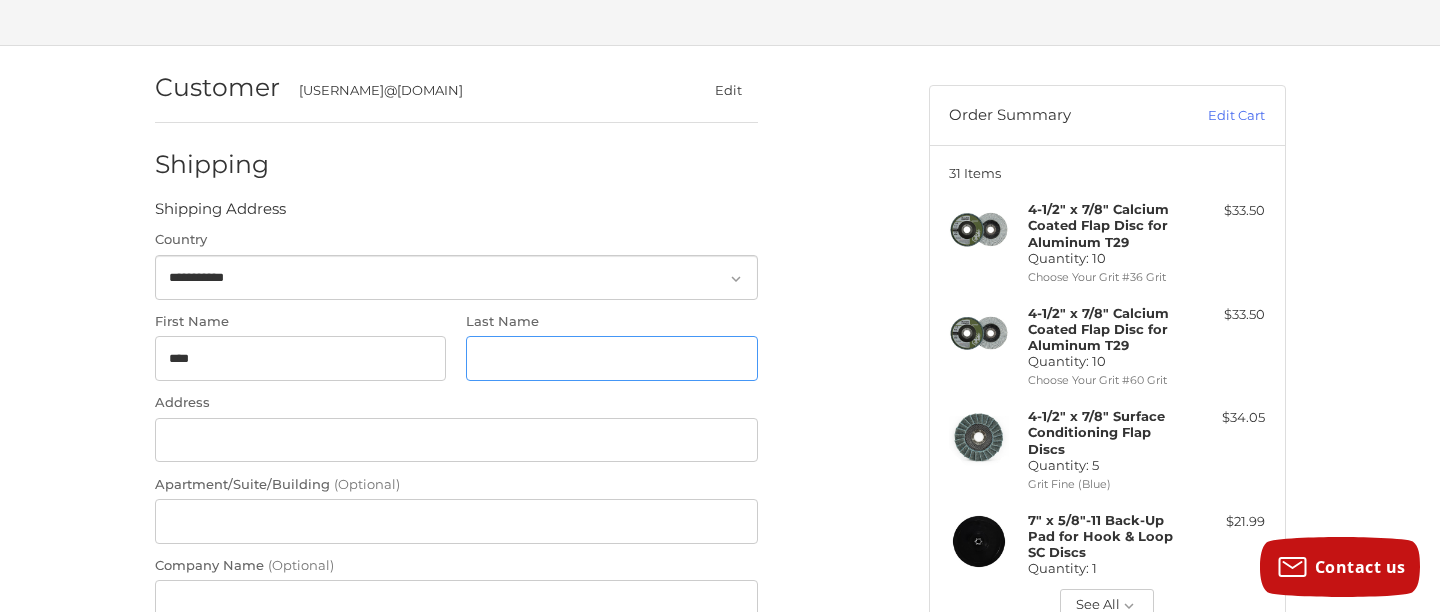 type on "*******" 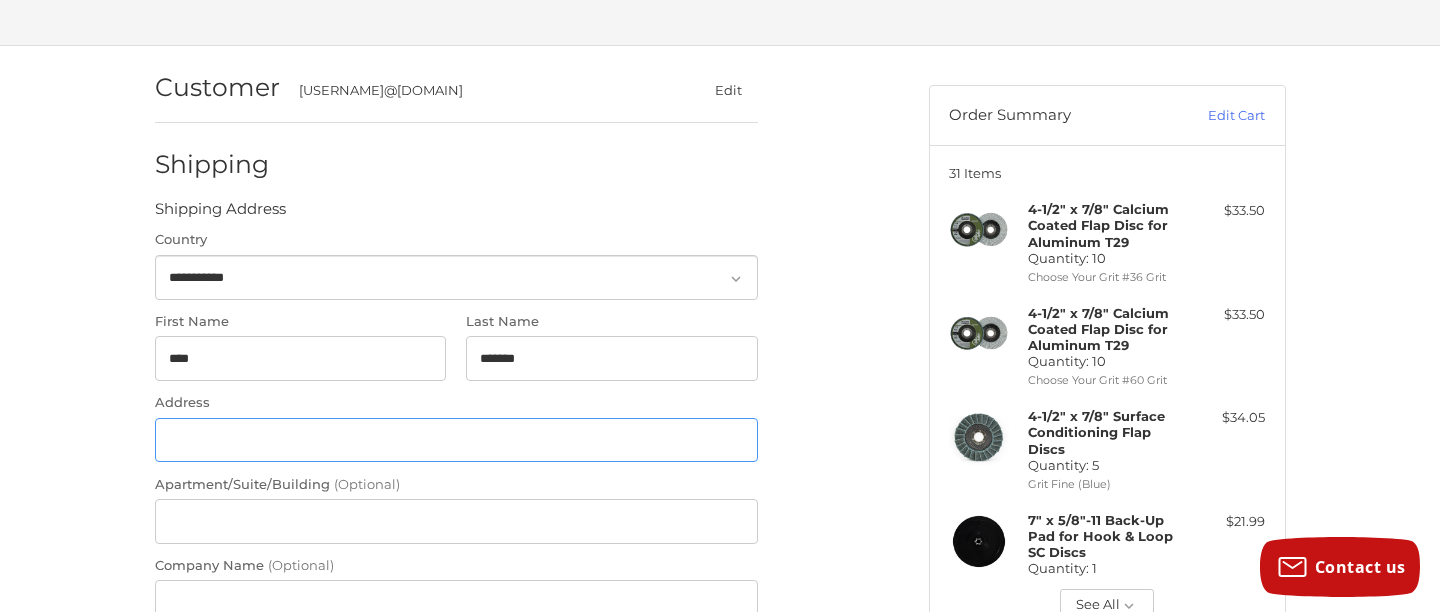 type on "**********" 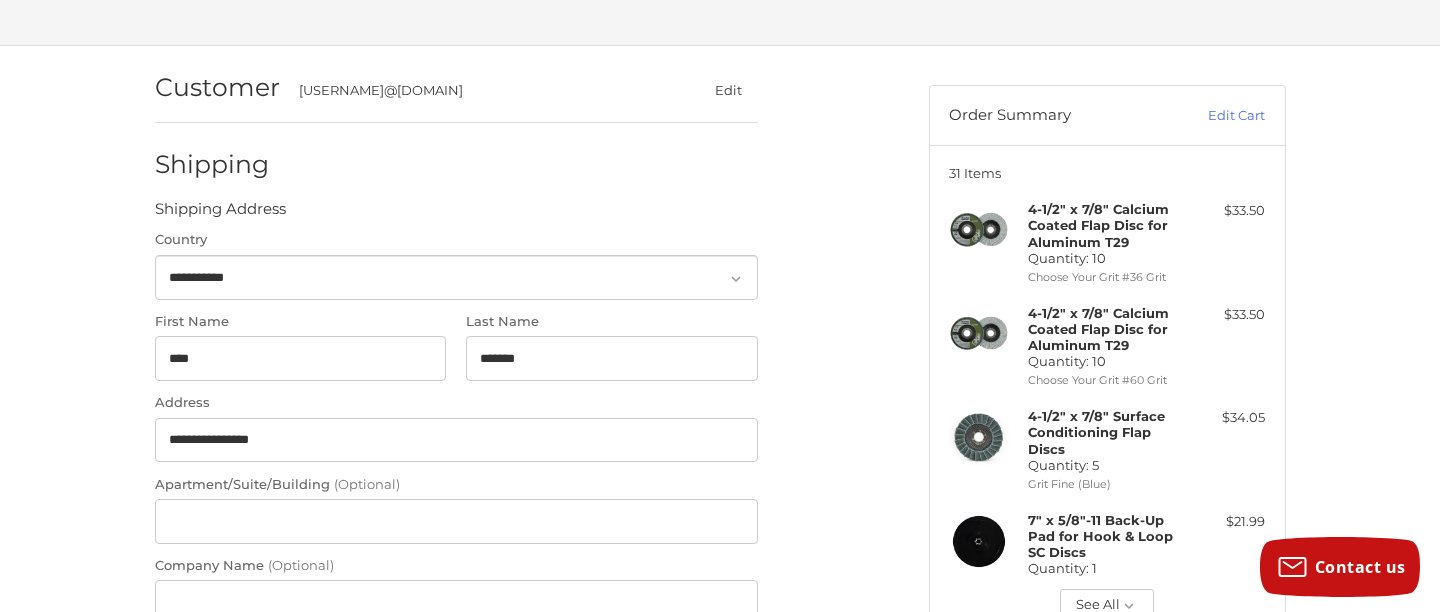 type on "**********" 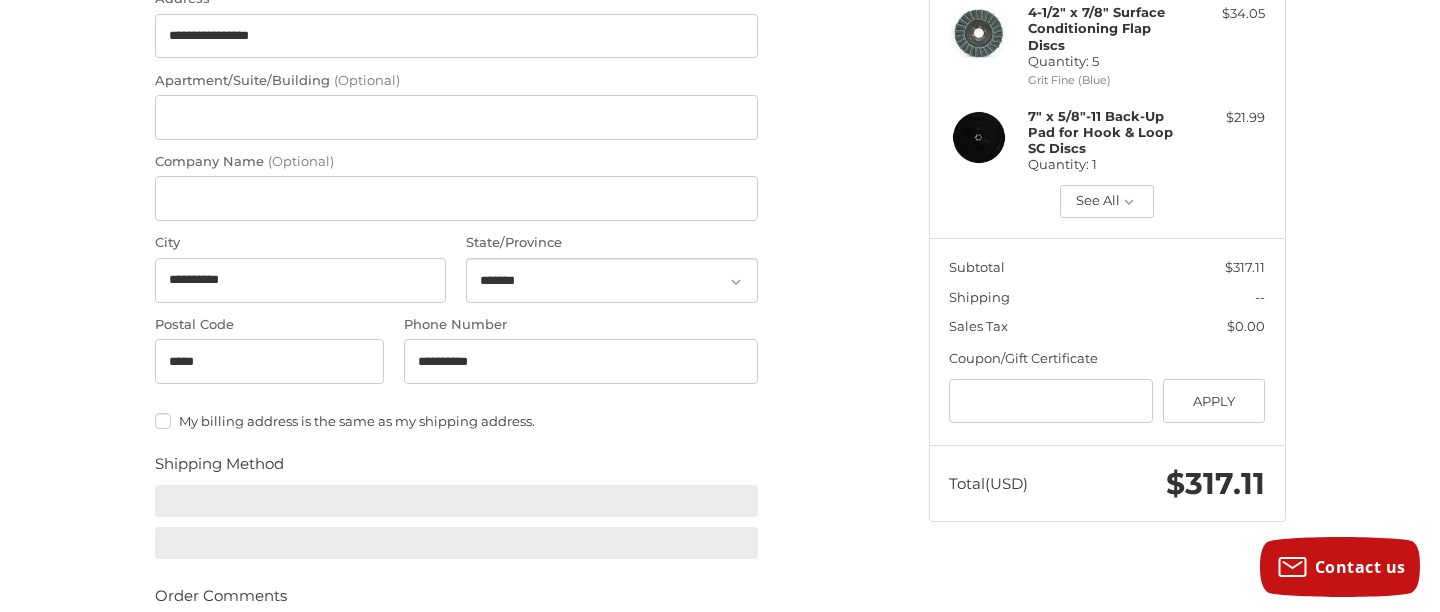 scroll, scrollTop: 520, scrollLeft: 0, axis: vertical 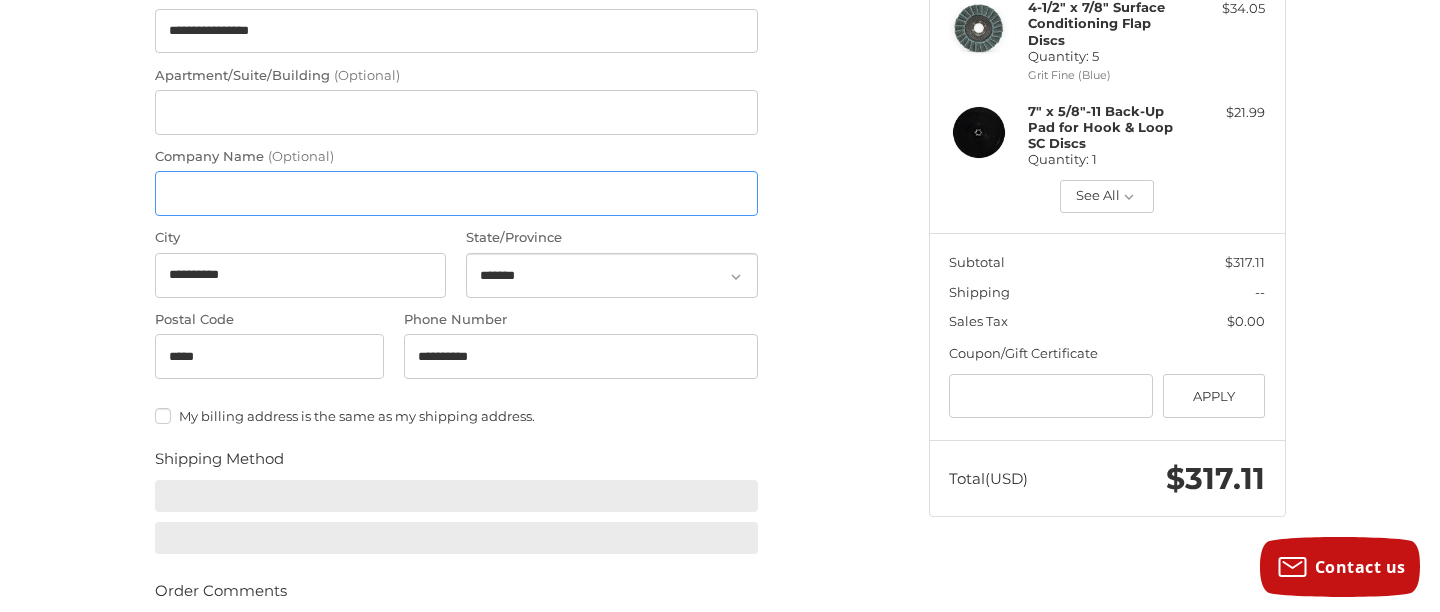 click on "Company Name   (Optional)" at bounding box center (456, 193) 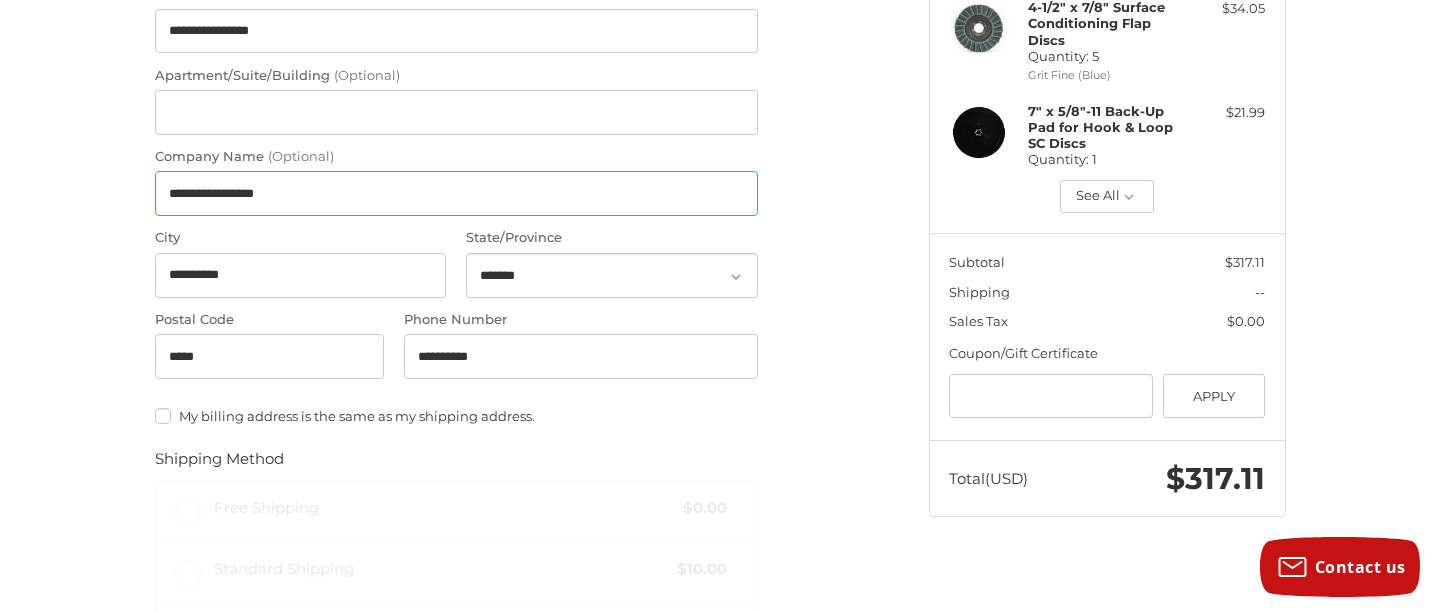 type on "**********" 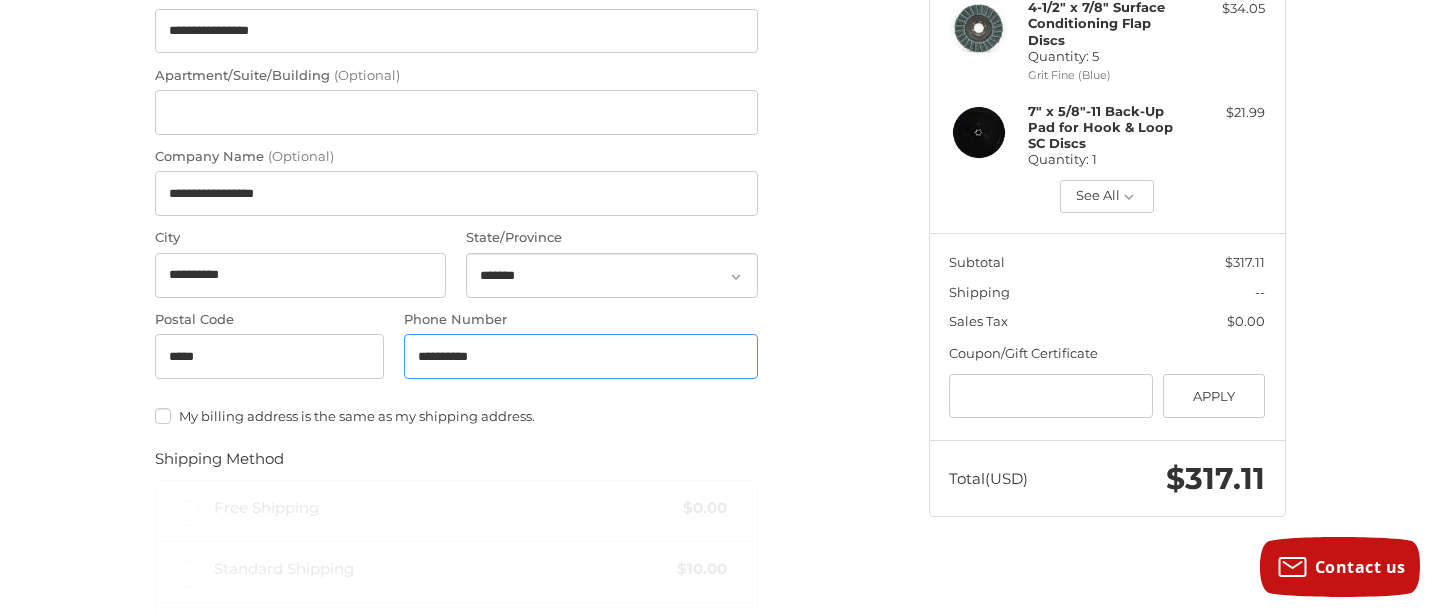 click on "**********" at bounding box center [581, 356] 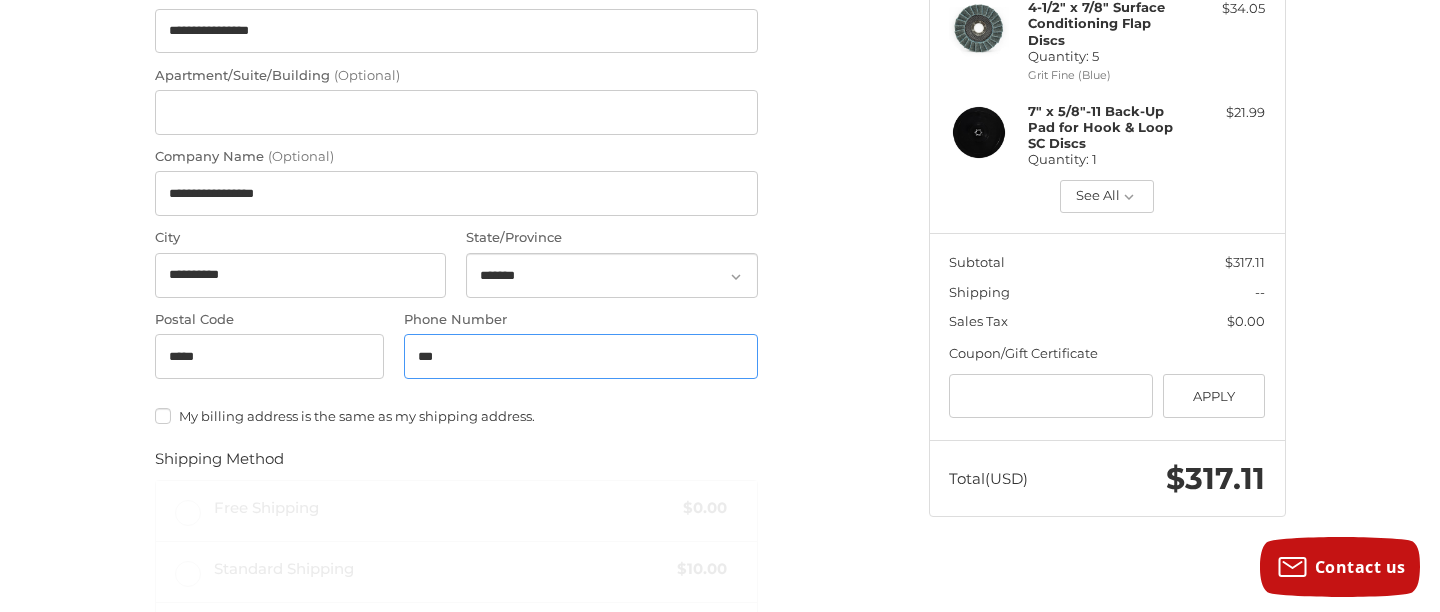 type on "**********" 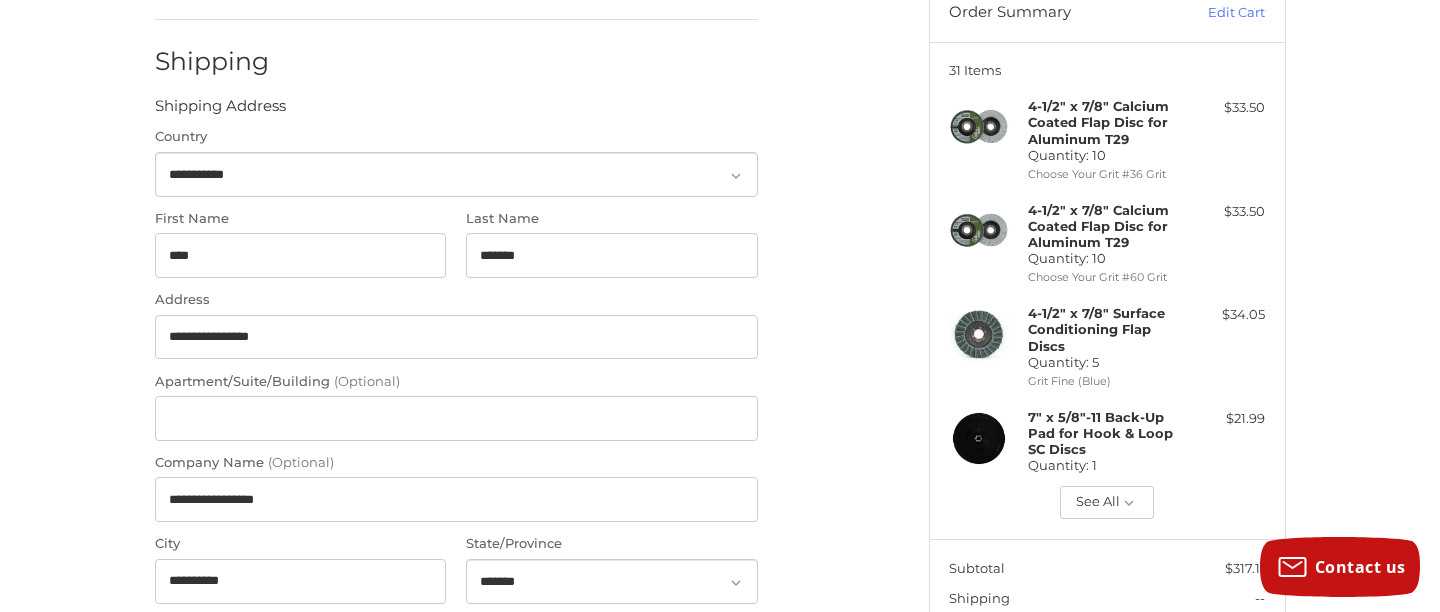 scroll, scrollTop: 0, scrollLeft: 0, axis: both 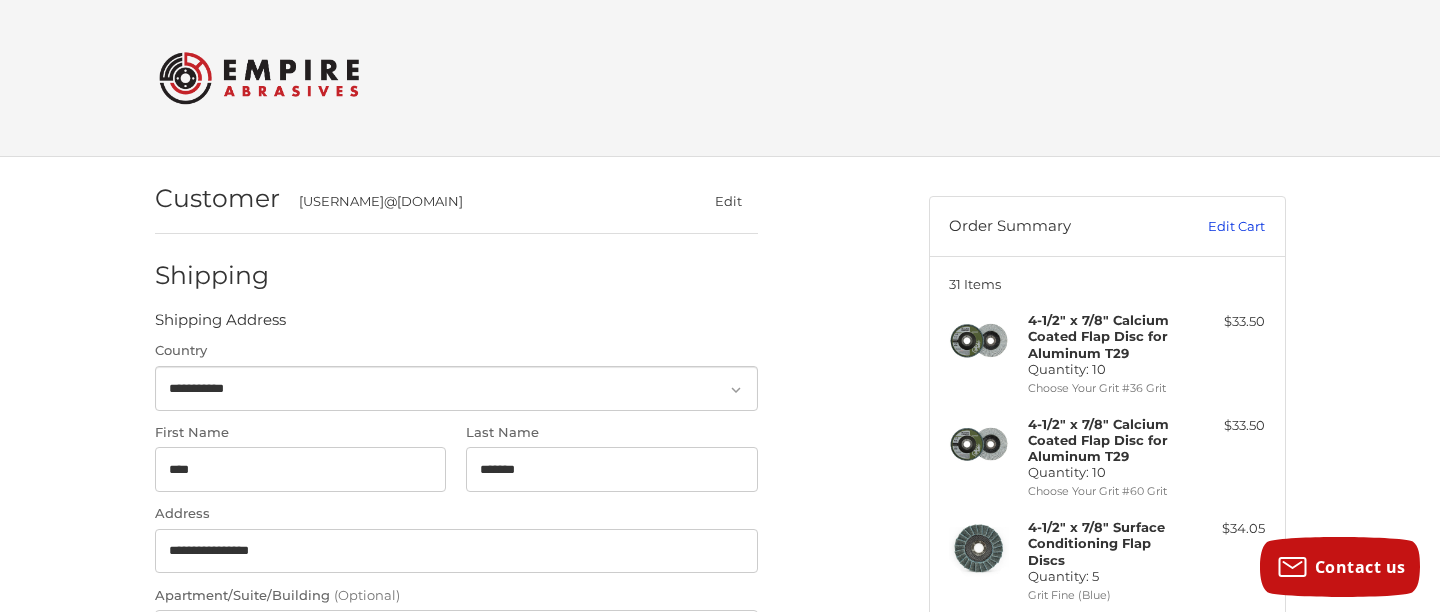 click on "Edit Cart" at bounding box center [1214, 227] 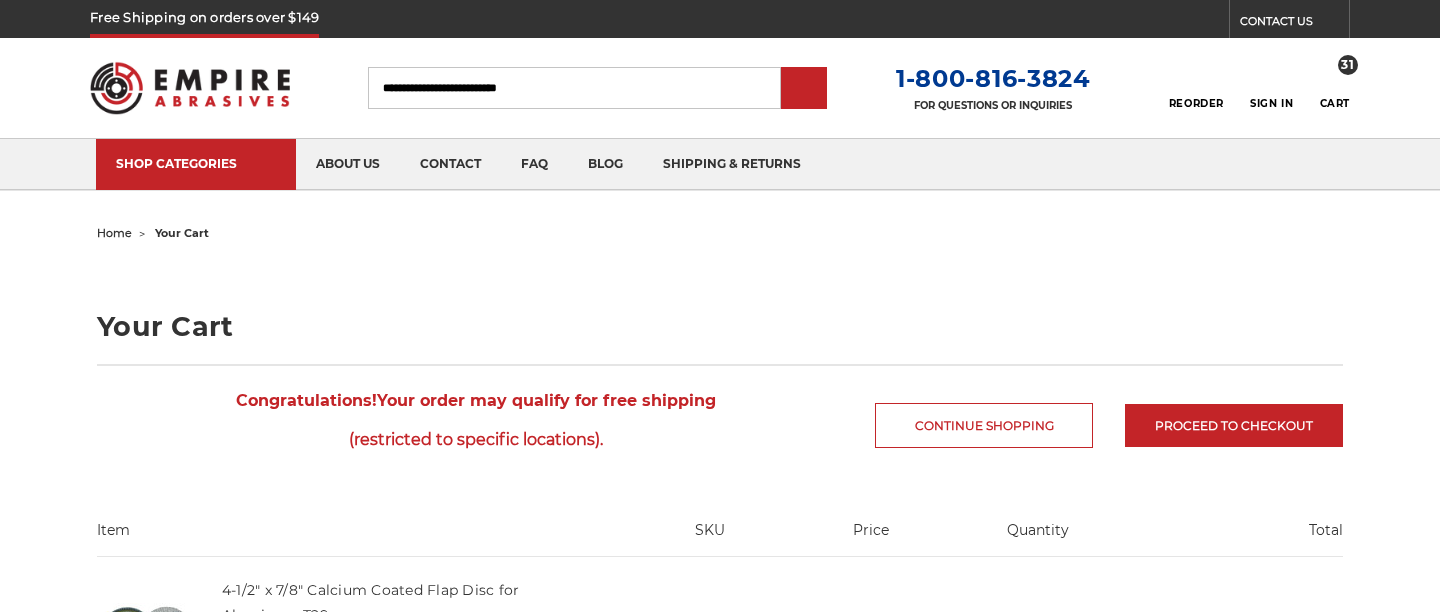 scroll, scrollTop: 0, scrollLeft: 0, axis: both 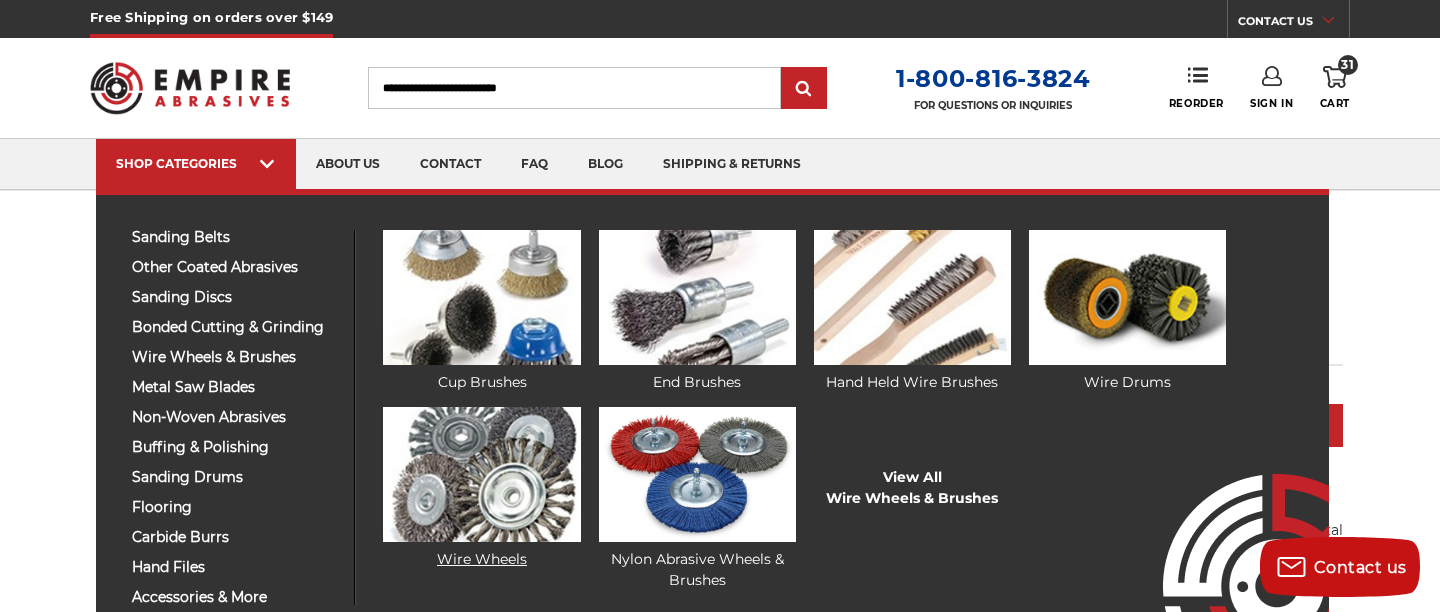 click at bounding box center [481, 474] 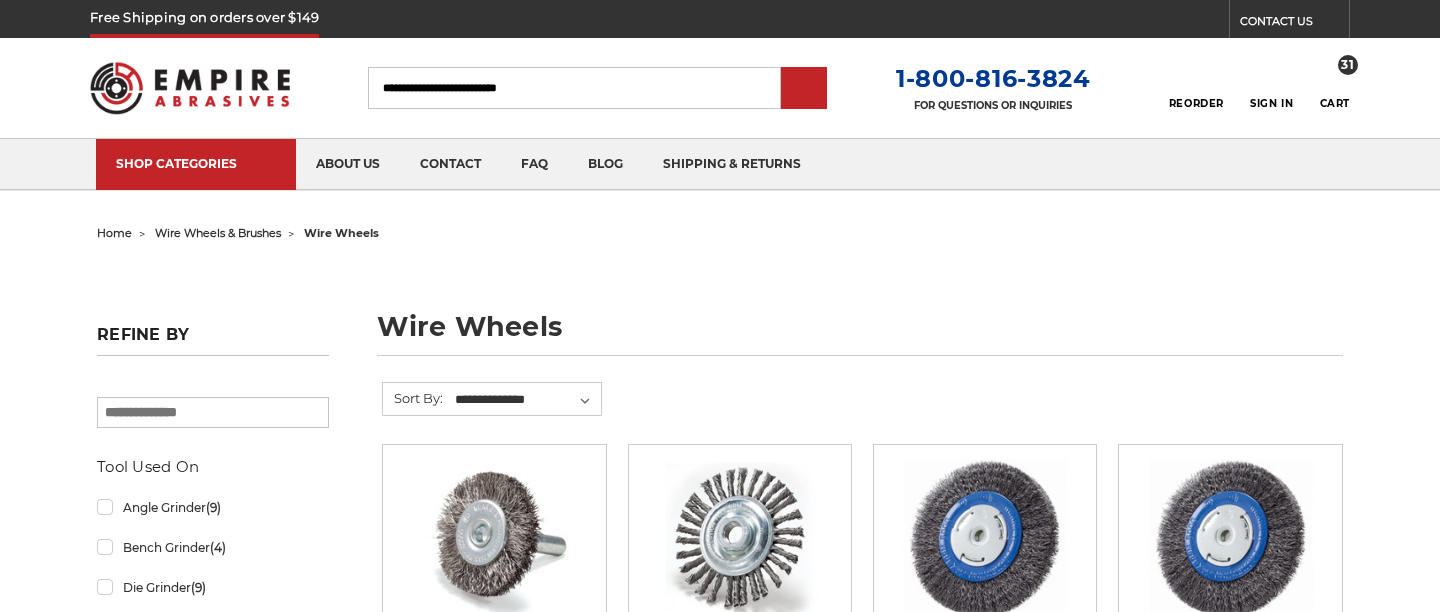 scroll, scrollTop: 0, scrollLeft: 0, axis: both 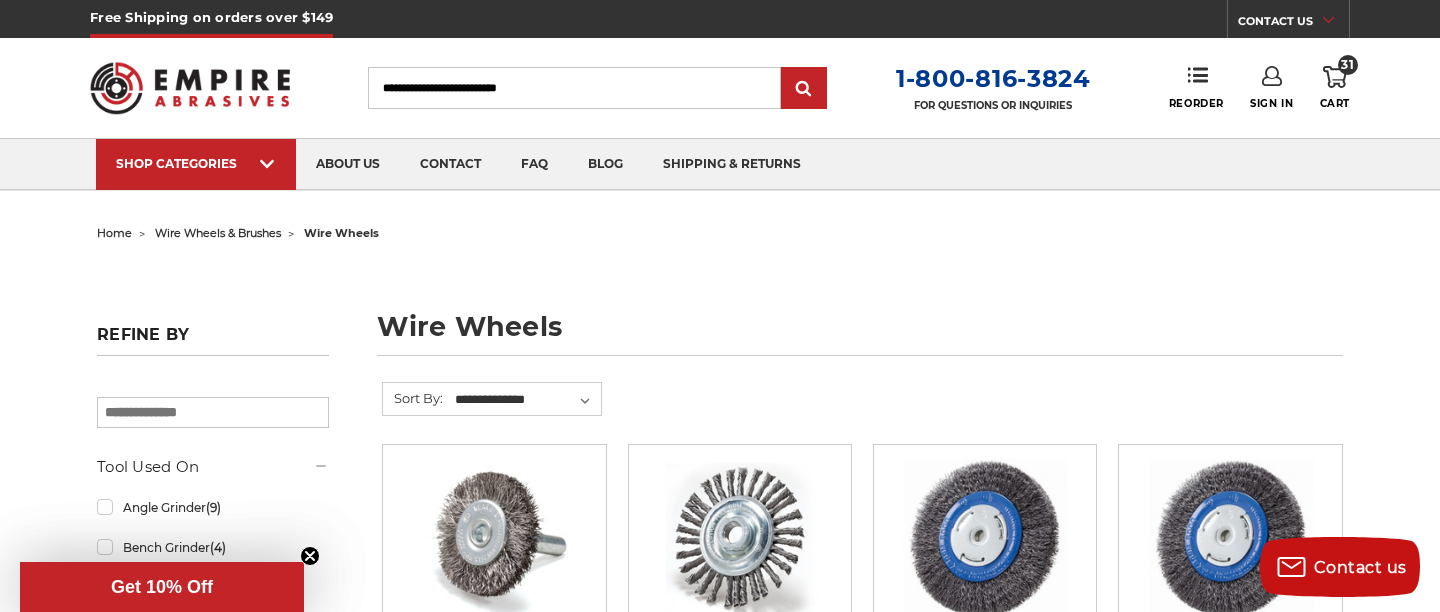 click 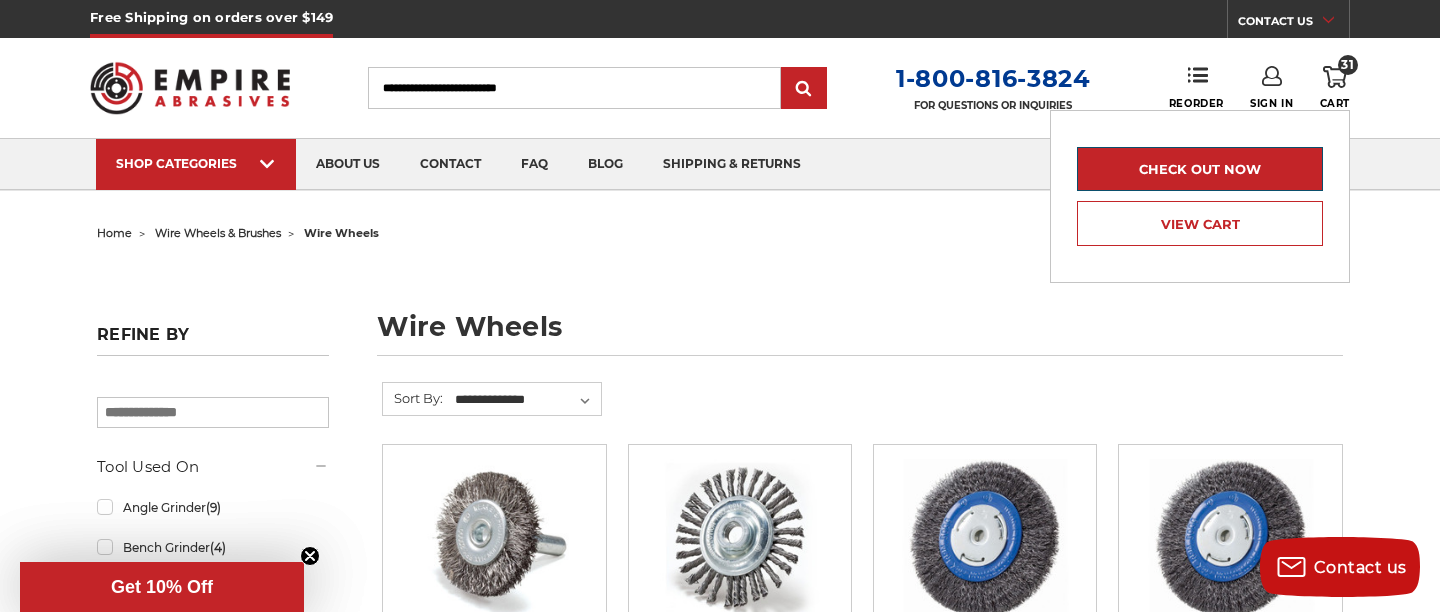 click on "Check out now" at bounding box center (1200, 169) 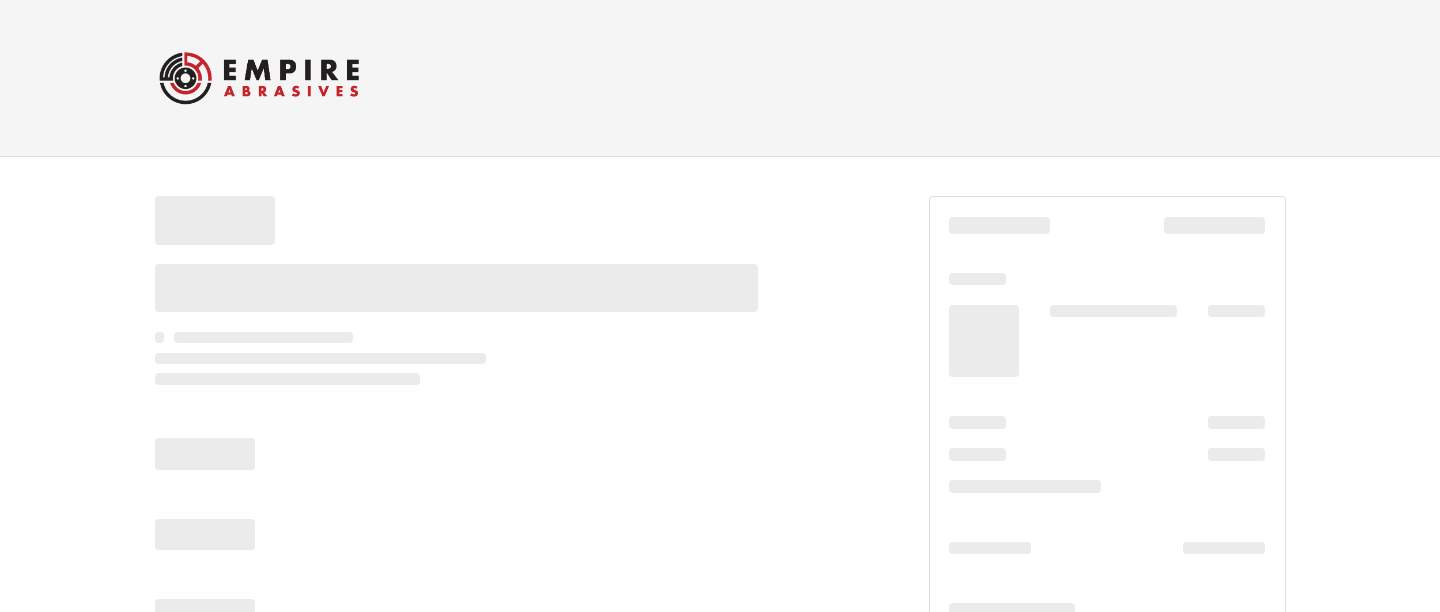 scroll, scrollTop: 0, scrollLeft: 0, axis: both 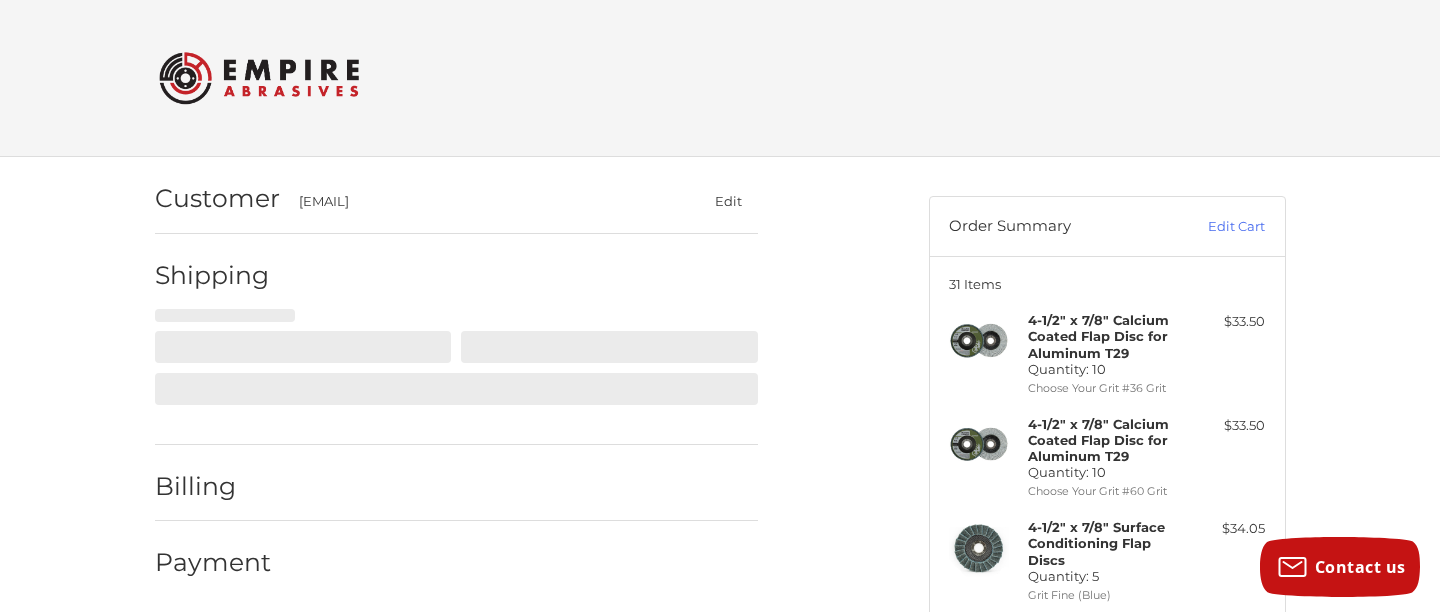 select on "**" 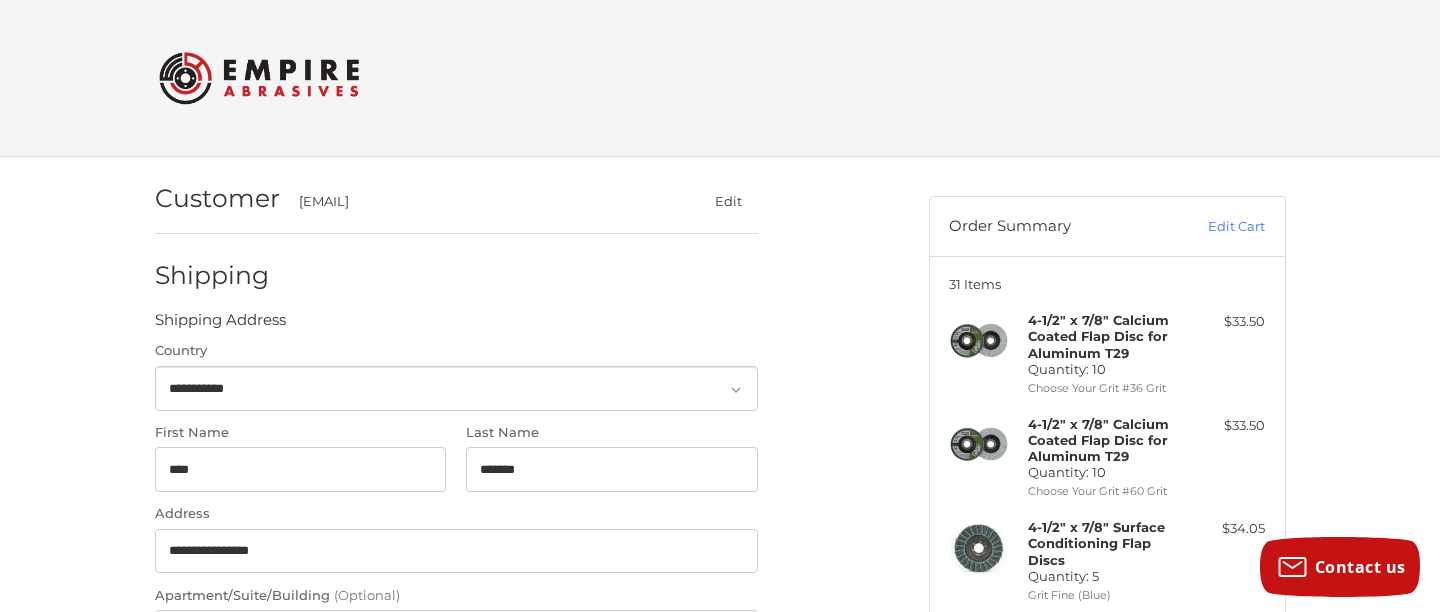 select on "**" 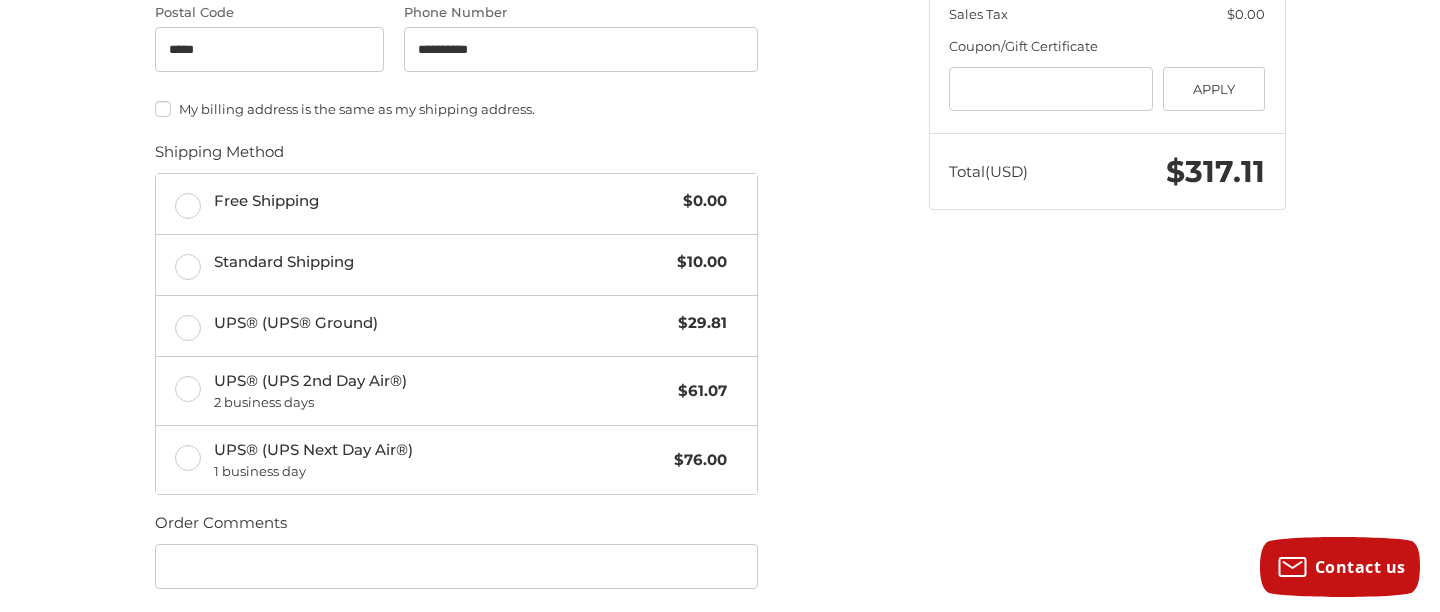 scroll, scrollTop: 830, scrollLeft: 0, axis: vertical 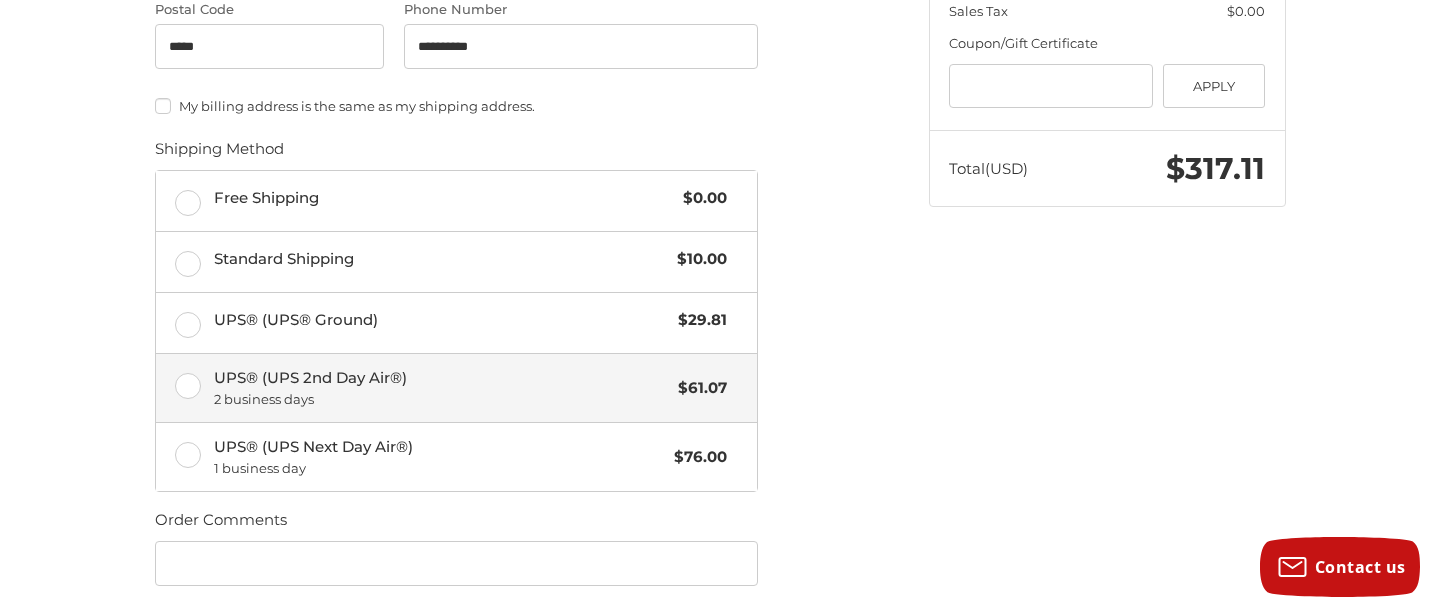 click on "UPS® (UPS 2nd Day Air®) 2 business days $61.07" at bounding box center [456, 388] 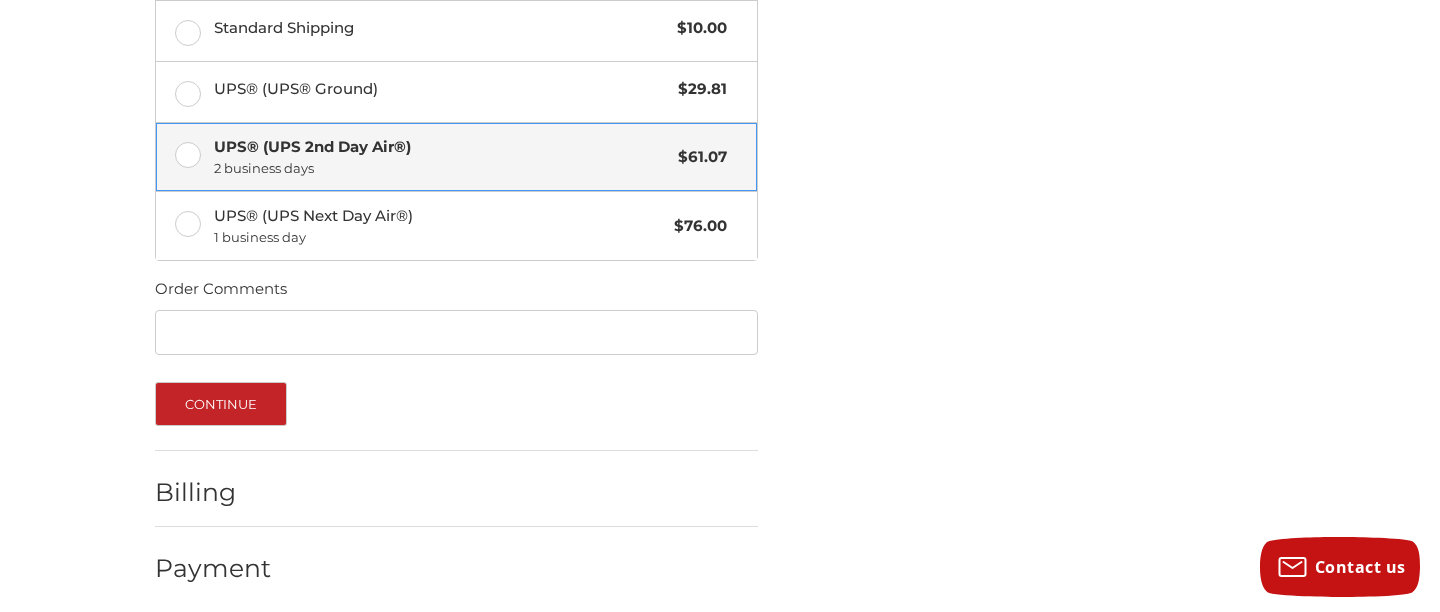 scroll, scrollTop: 1071, scrollLeft: 0, axis: vertical 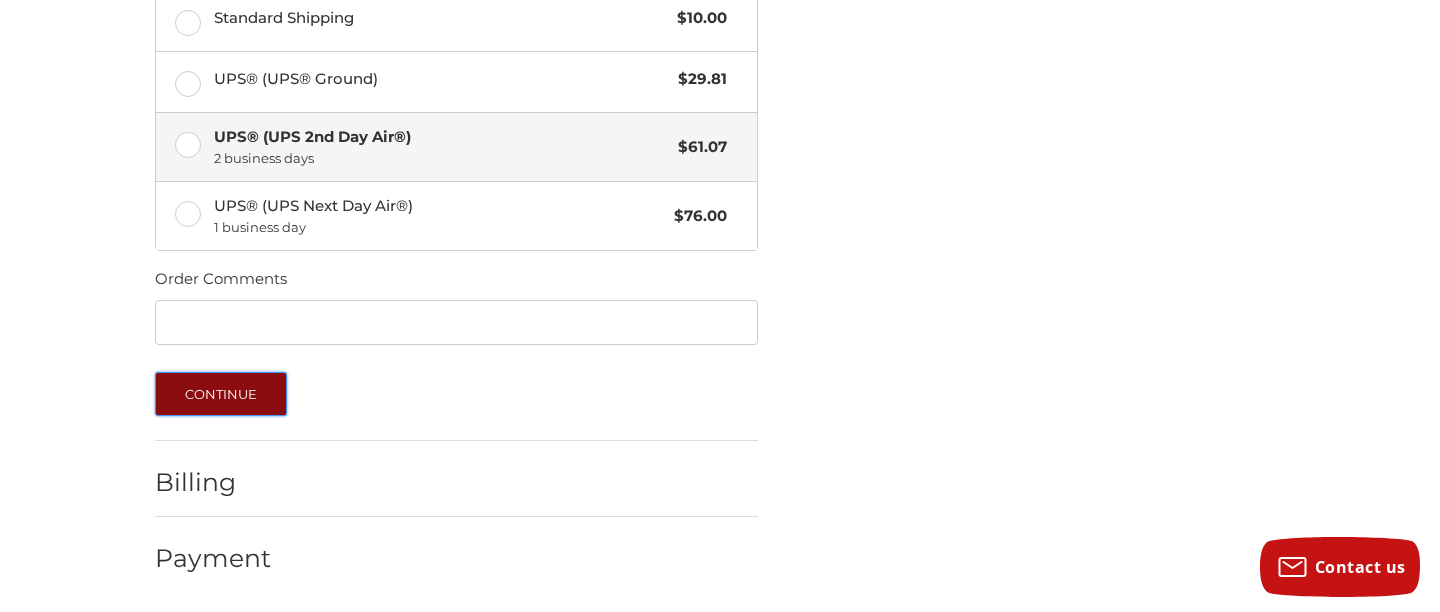 click on "Continue" at bounding box center [221, 394] 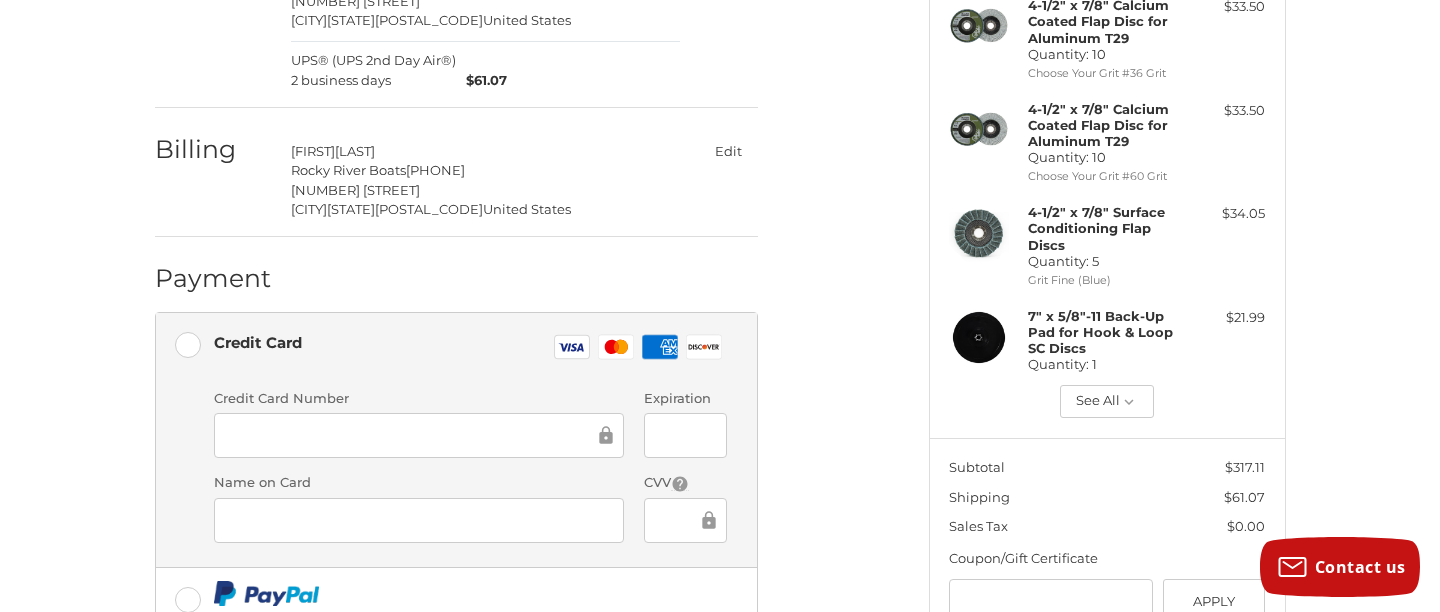 scroll, scrollTop: 462, scrollLeft: 0, axis: vertical 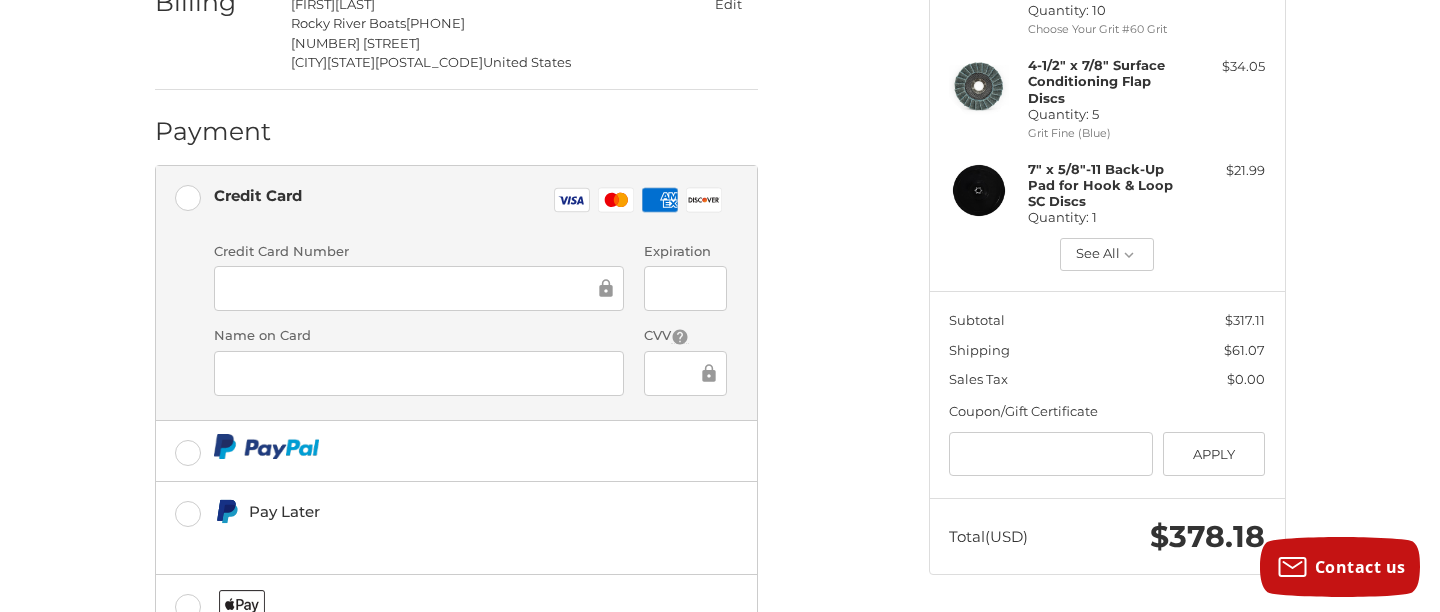 click on "Credit Card Number" at bounding box center (419, 252) 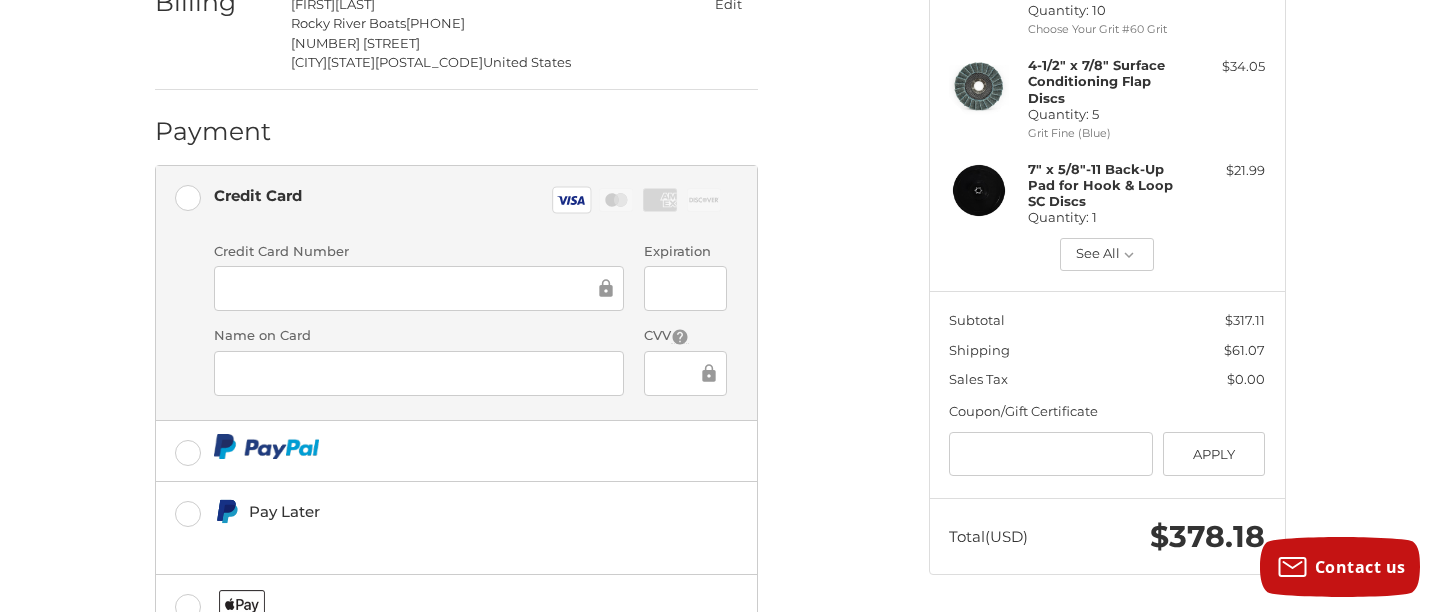 scroll, scrollTop: 609, scrollLeft: 0, axis: vertical 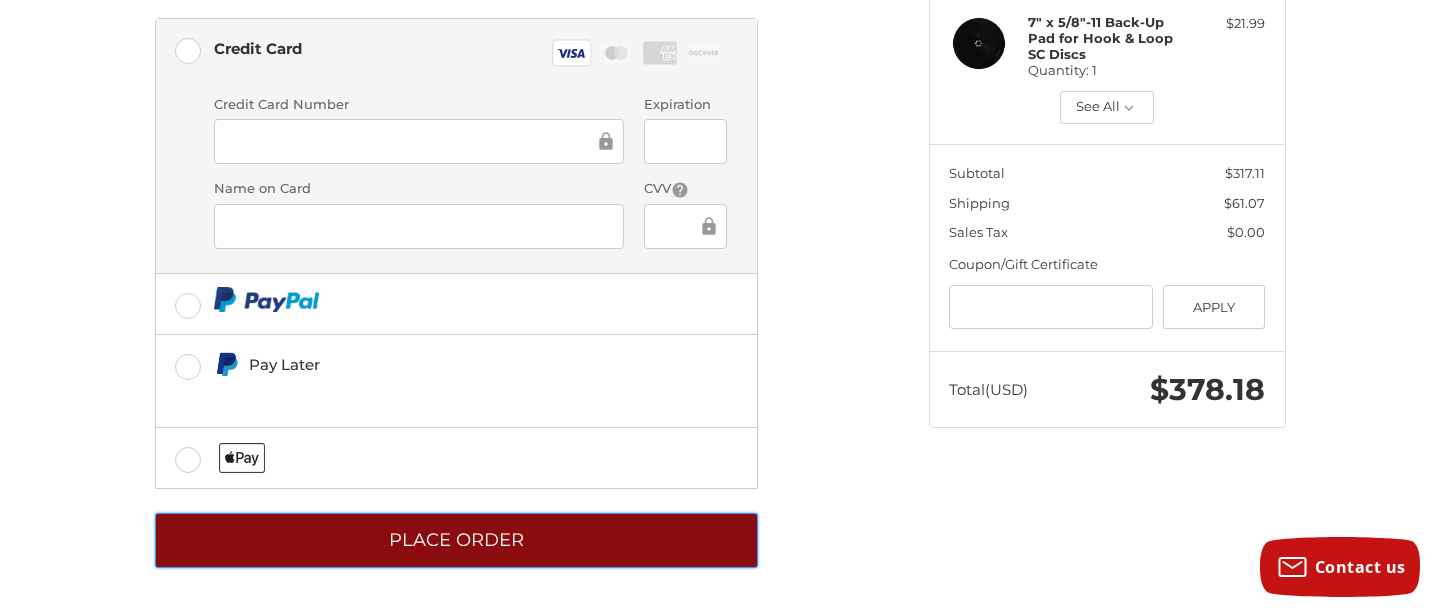 click on "Place Order" at bounding box center (456, 540) 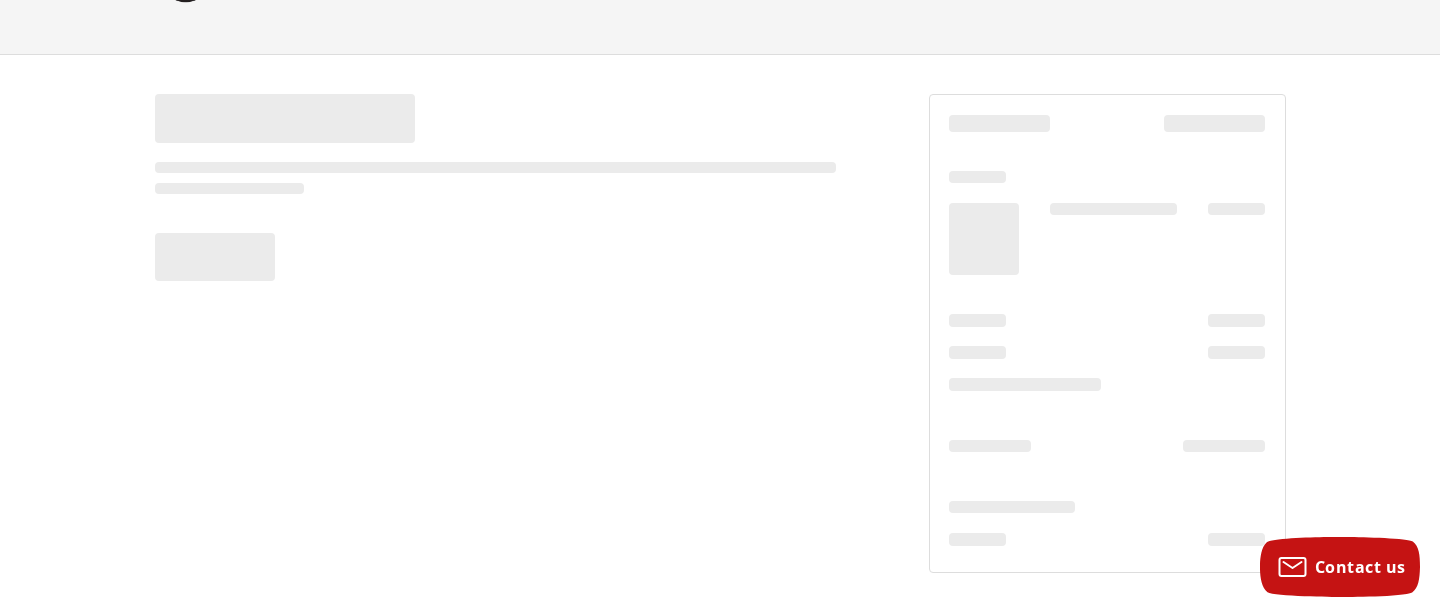 scroll, scrollTop: 102, scrollLeft: 0, axis: vertical 